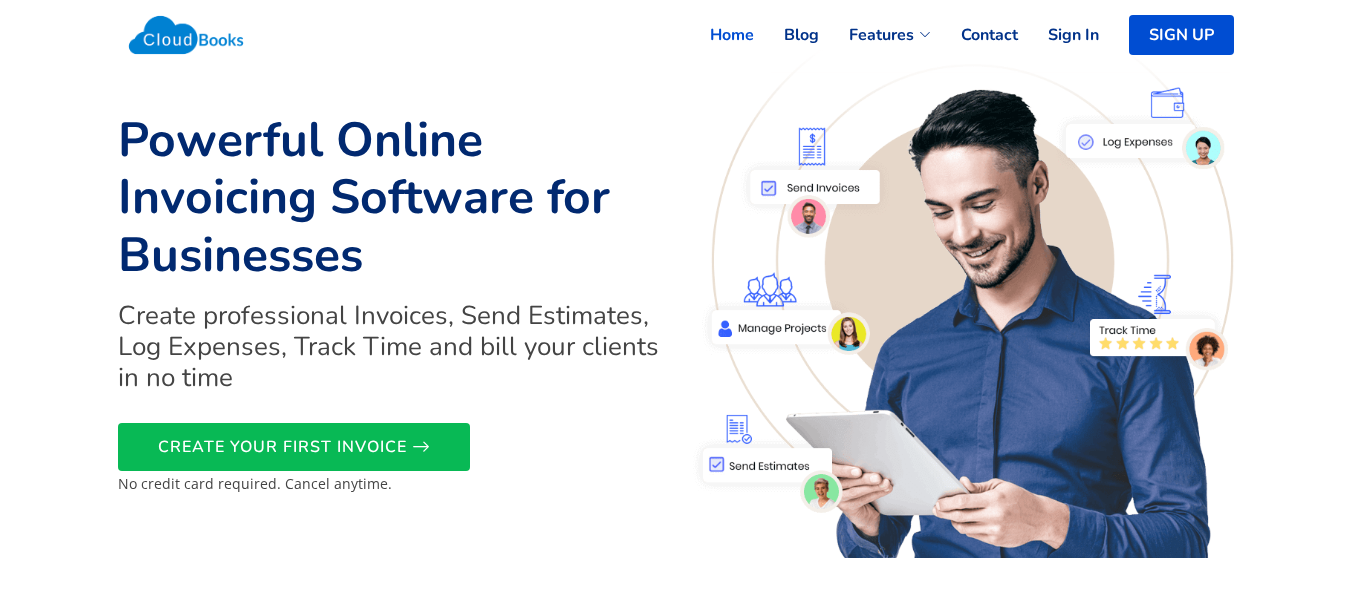 scroll, scrollTop: 0, scrollLeft: 0, axis: both 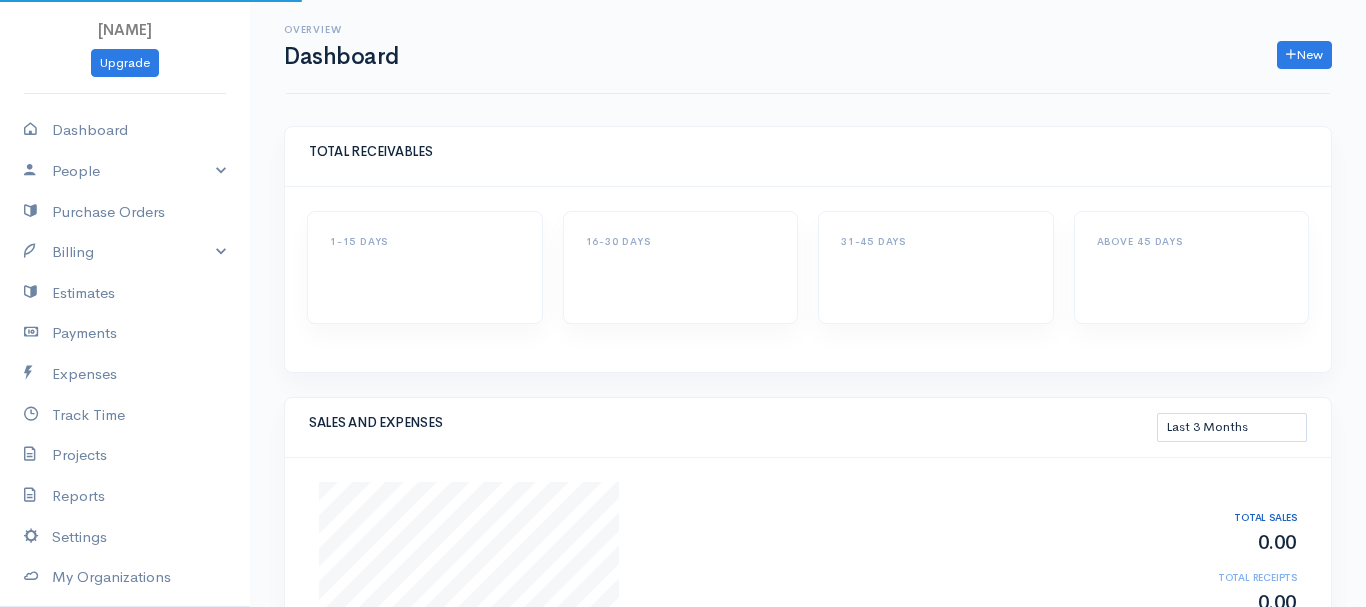 select on "90" 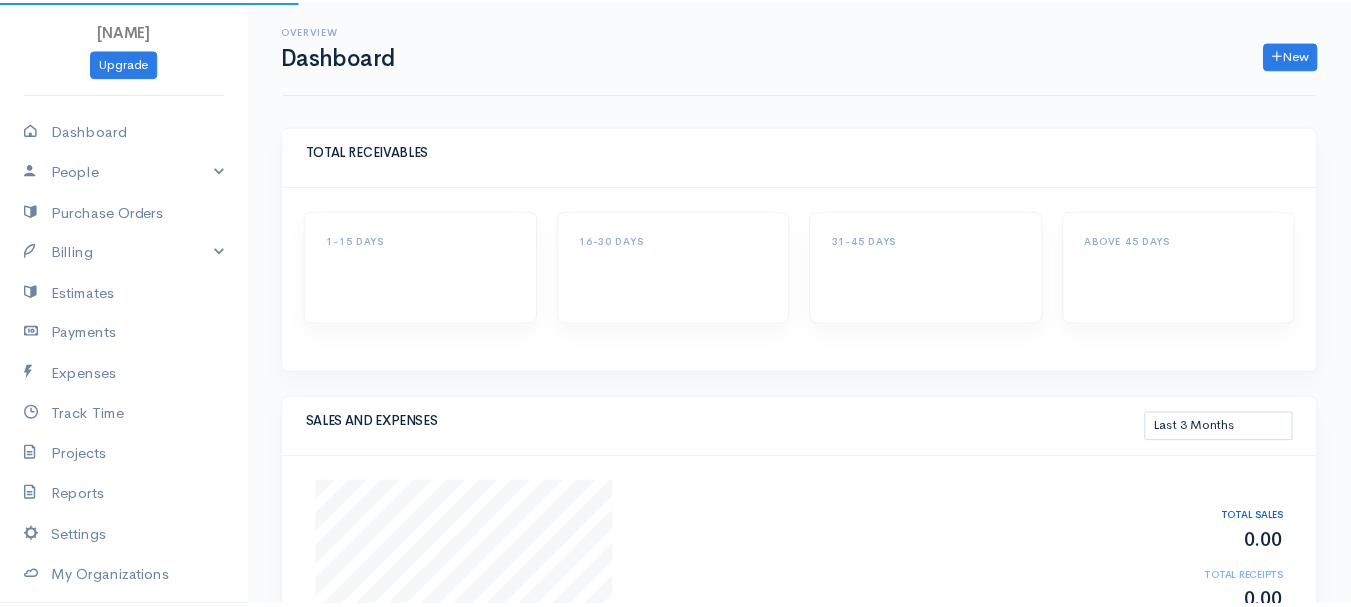 scroll, scrollTop: 0, scrollLeft: 0, axis: both 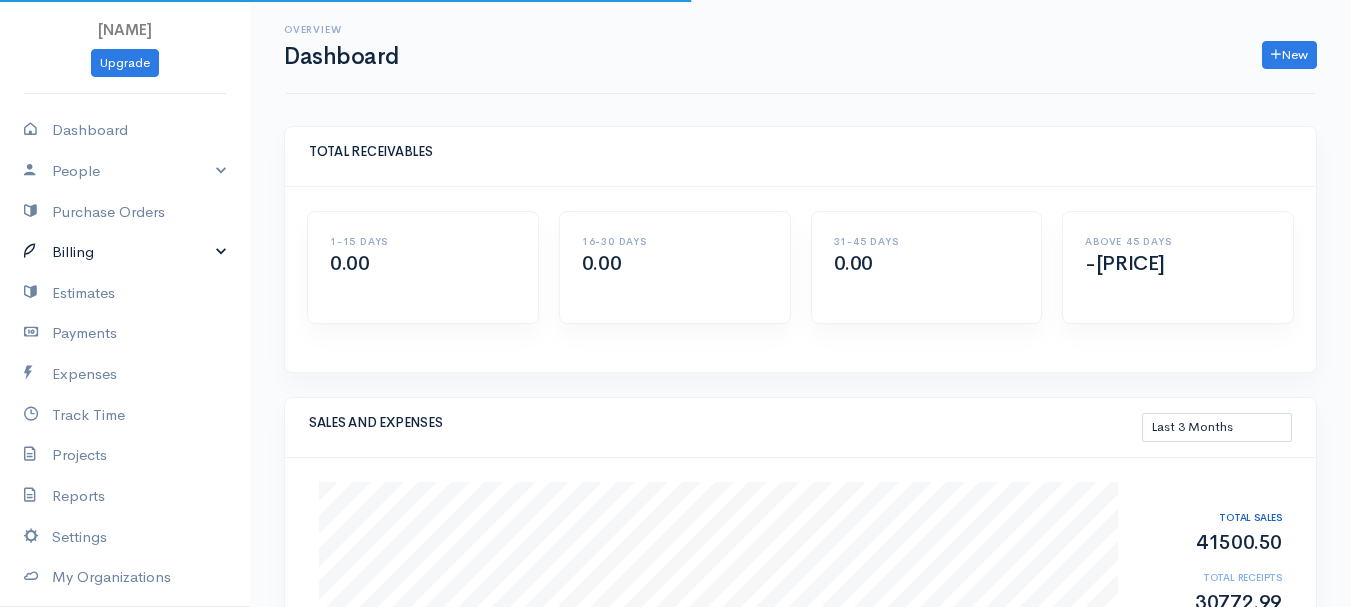 click on "Billing" at bounding box center (125, 252) 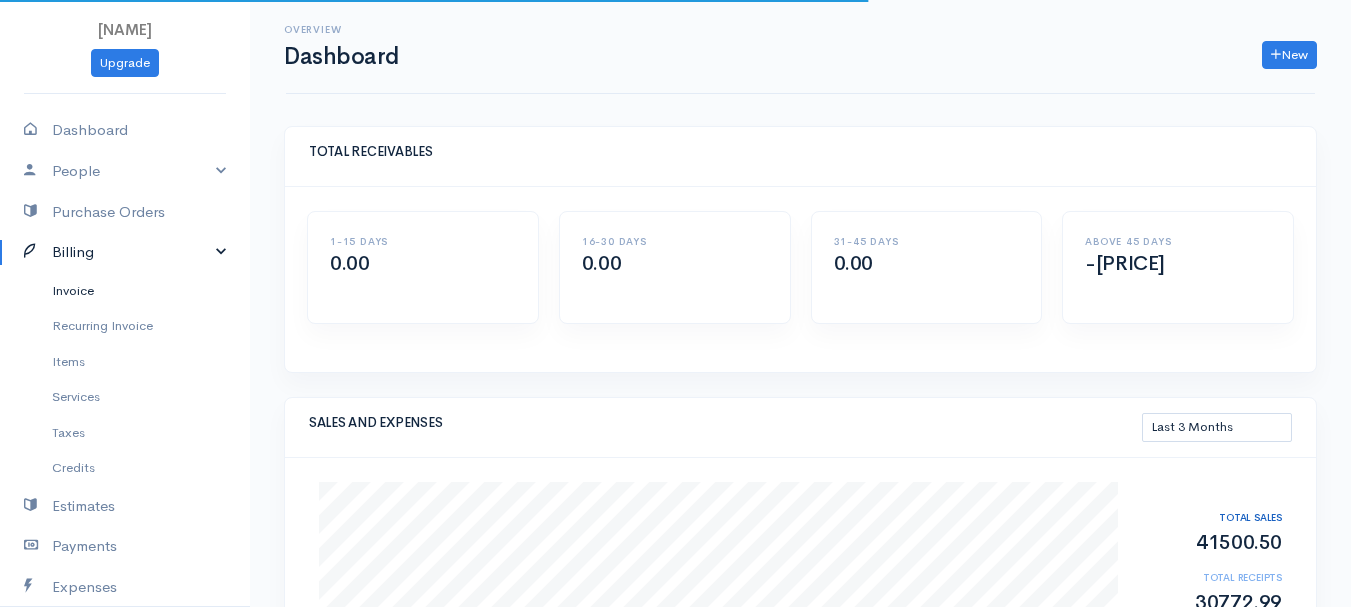 click on "Invoice" at bounding box center (125, 291) 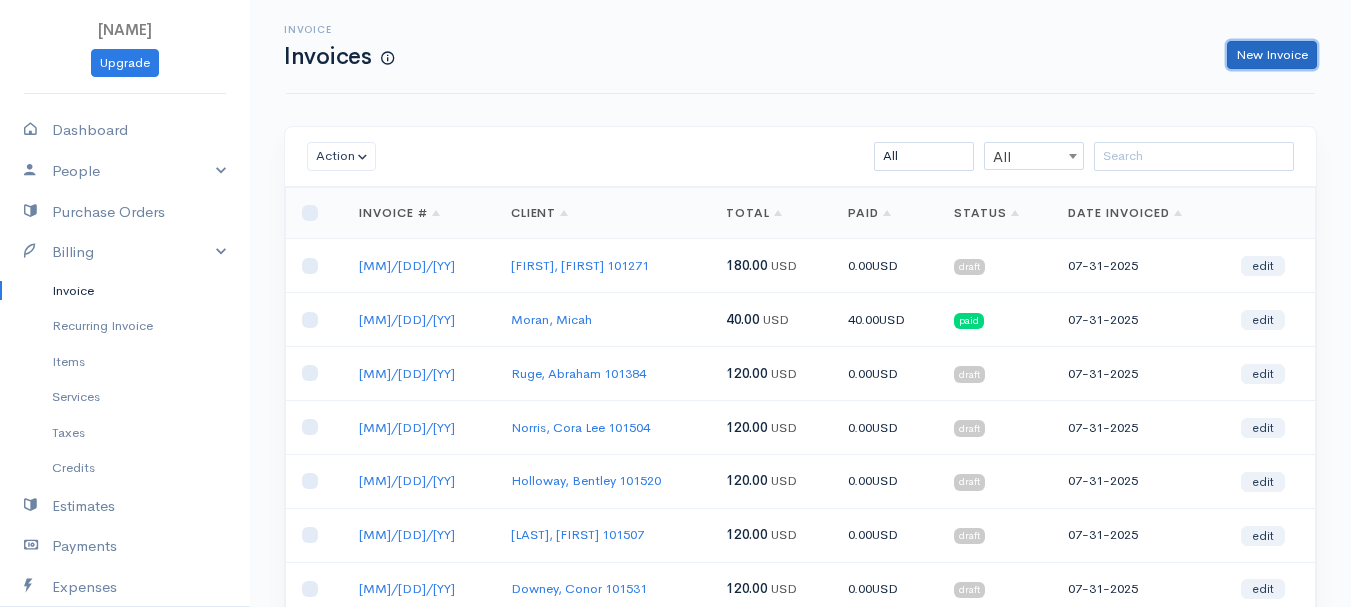 click on "New Invoice" at bounding box center (1272, 55) 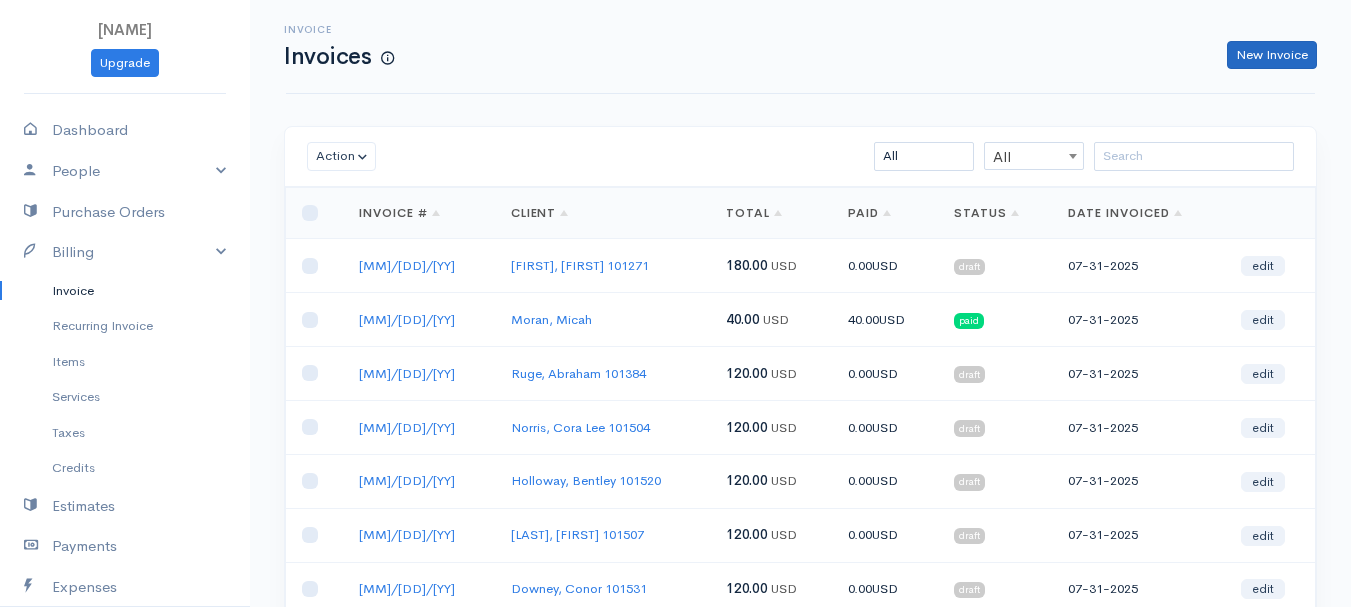 select on "United States" 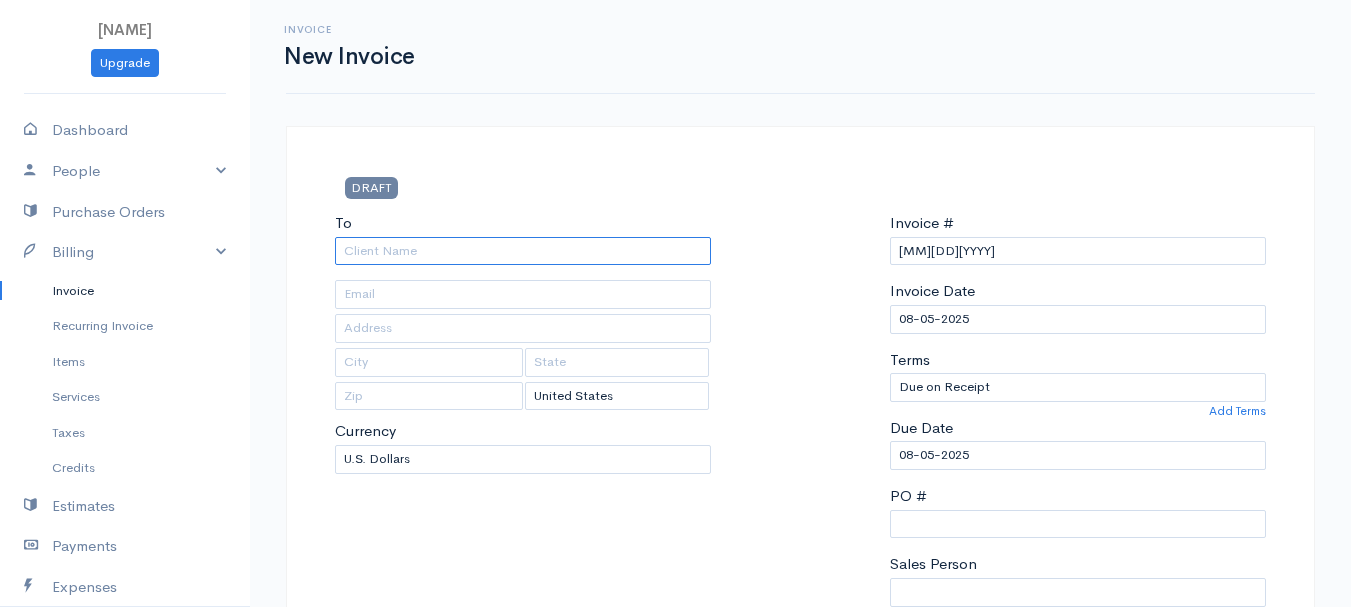 click on "To" at bounding box center (523, 251) 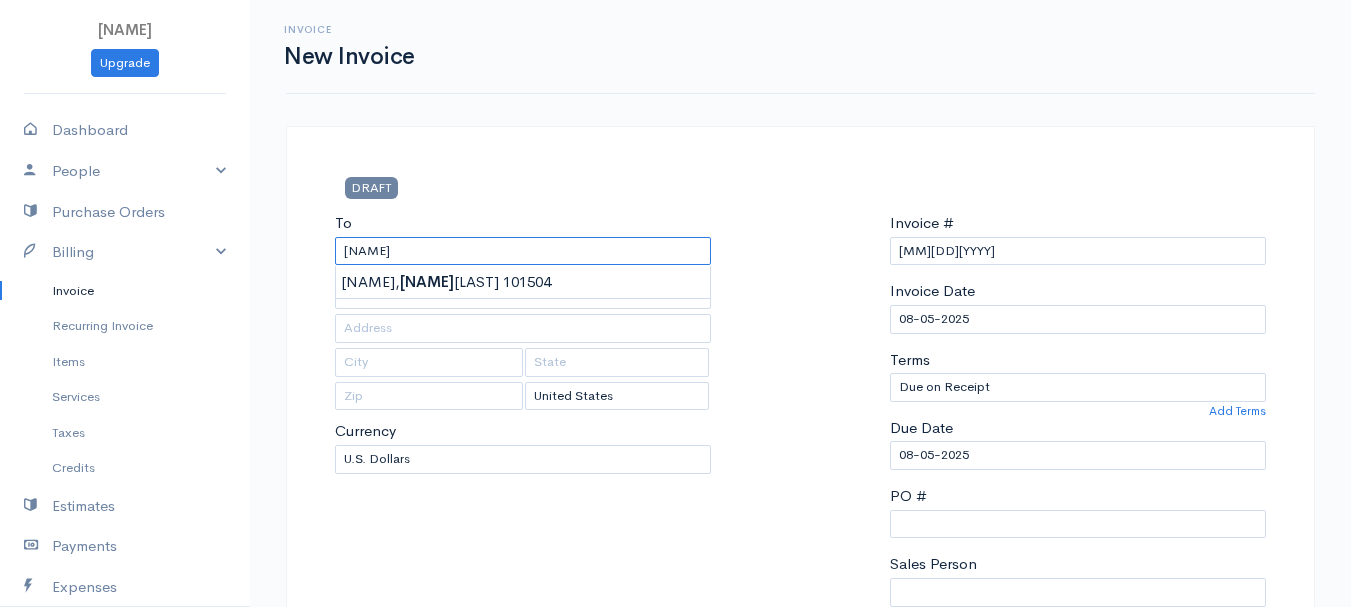 type on "Norris, Cora Lee         101504" 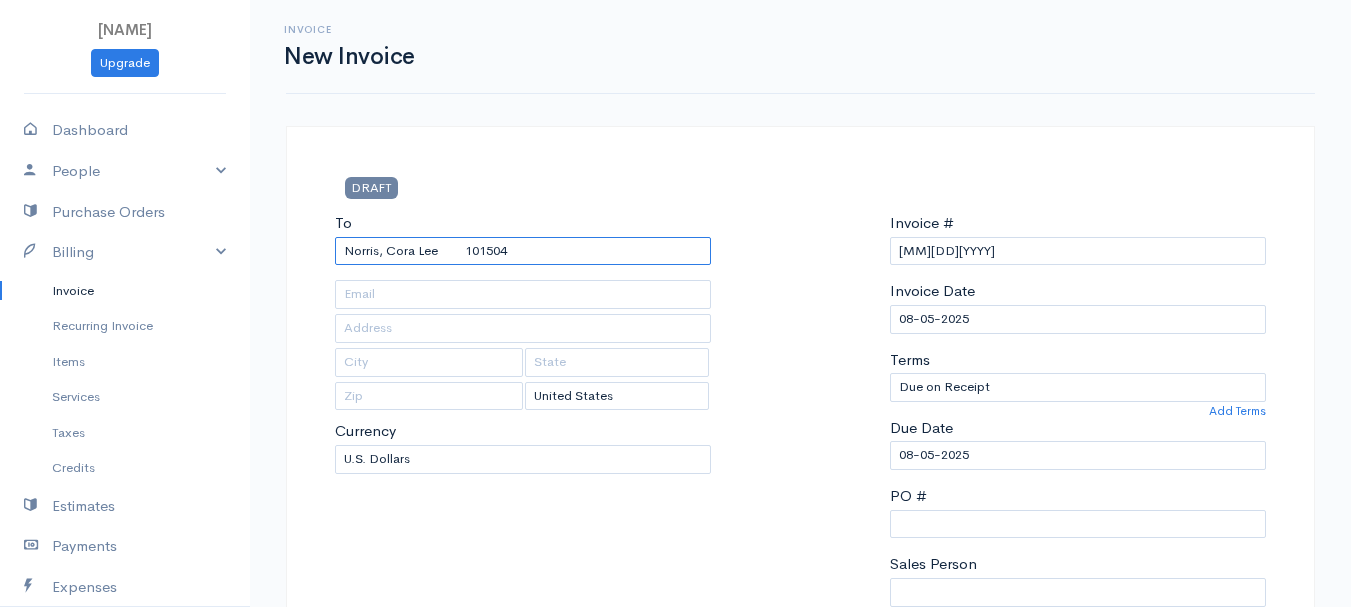 type on "[NUMBER] [STREET]    #[NUMBER]" 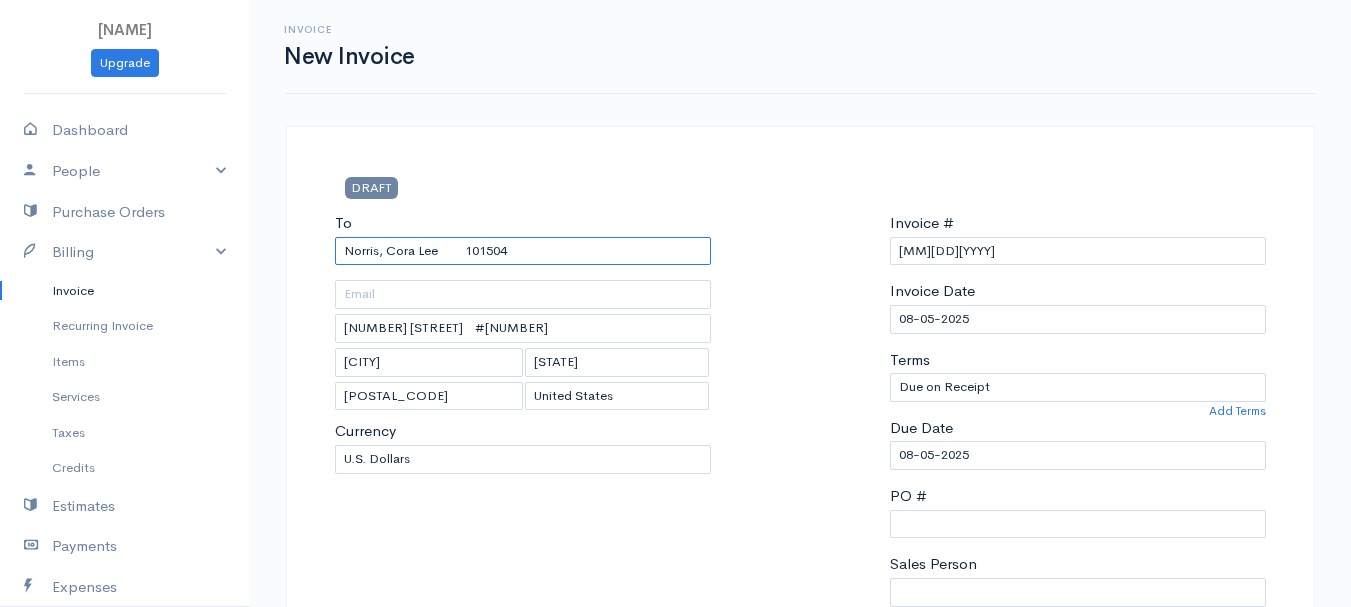 type on "Norris, Cora Lee         101504" 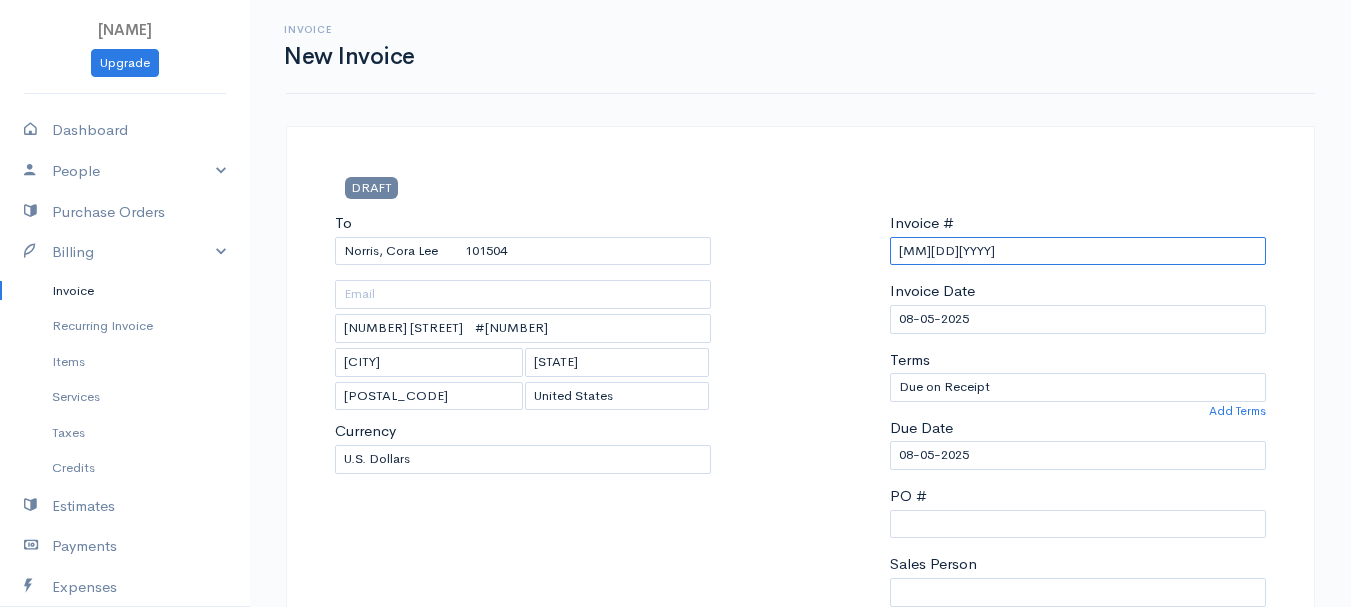 click on "[MM][DD][YYYY]" at bounding box center [1078, 251] 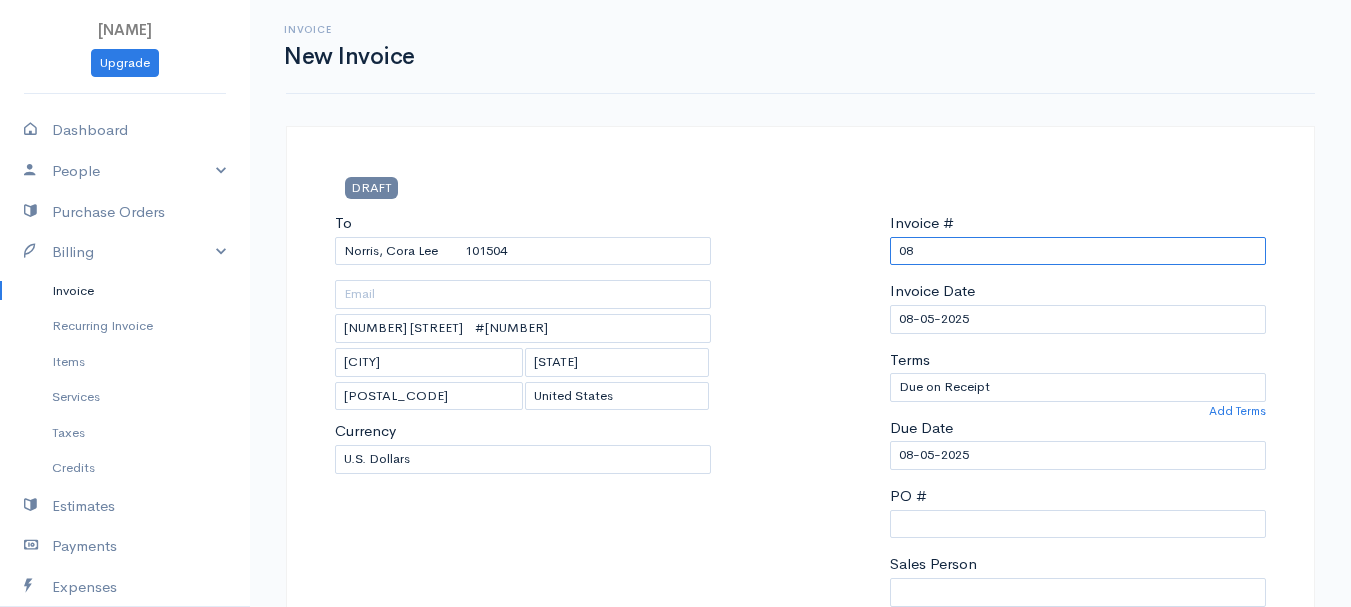 type on "0" 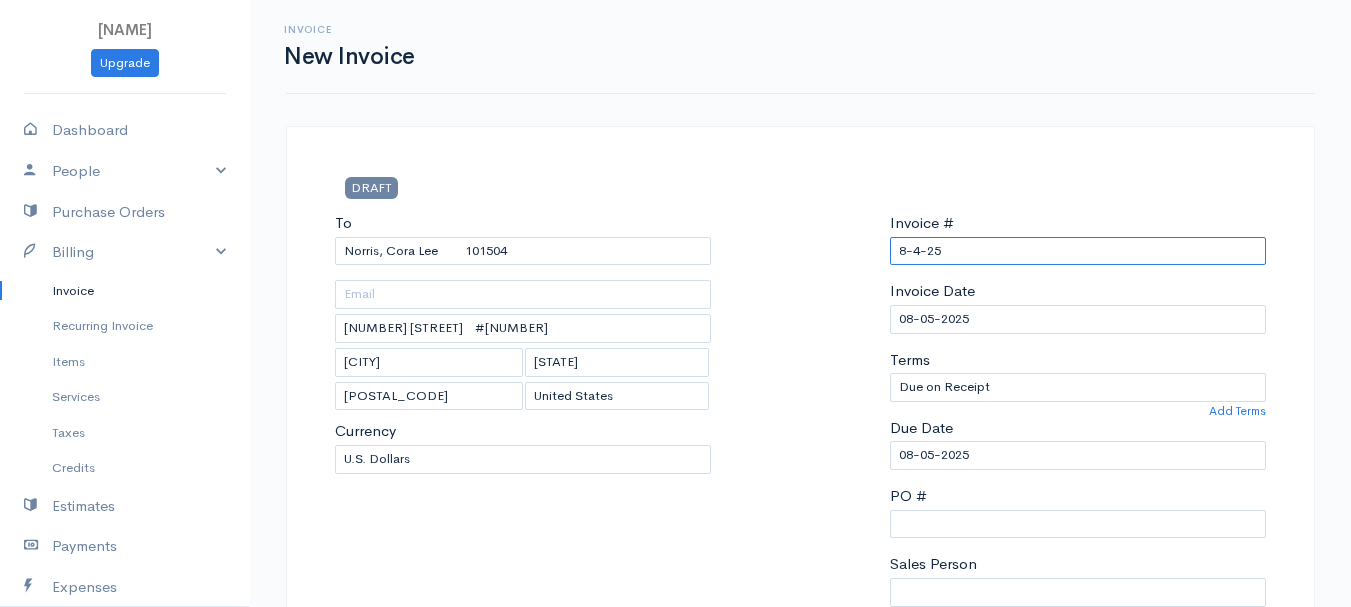 drag, startPoint x: 962, startPoint y: 241, endPoint x: 842, endPoint y: 245, distance: 120.06665 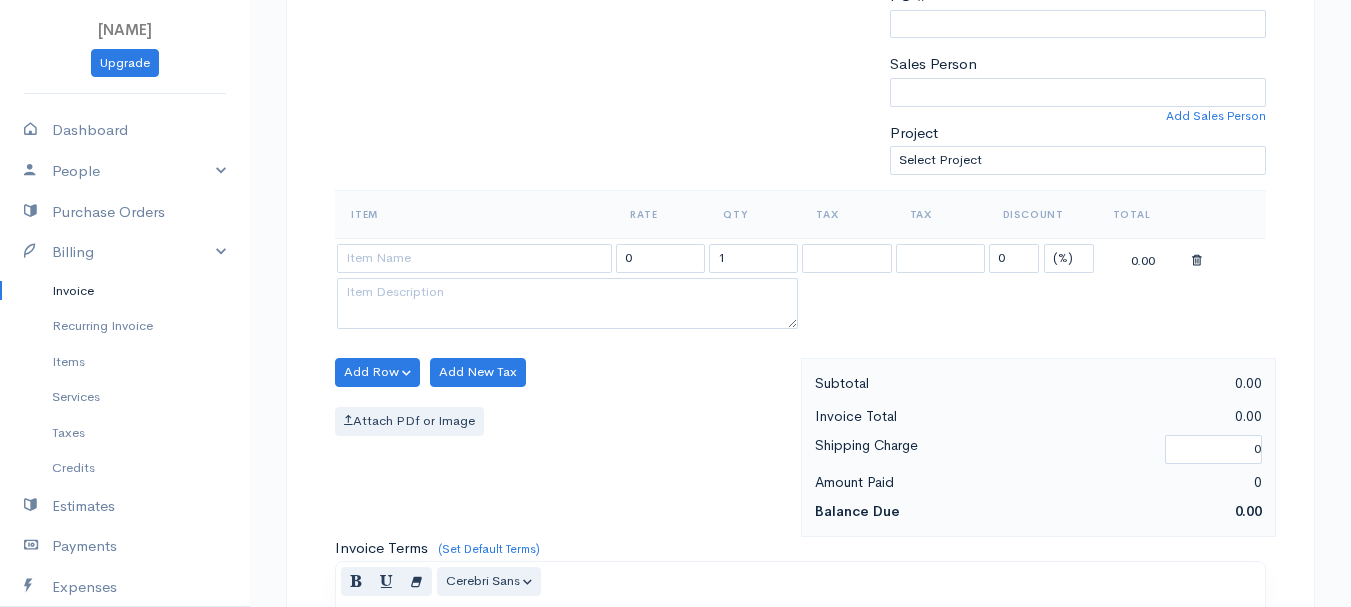 type on "8-4-25" 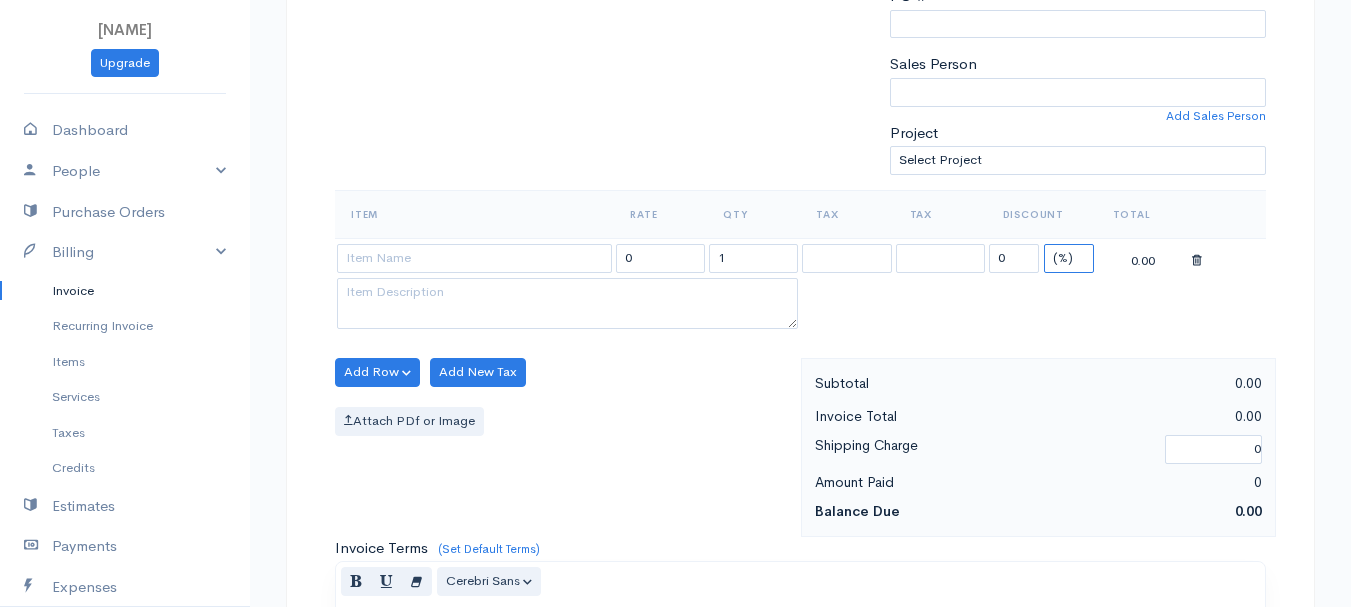 click on "(%) Flat" at bounding box center [1069, 258] 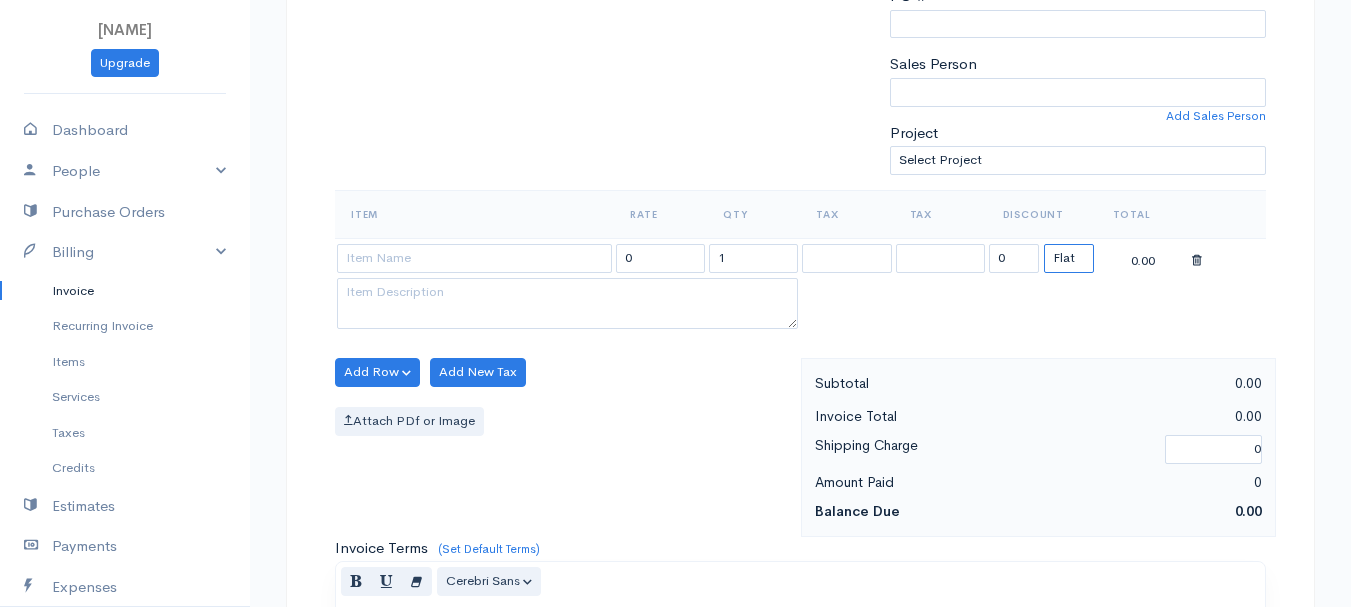 click on "(%) Flat" at bounding box center [1069, 258] 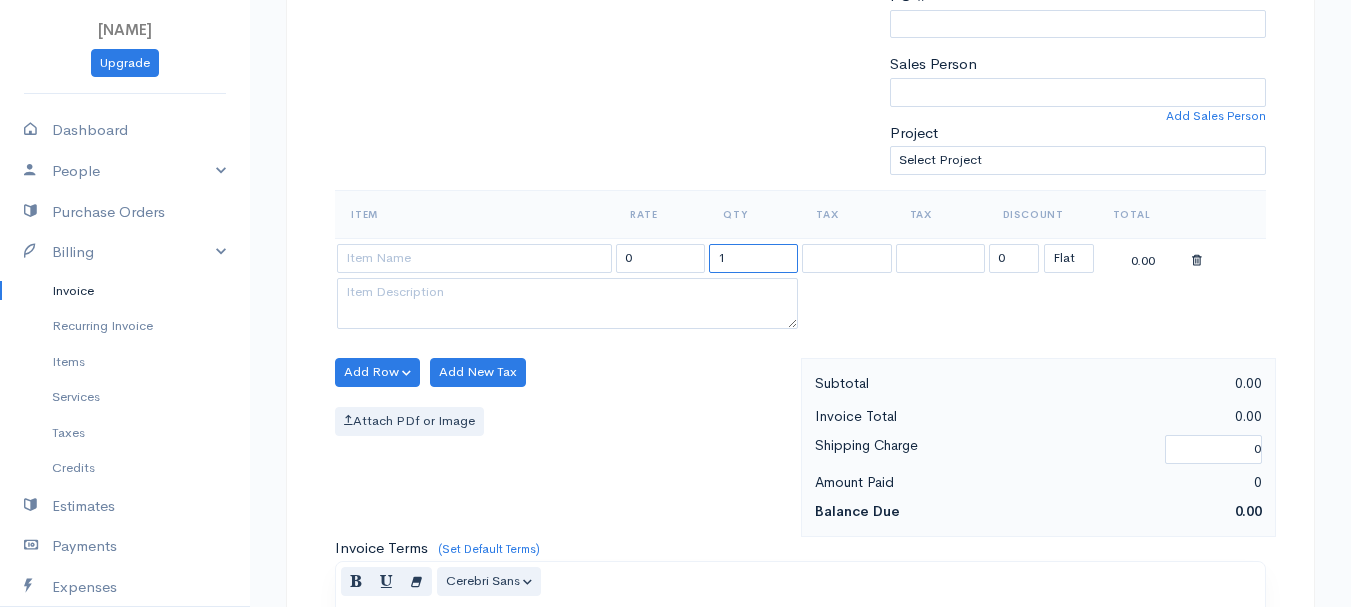 click on "1" at bounding box center (753, 258) 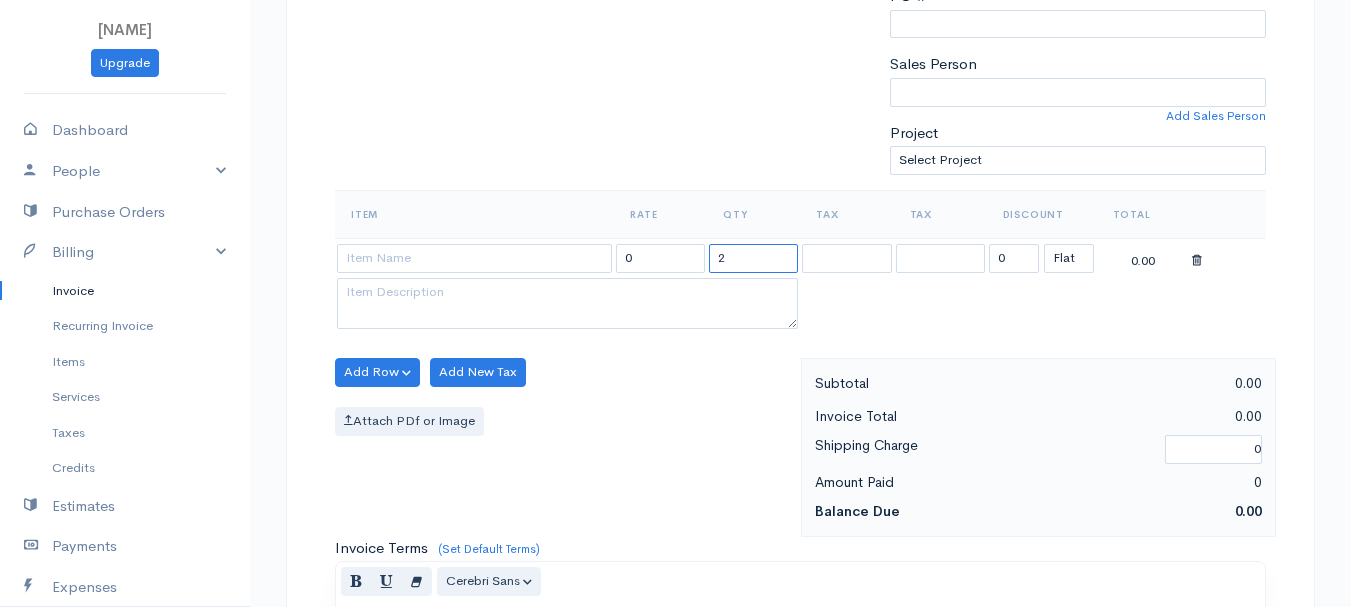type on "2" 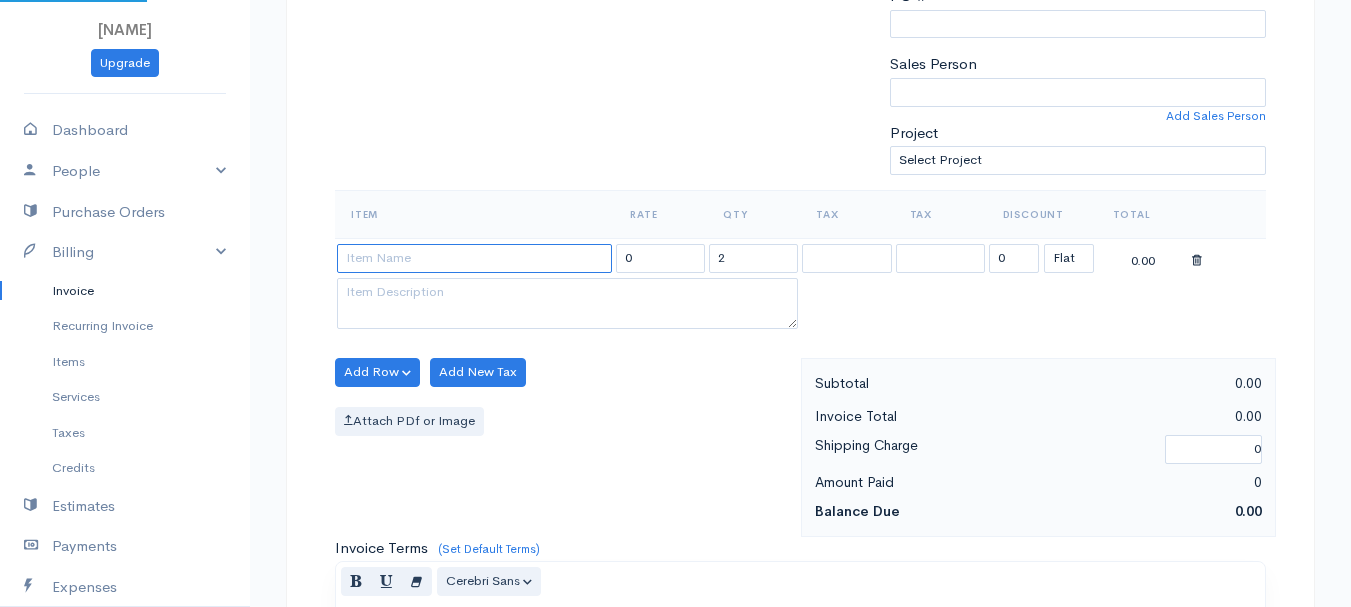 click at bounding box center [474, 258] 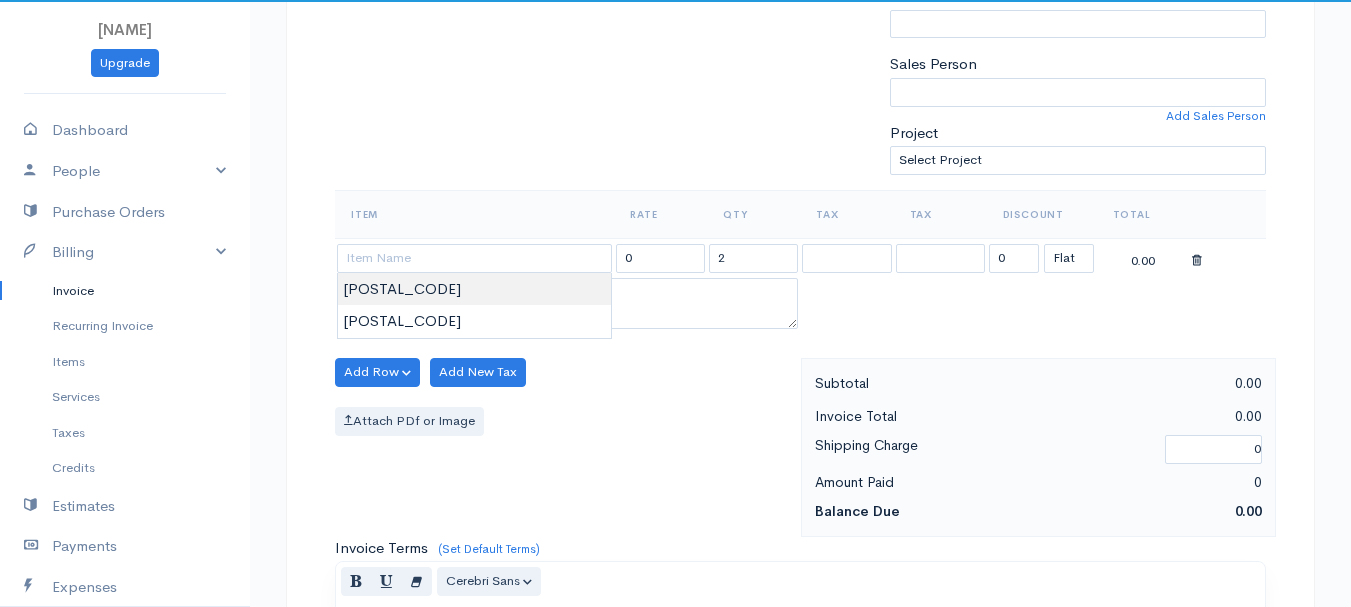 type on "[POSTAL_CODE]" 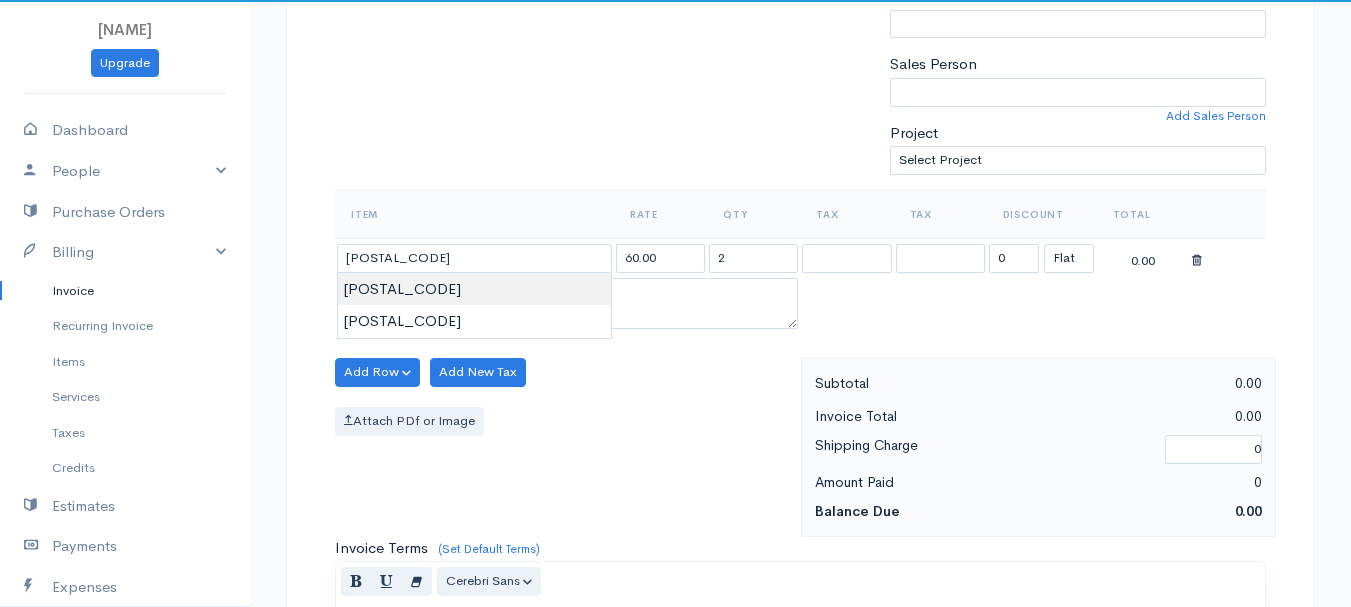 click on "DRAFT To [LAST], [FIRST] [LAST]         101504 [NUMBER] [STREET]    #[NUMBER] [CITY] [STATE] [POSTAL_CODE] [Choose Country] United States Canada United Kingdom Afghanistan Albania Algeria American Samoa Andorra Chad" at bounding box center (675, 364) 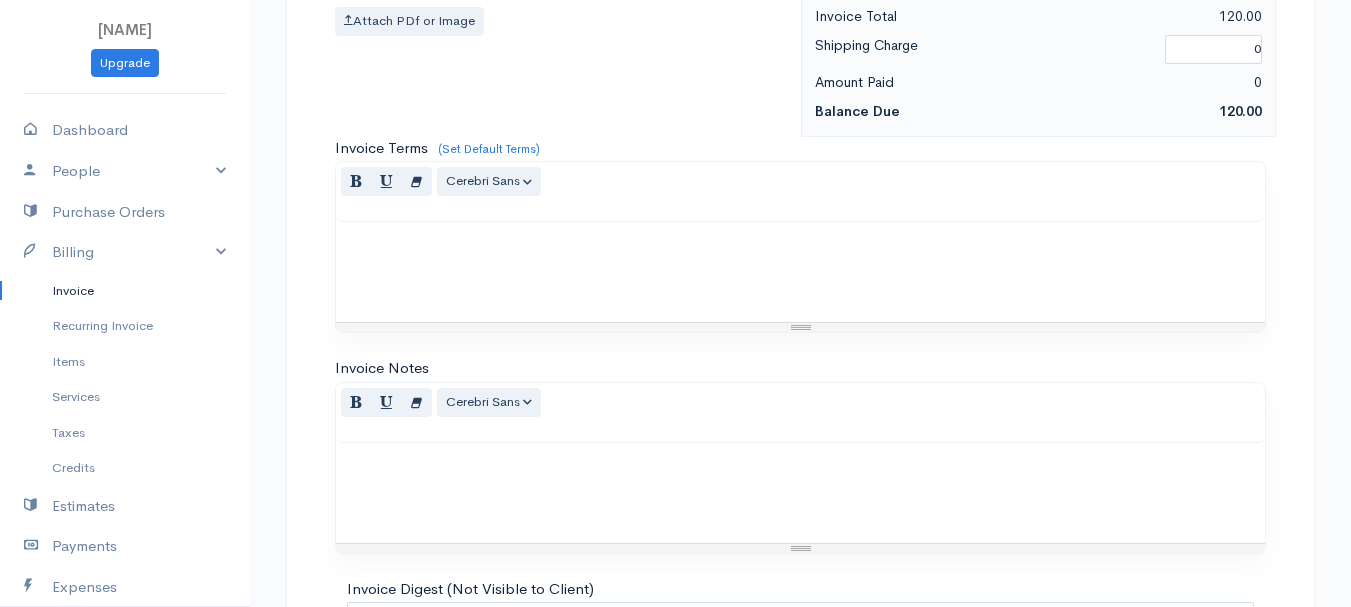 scroll, scrollTop: 1122, scrollLeft: 0, axis: vertical 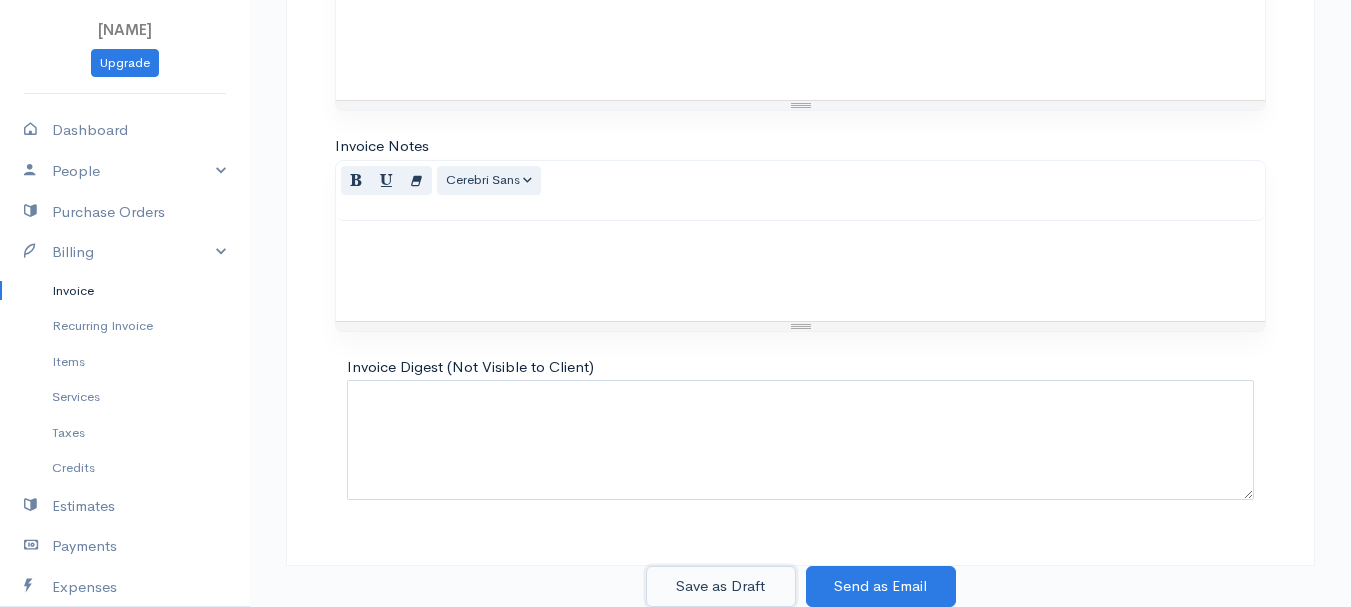 click on "Save as Draft" at bounding box center (721, 586) 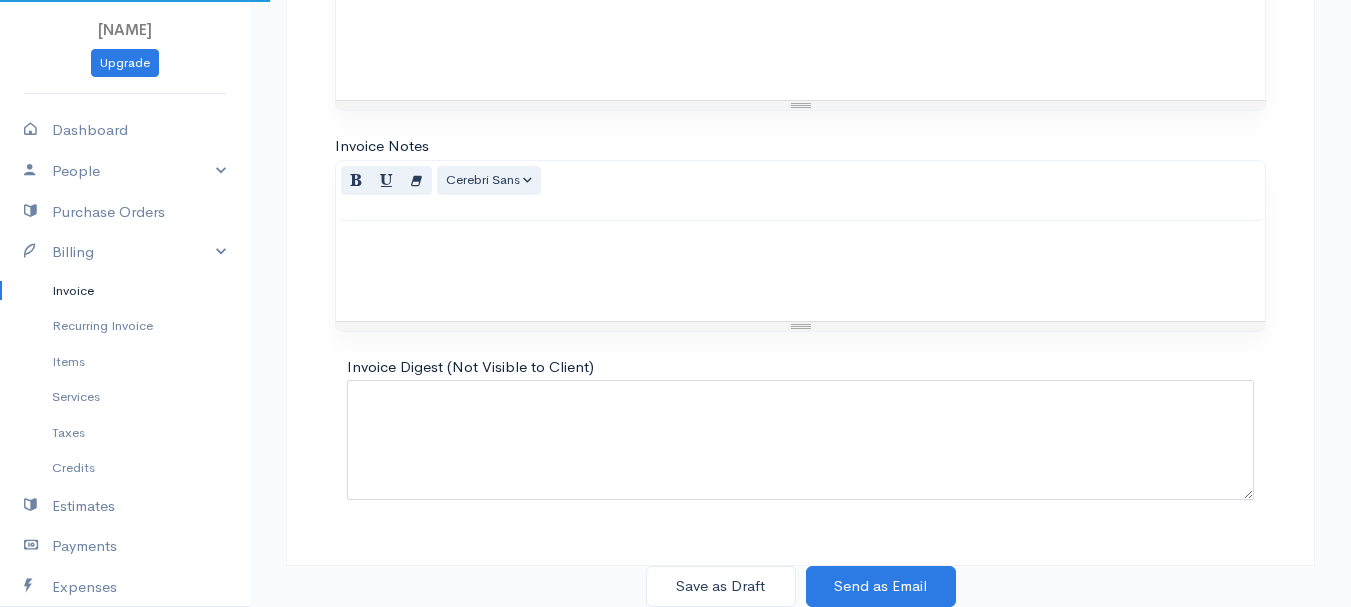 scroll, scrollTop: 0, scrollLeft: 0, axis: both 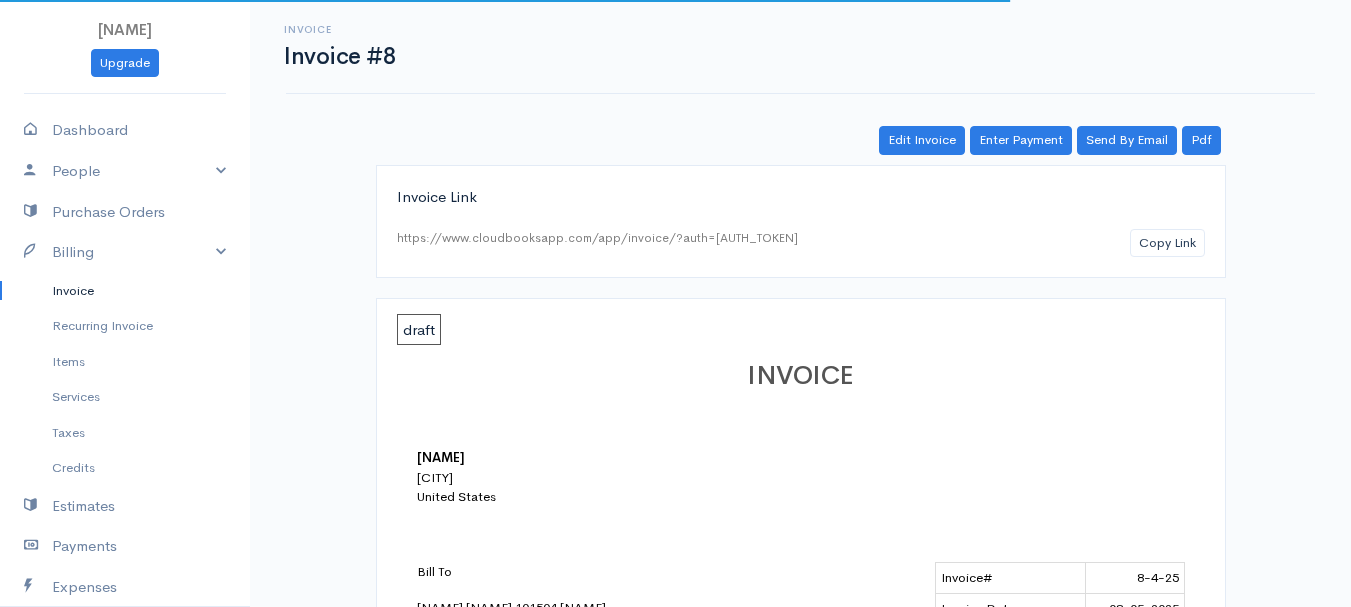 click on "Invoice" at bounding box center [125, 291] 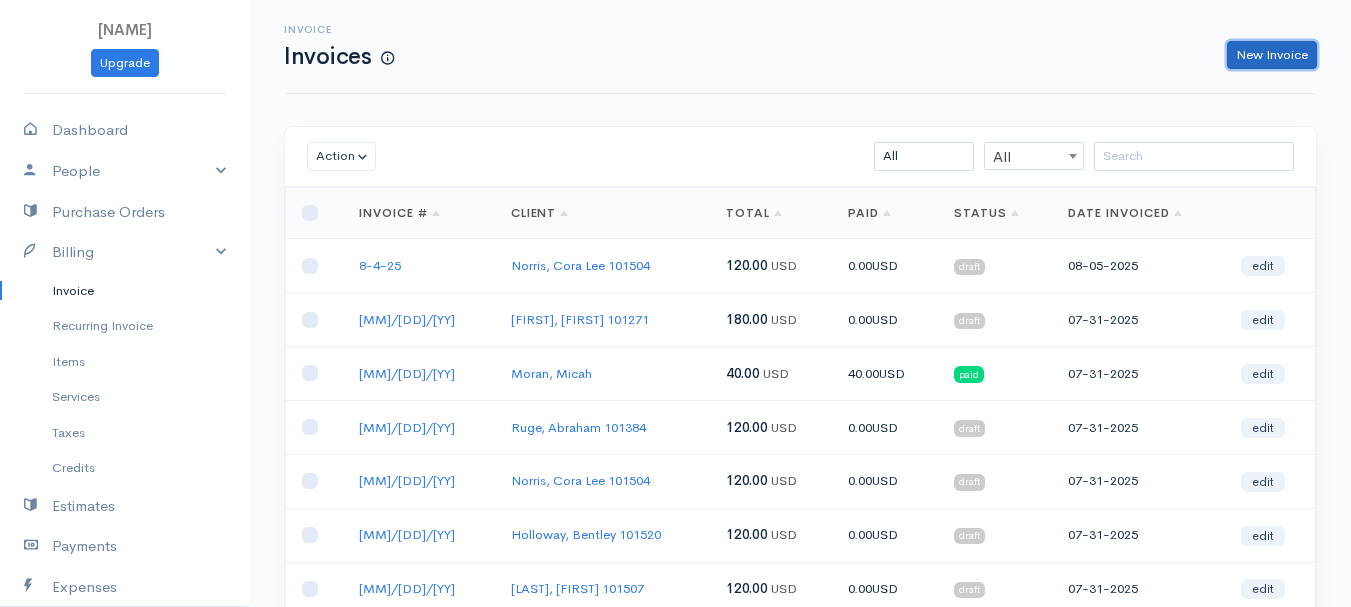 click on "New Invoice" at bounding box center [1272, 55] 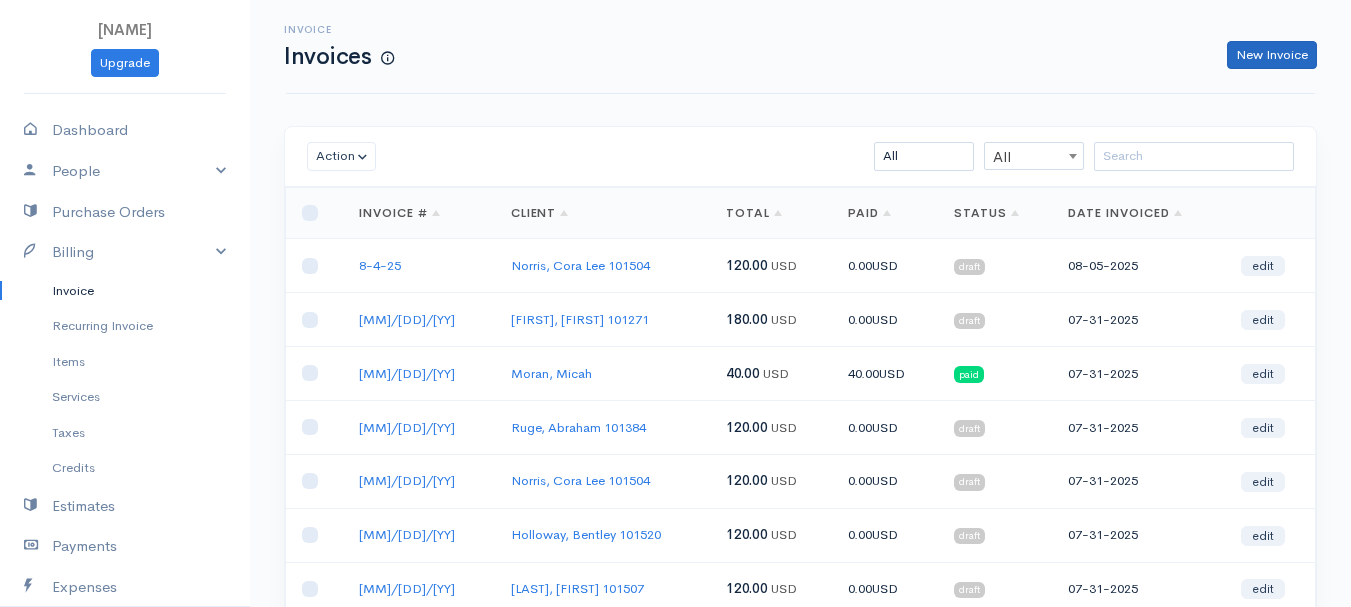 select on "United States" 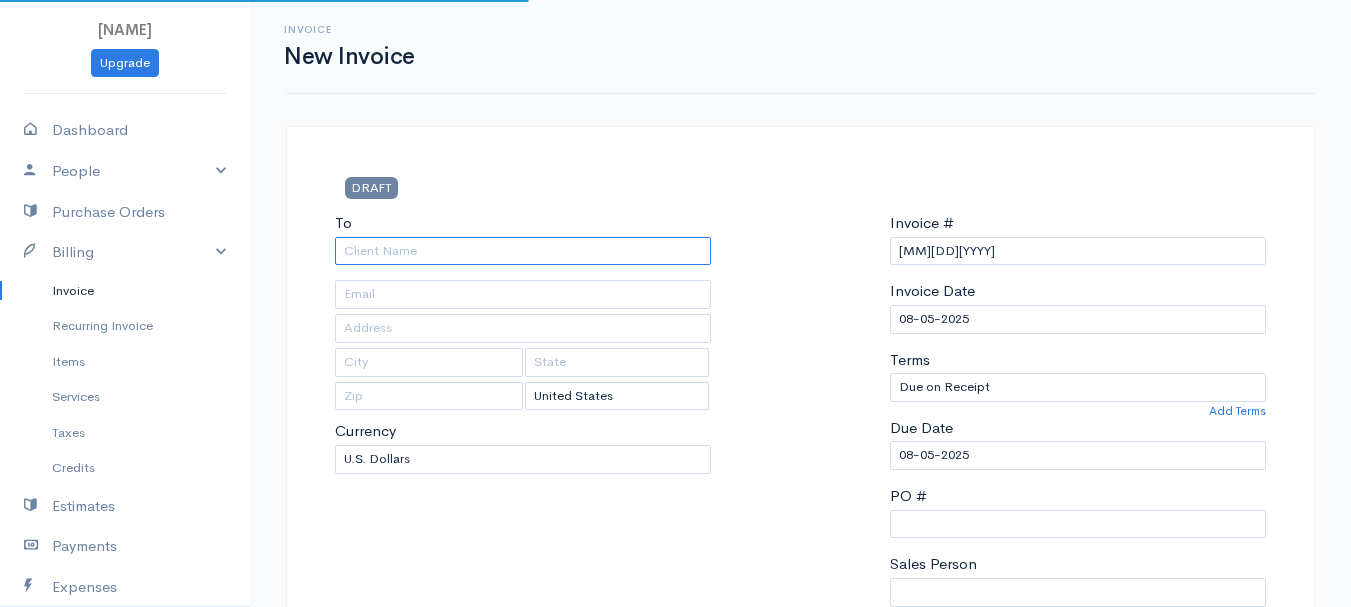 click on "To" at bounding box center [523, 251] 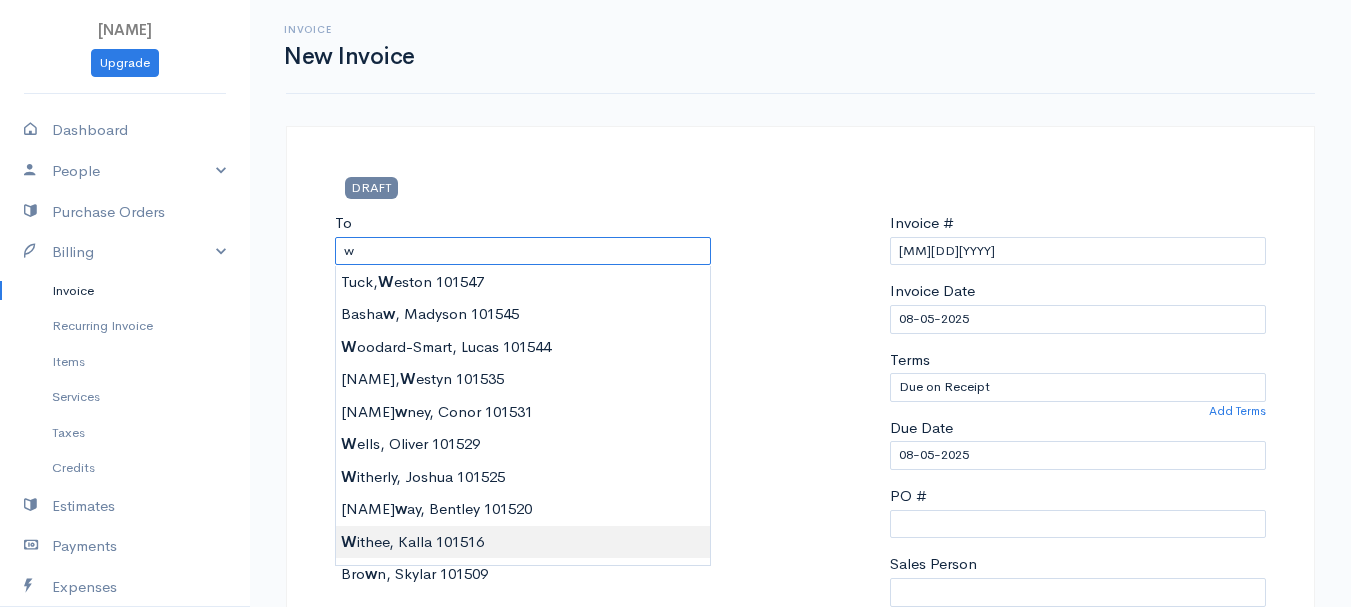 type on "[LAST], [FIRST]     101516" 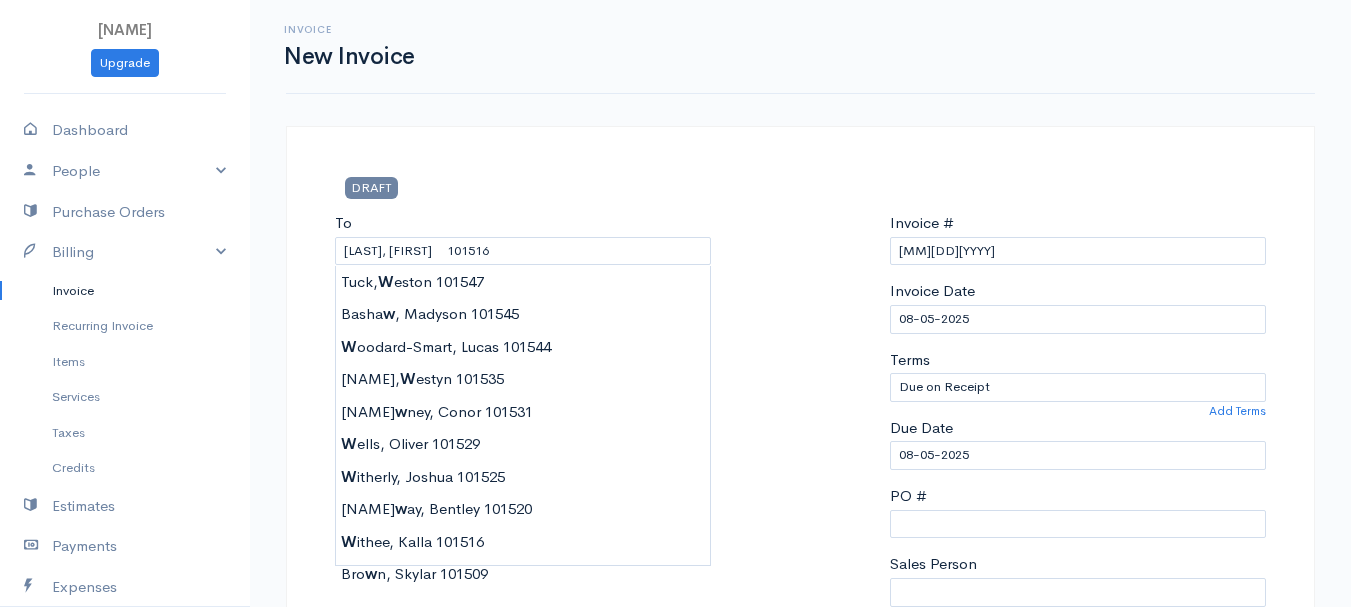 drag, startPoint x: 401, startPoint y: 536, endPoint x: 419, endPoint y: 520, distance: 24.083189 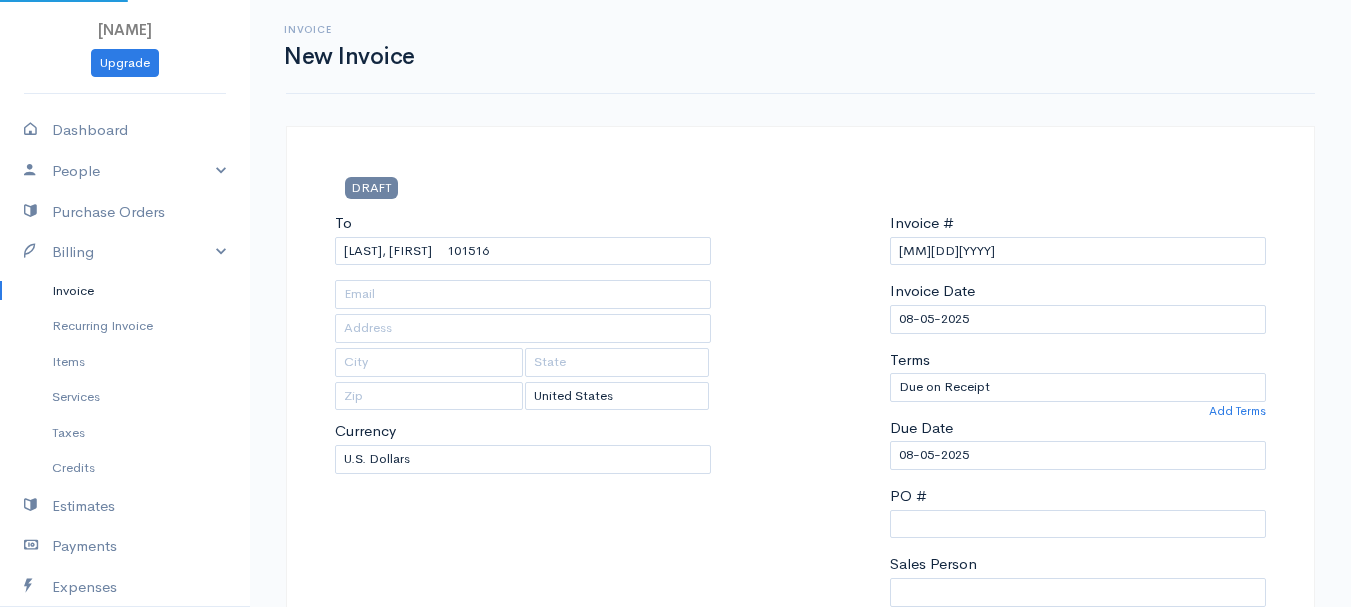 type on "[NUMBER] [STREET]" 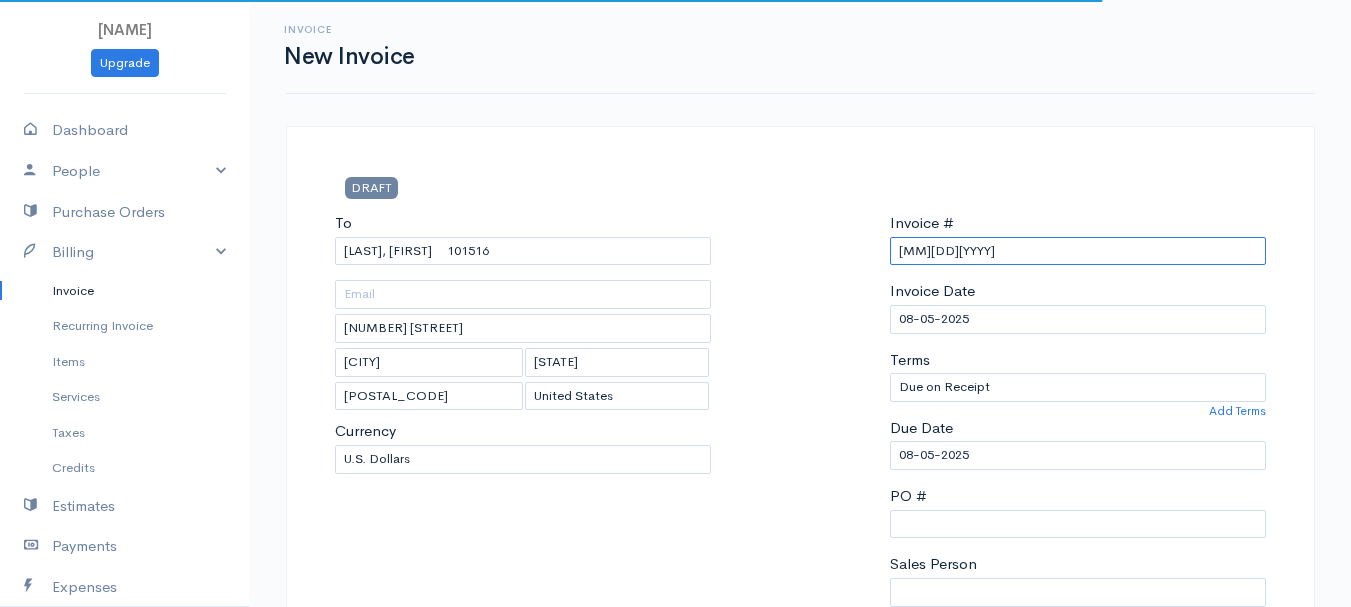 click on "[MM][DD][YYYY]" at bounding box center (1078, 251) 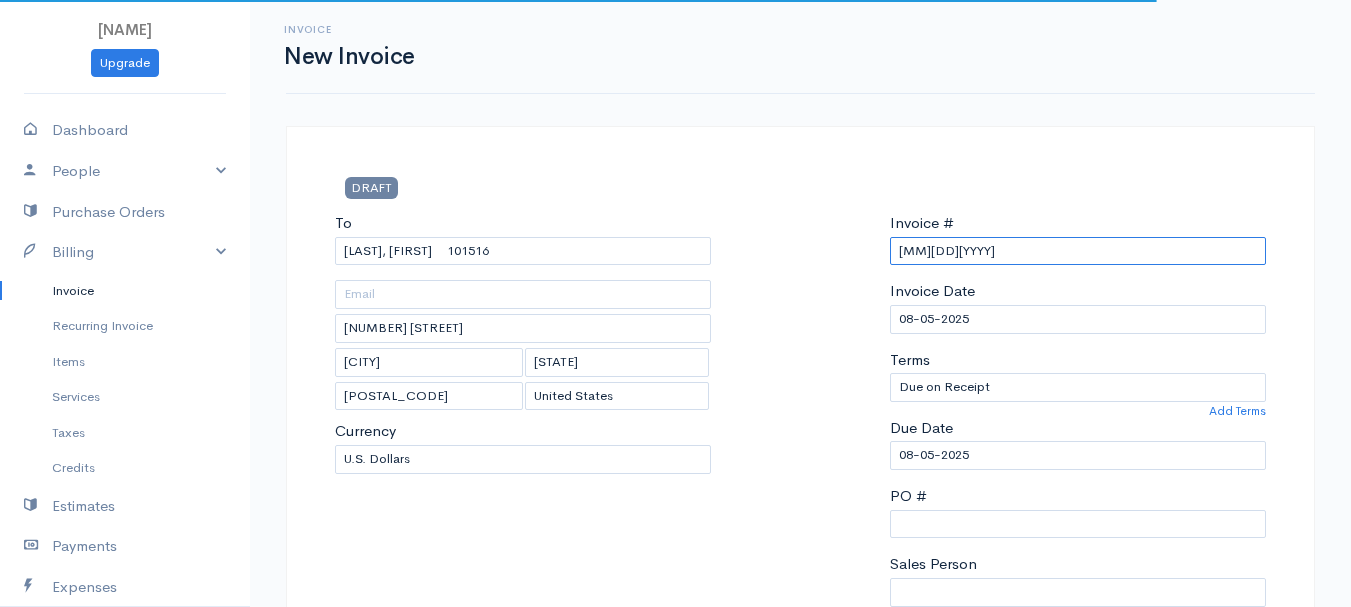 click on "[MM][DD][YYYY]" at bounding box center [1078, 251] 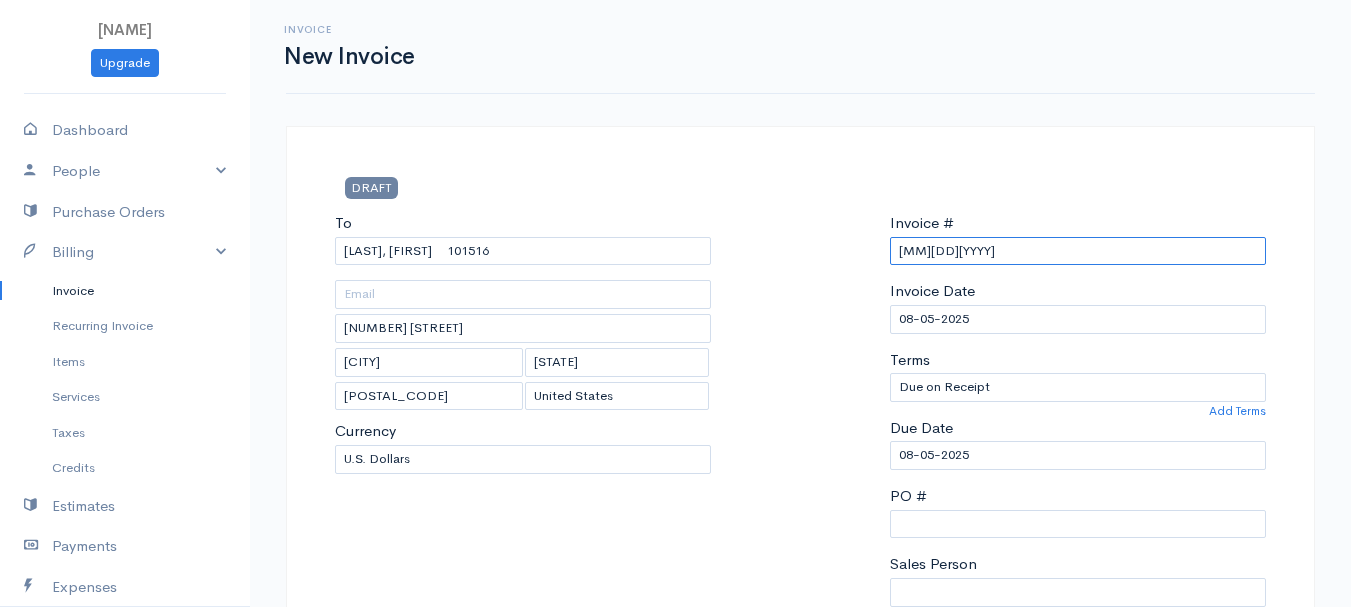 paste on "8-4-25" 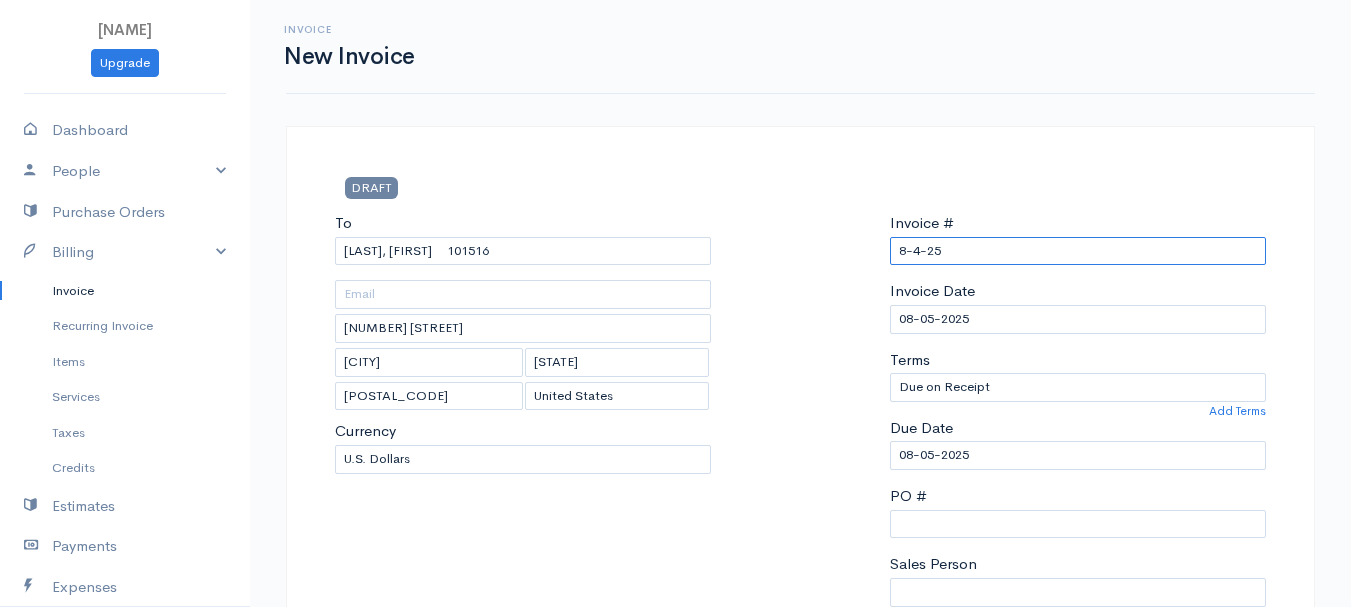 scroll, scrollTop: 400, scrollLeft: 0, axis: vertical 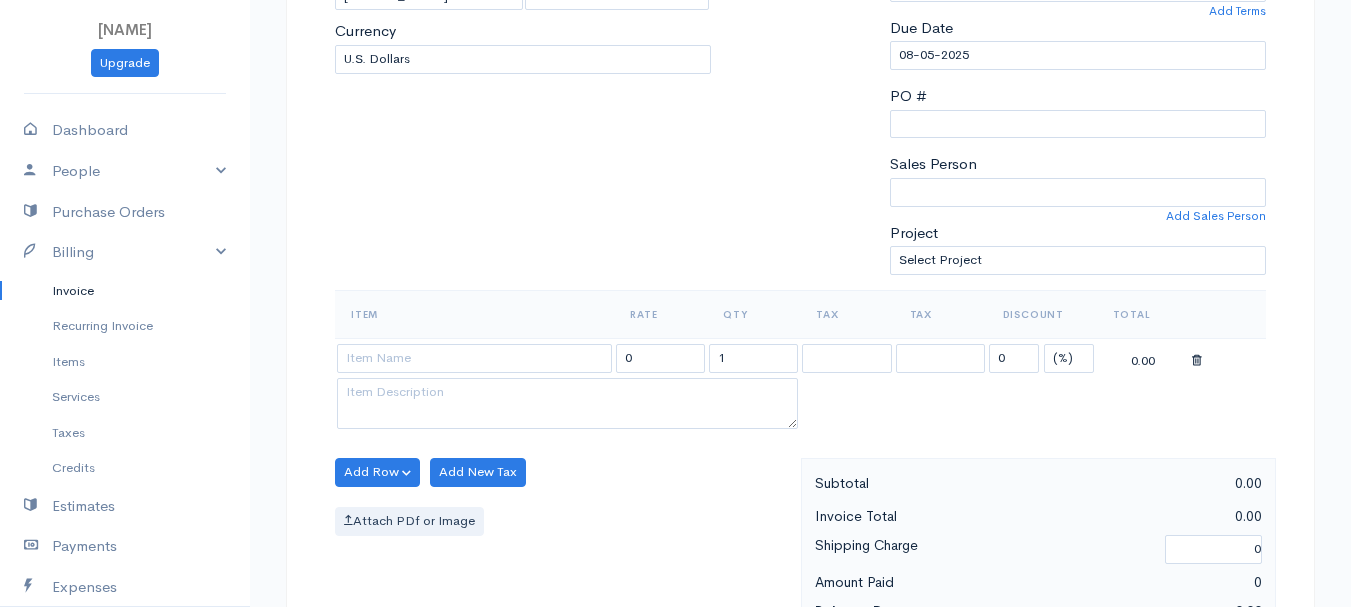 type on "8-4-25" 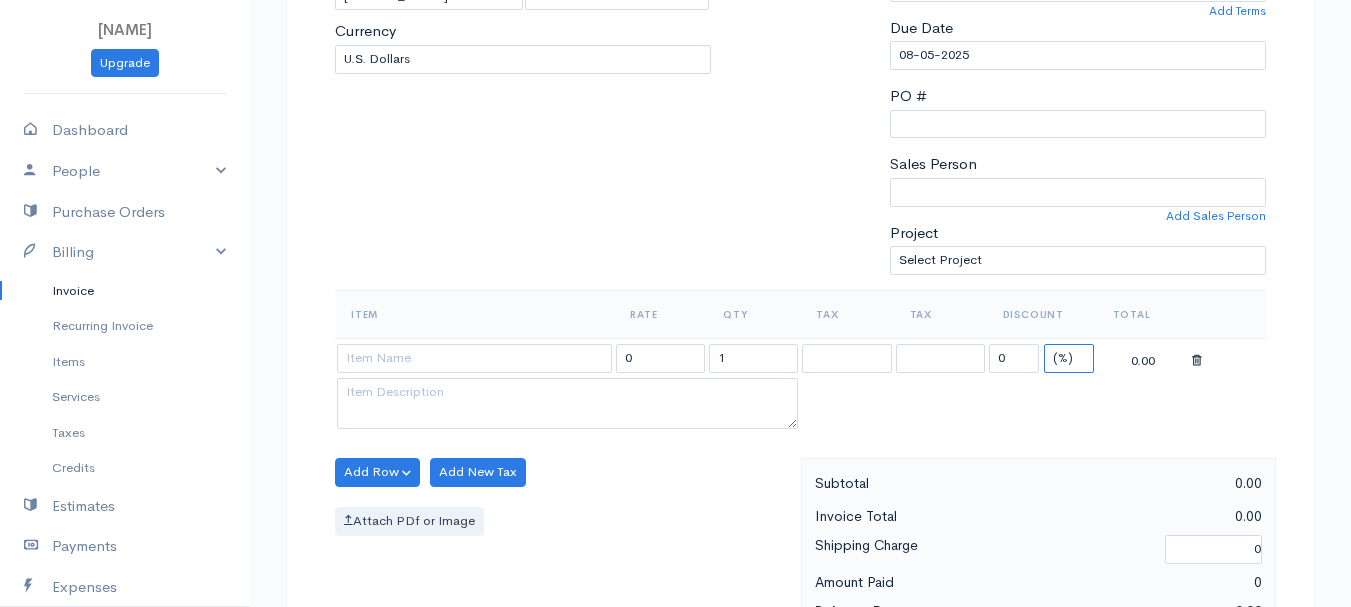 click on "(%) Flat" at bounding box center [1069, 358] 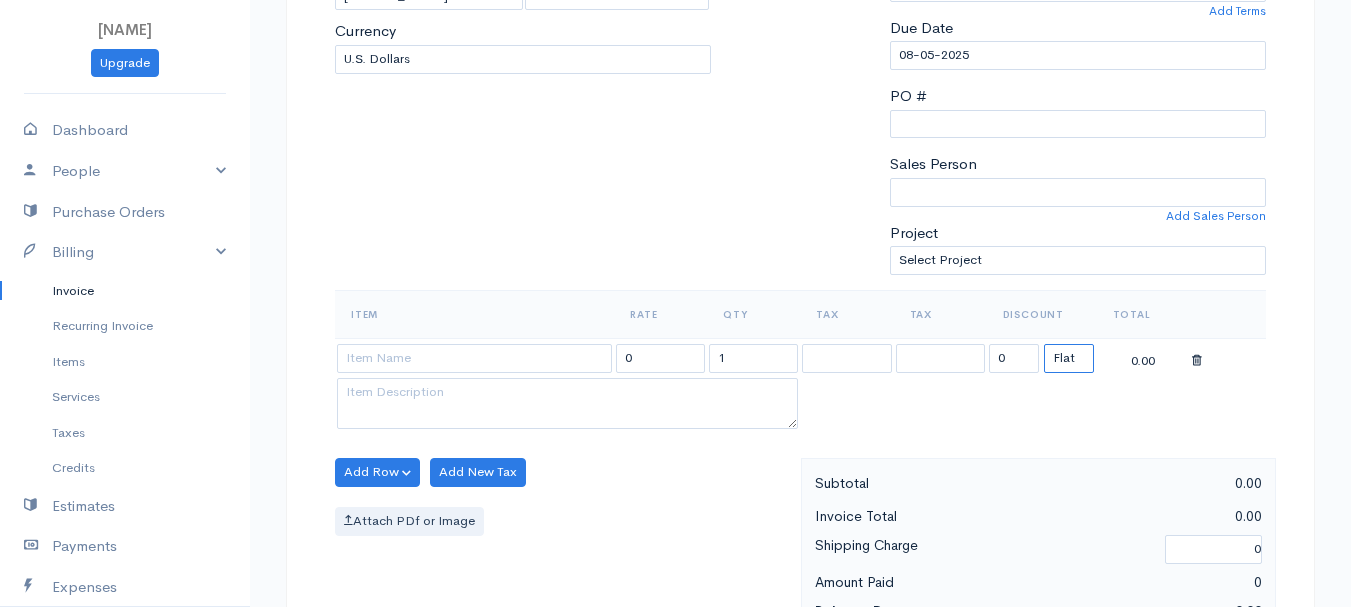 click on "(%) Flat" at bounding box center [1069, 358] 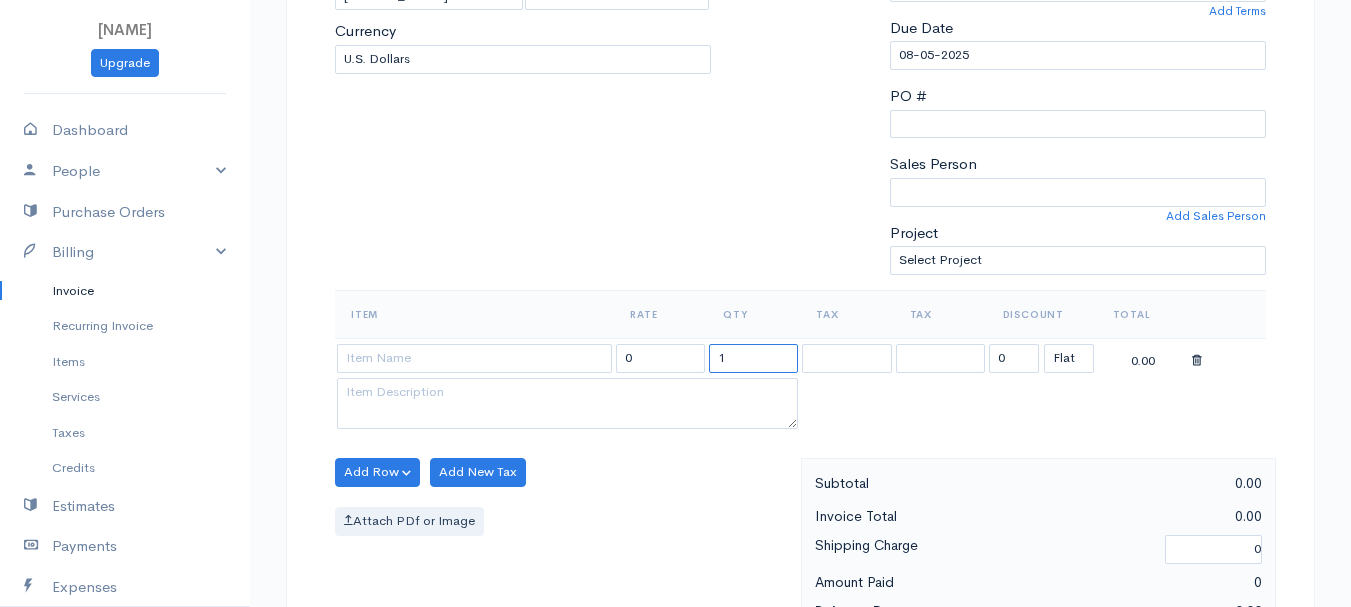 click on "1" at bounding box center (753, 358) 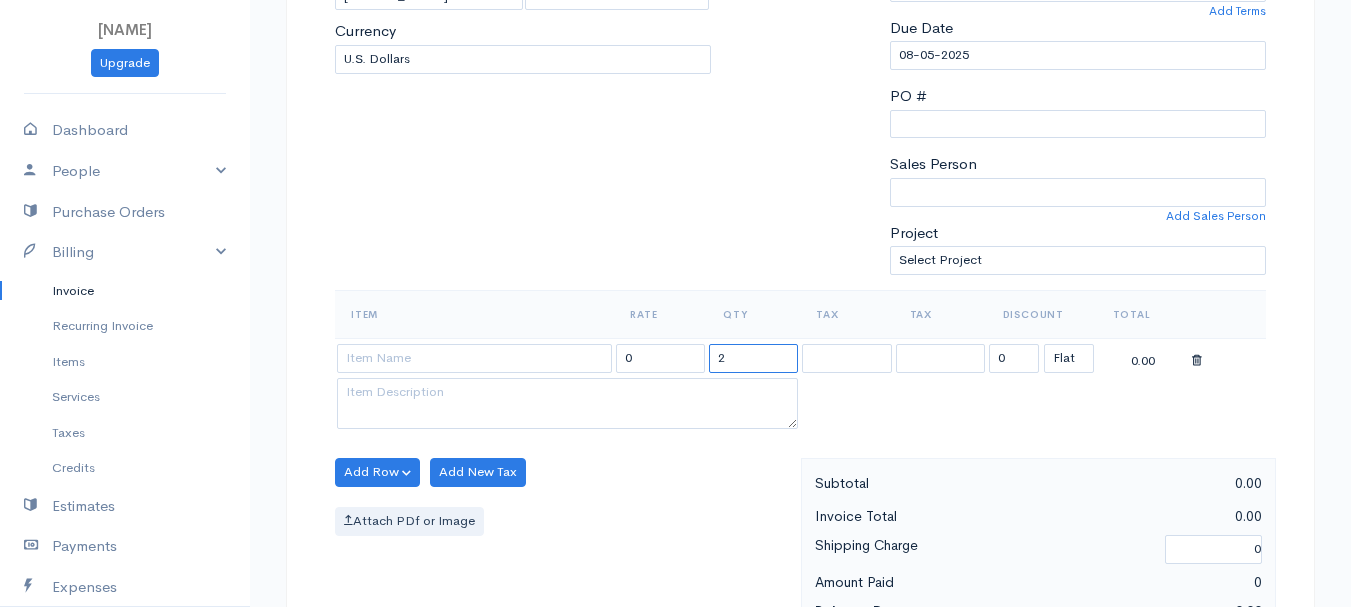 type on "2" 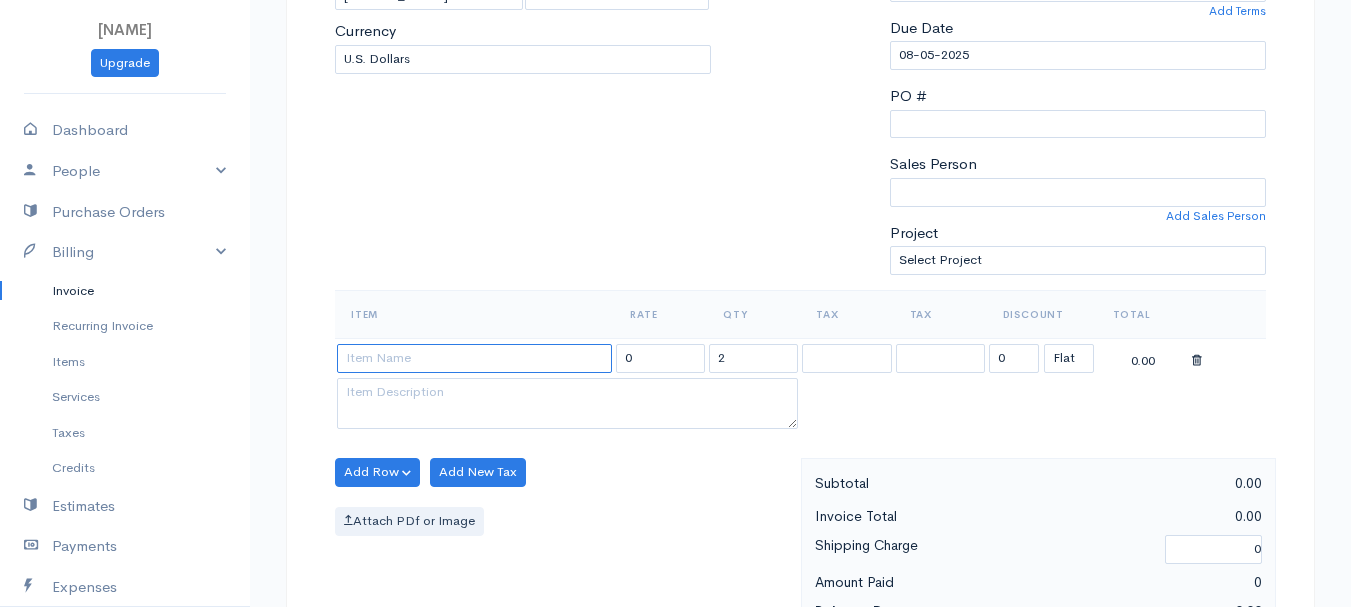 click at bounding box center [474, 358] 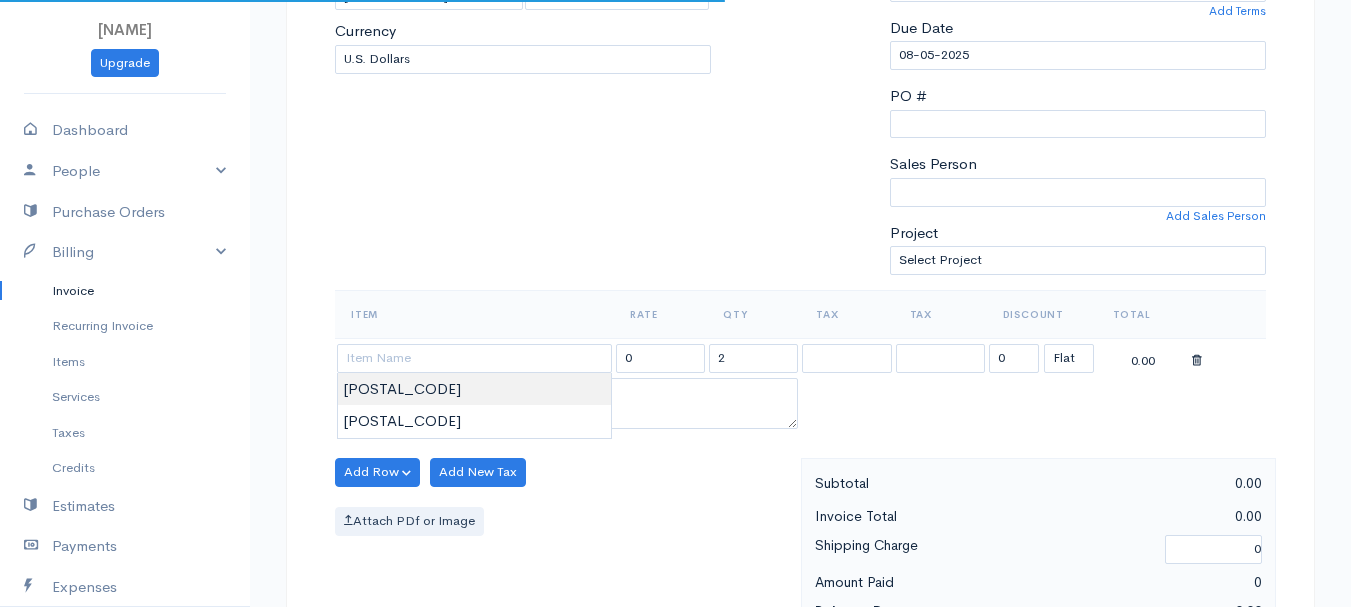 type on "[POSTAL_CODE]" 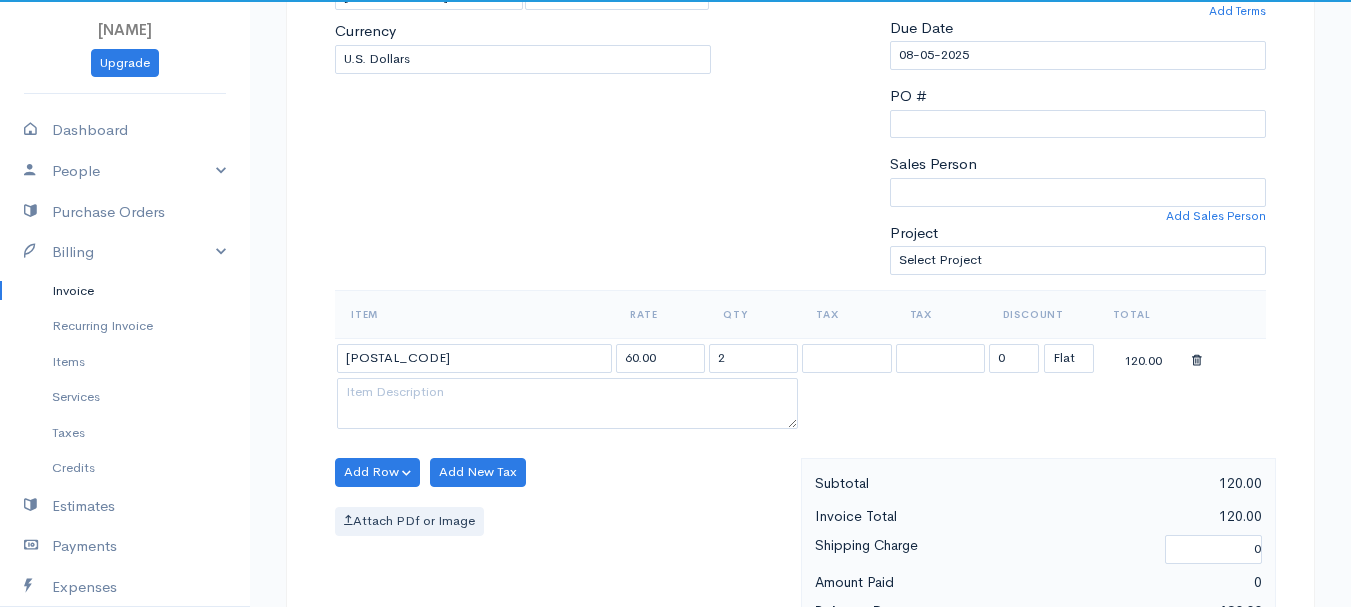click on "[NAME]
Upgrade
Dashboard
People
Clients
Vendors
Staff Users
Purchase Orders
Billing
Invoice
Recurring Invoice
Items
Services
Taxes
Credits
Estimates
Payments
Expenses
Track Time
Projects
Reports
Settings
My Organizations
Logout
Help
@CloudBooksApp 2022
Invoice
New Invoice
DRAFT To [NAME], [NAME]     101516 [ADDRESS] [NAME] [ZIP] [Choose Country] [STATE] 2" at bounding box center [675, 464] 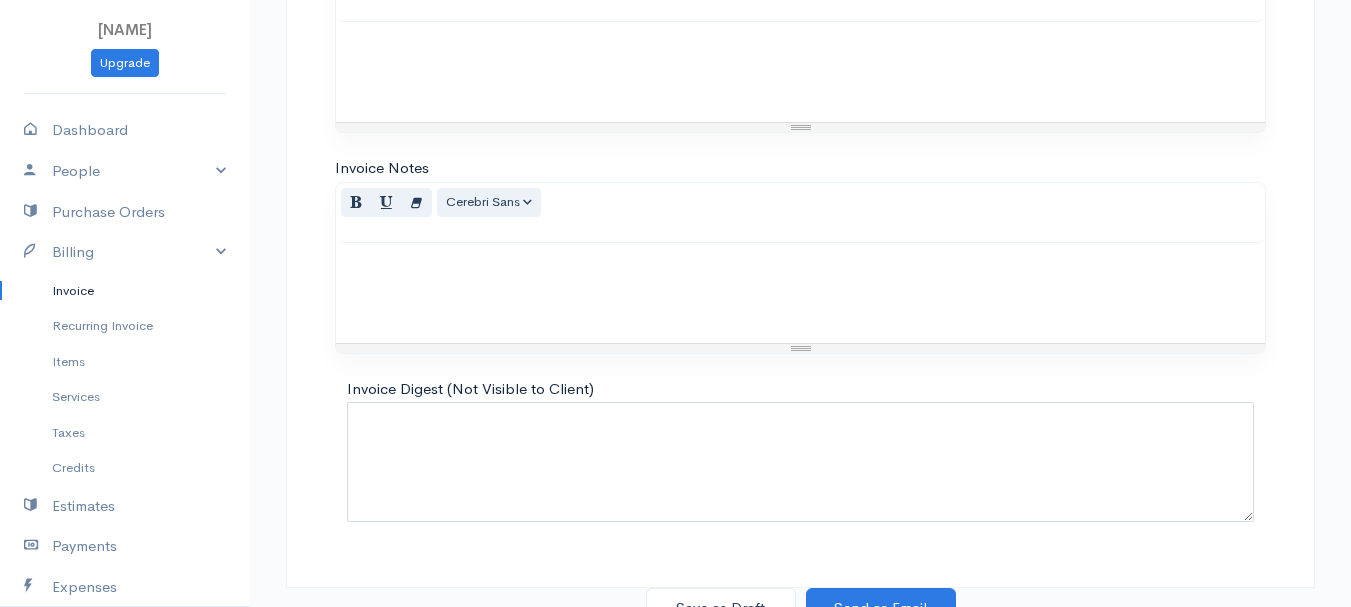 scroll, scrollTop: 1122, scrollLeft: 0, axis: vertical 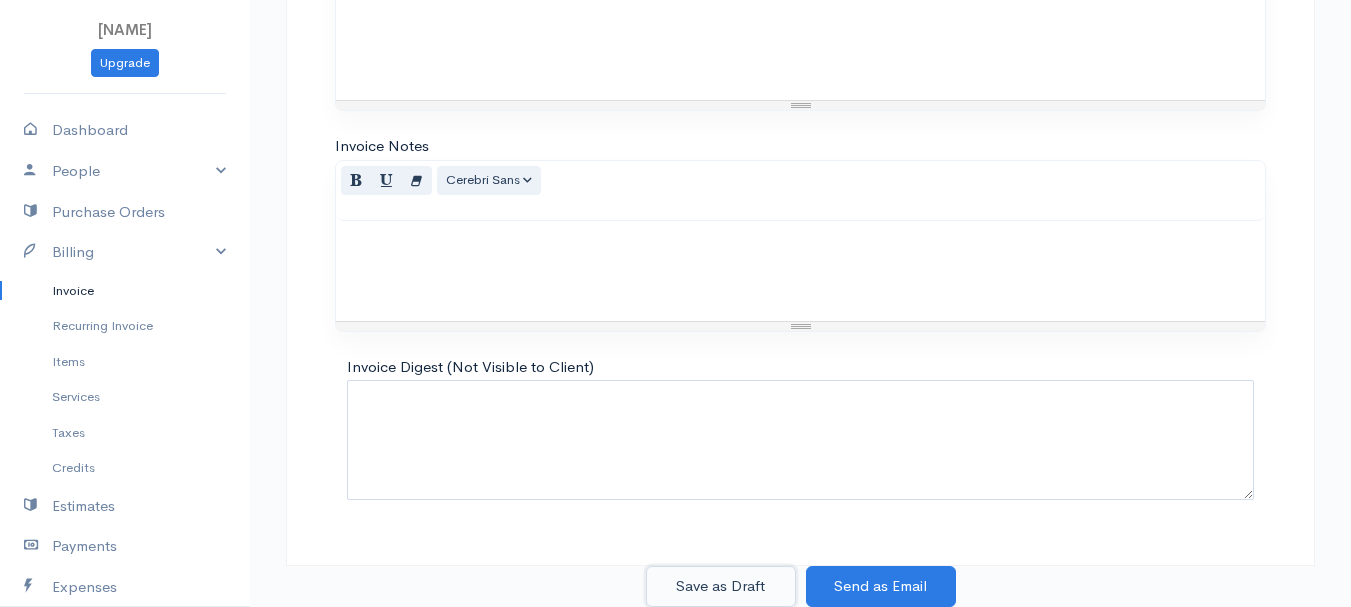 click on "Save as Draft" at bounding box center [721, 586] 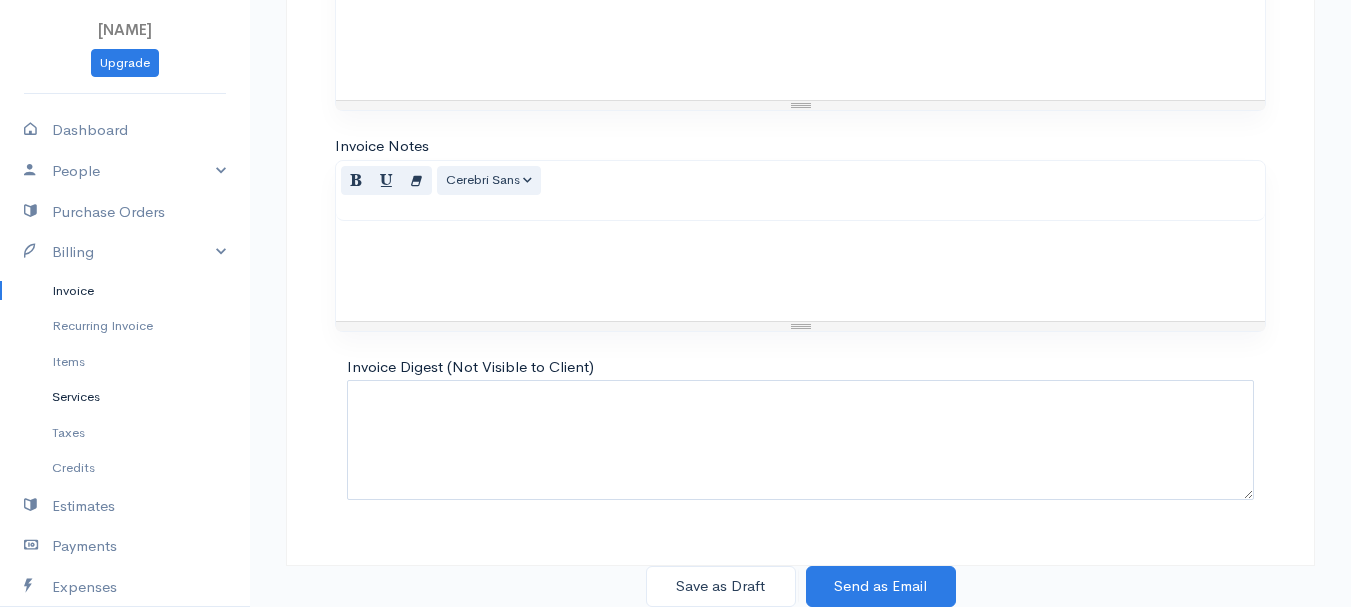 scroll, scrollTop: 0, scrollLeft: 0, axis: both 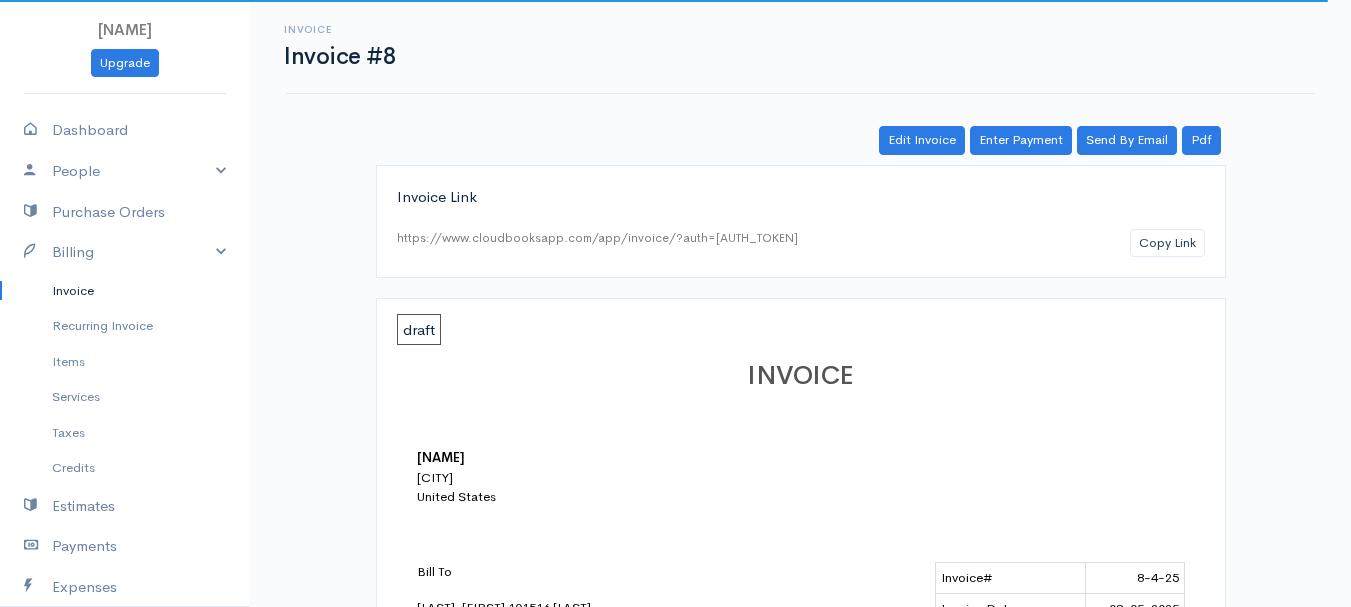 drag, startPoint x: 72, startPoint y: 285, endPoint x: 99, endPoint y: 287, distance: 27.073973 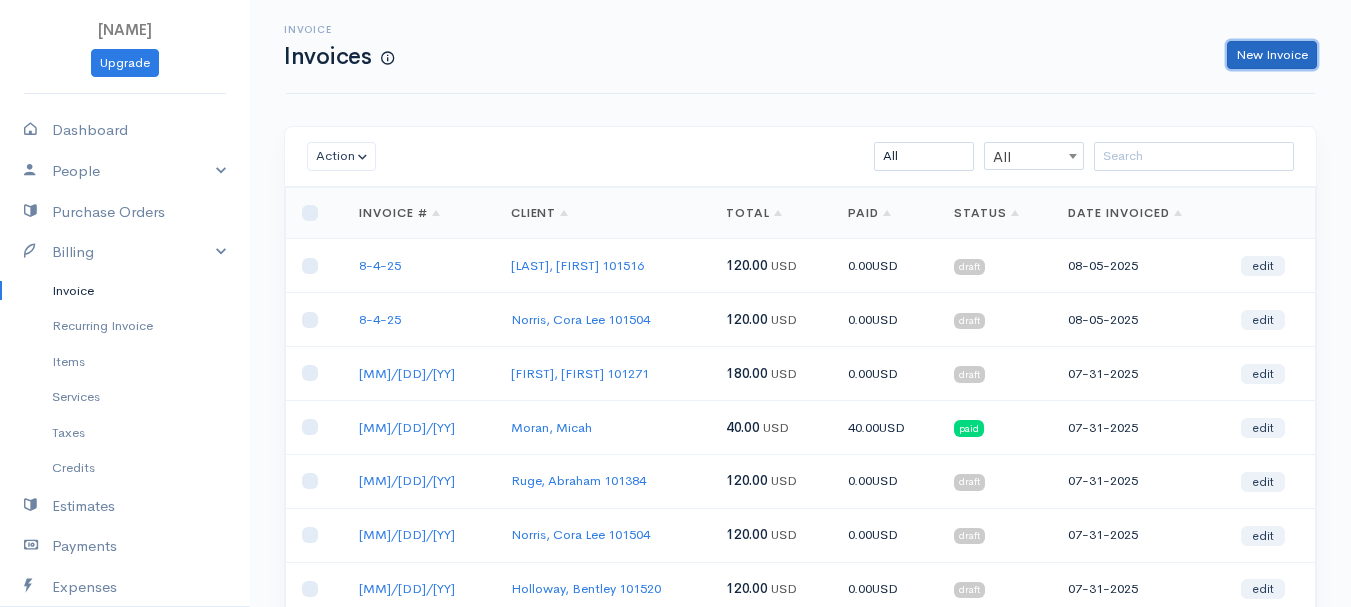 click on "New Invoice" at bounding box center [1272, 55] 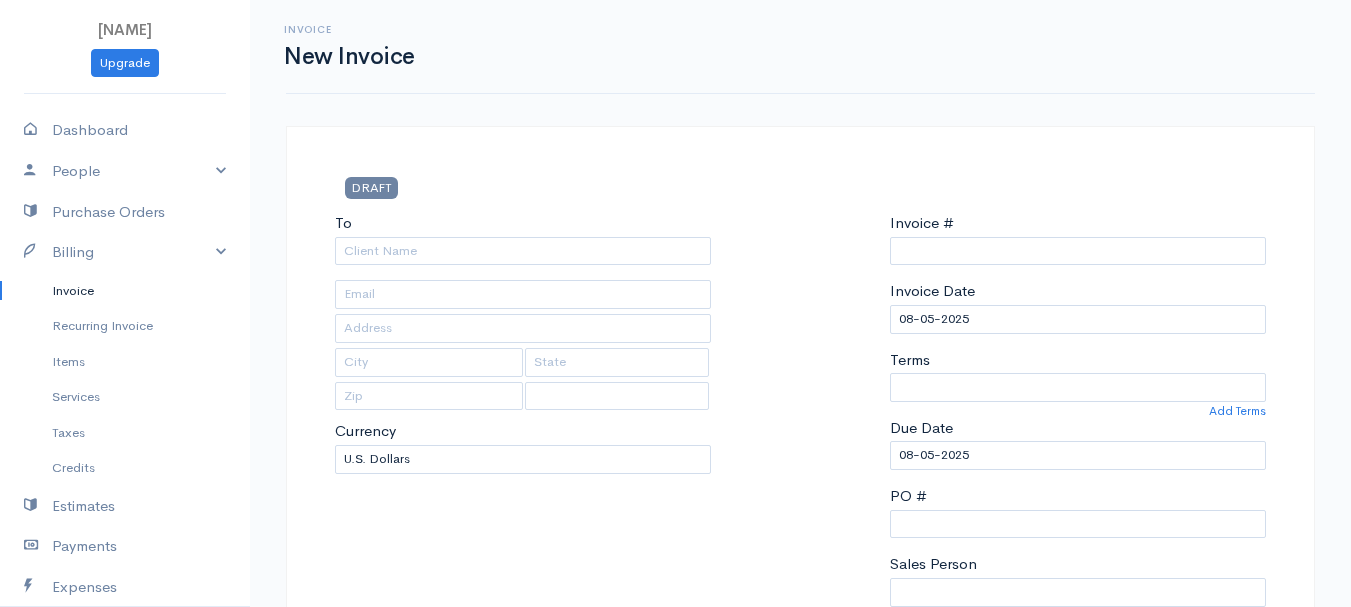 type on "[MM][DD][YYYY]" 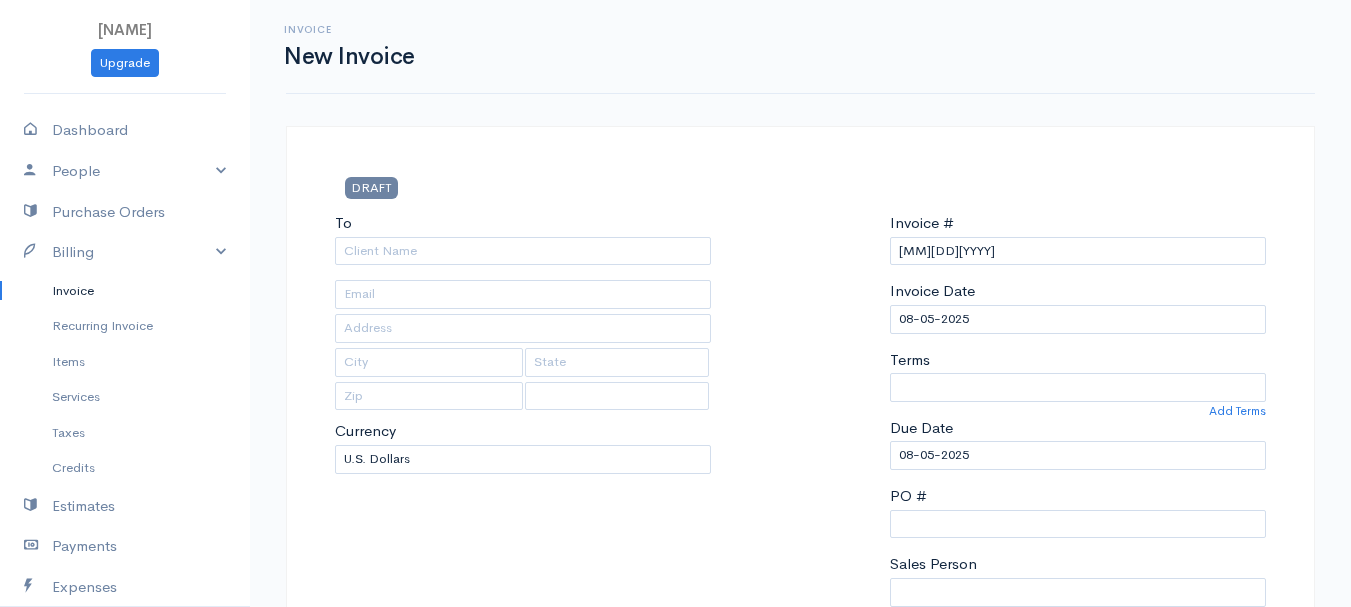 select on "United States" 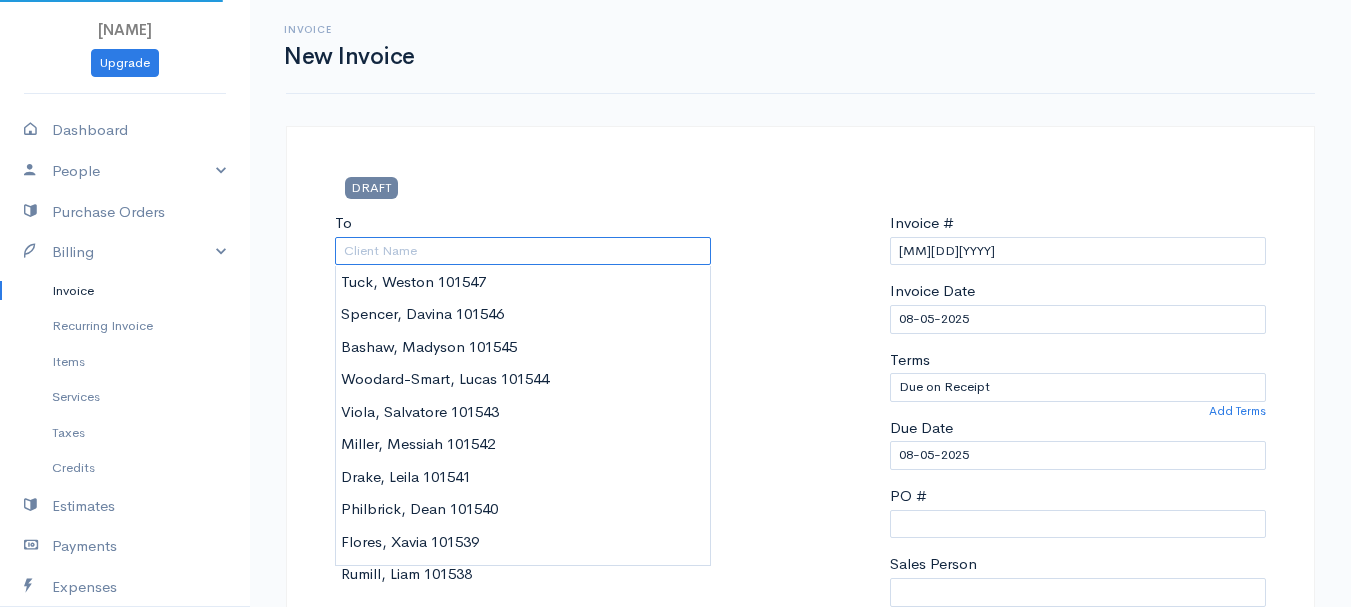 click on "To" at bounding box center (523, 251) 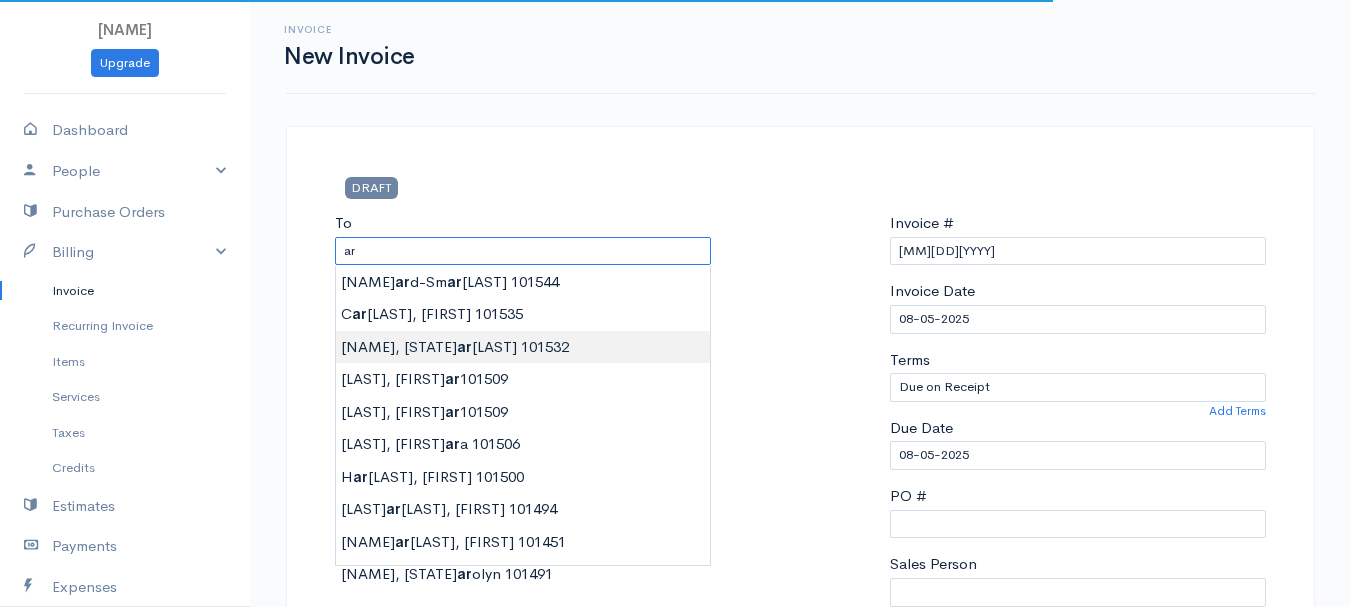 type on "Oakman, Clark        101532" 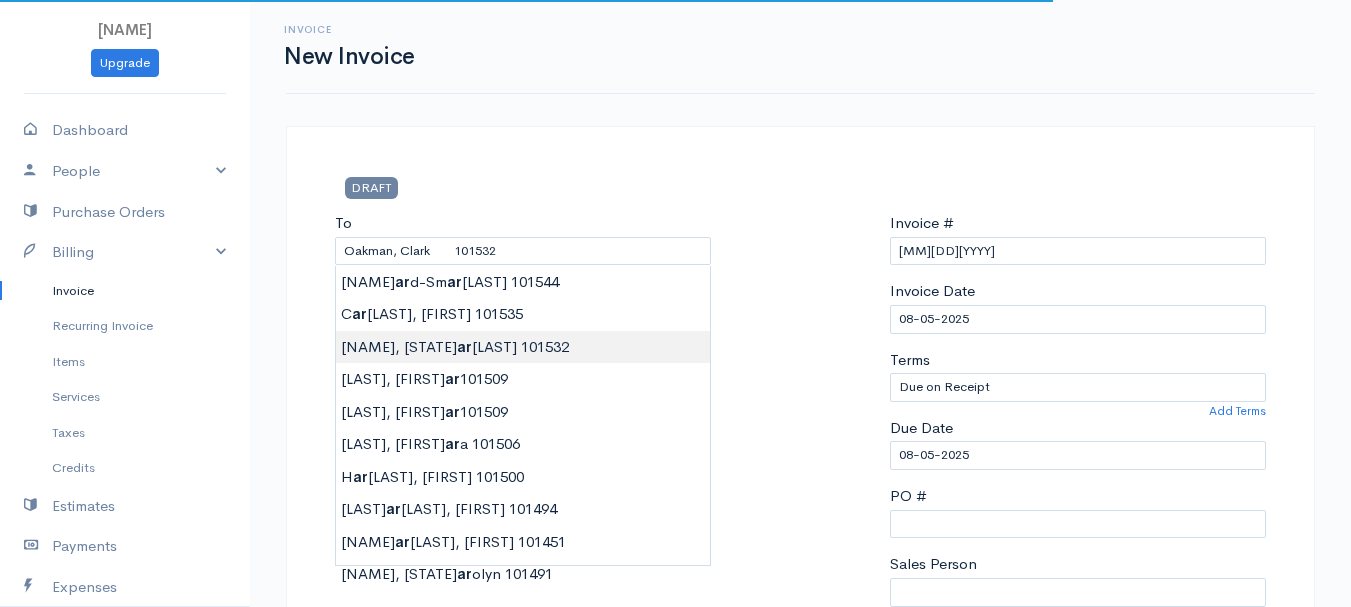 type on "[NUMBER] [STREET]" 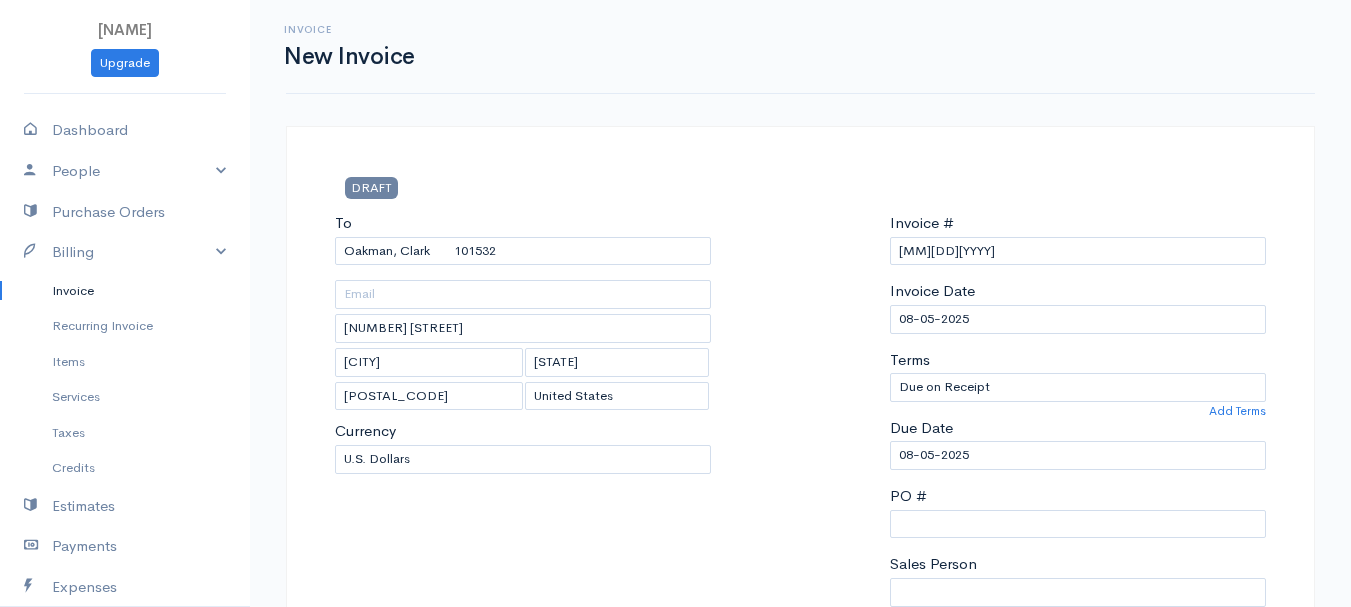 click on "[NAME]
Upgrade
Dashboard
People
Clients
Vendors
Staff Users
Purchase Orders
Billing
Invoice
Recurring Invoice
Items
Services
Taxes
Credits
Estimates
Payments
Expenses
Track Time
Projects
Reports
Settings
My Organizations
Logout
Help
@CloudBooksApp 2022
Invoice
New Invoice
DRAFT To [NAME], [NAME]        101532 [ADDRESS] [NAME] [ZIP] [Choose Country] [STATE] Canada United Kingdom Afghanistan Albania Algeria American Samoa Andorra Anguilla 0" at bounding box center [675, 864] 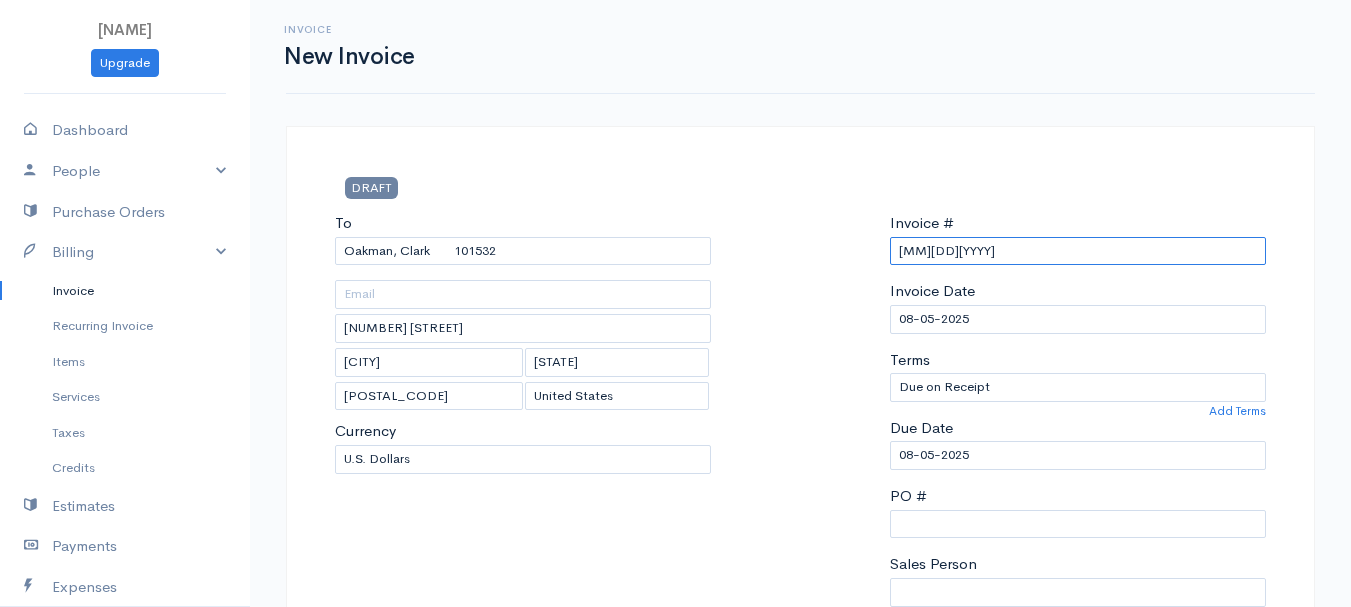 click on "[MM][DD][YYYY]" at bounding box center (1078, 251) 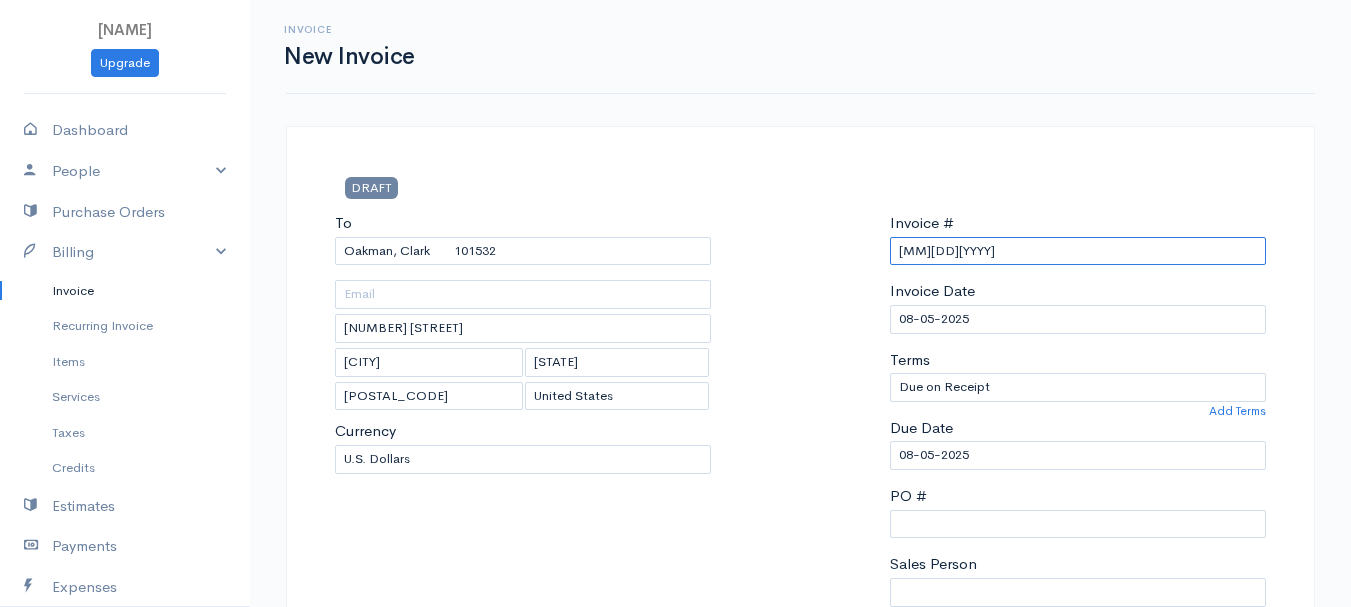 paste on "8-4-25" 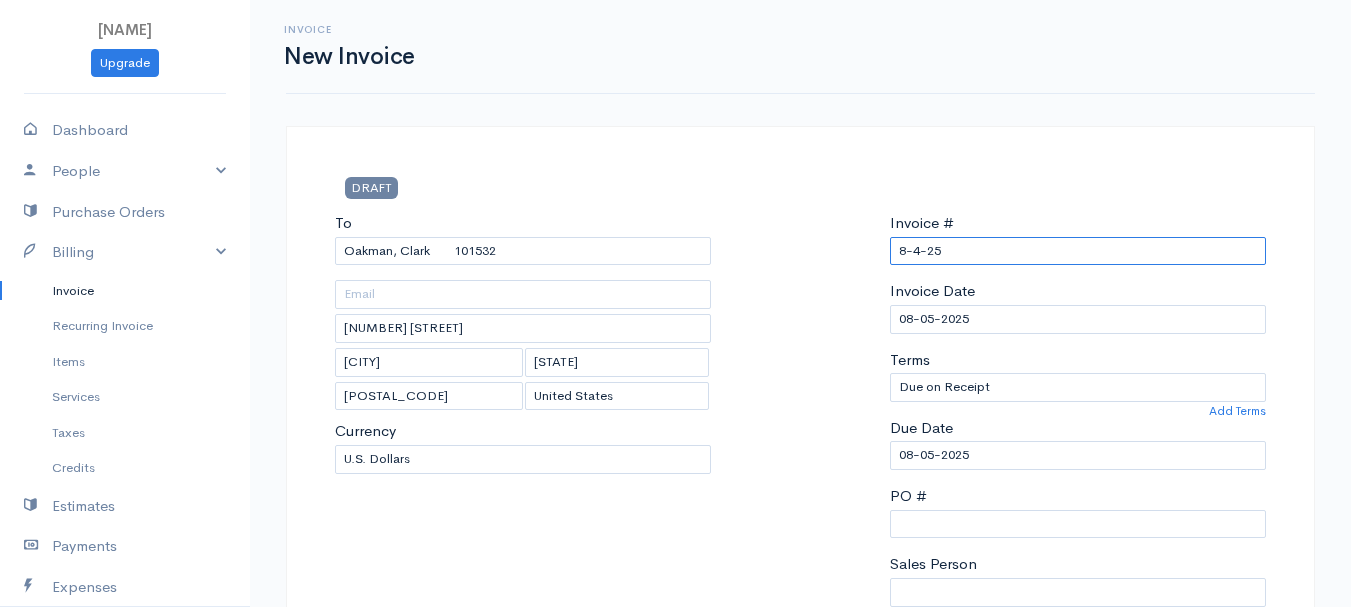 scroll, scrollTop: 500, scrollLeft: 0, axis: vertical 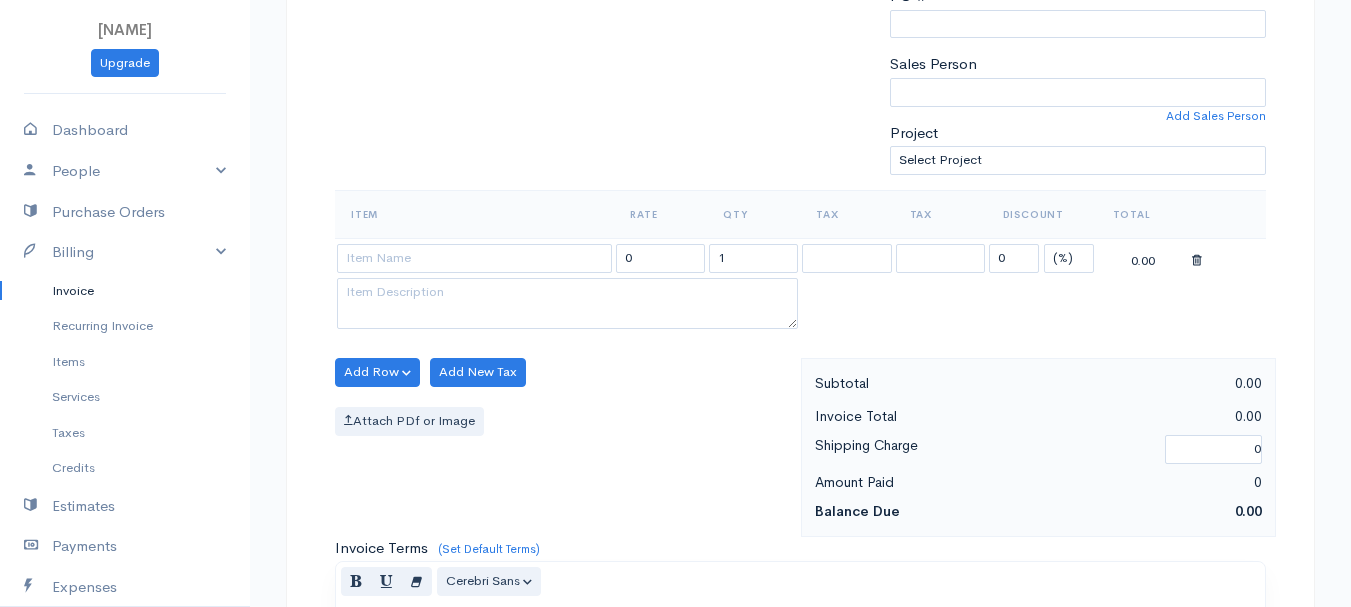 type on "8-4-25" 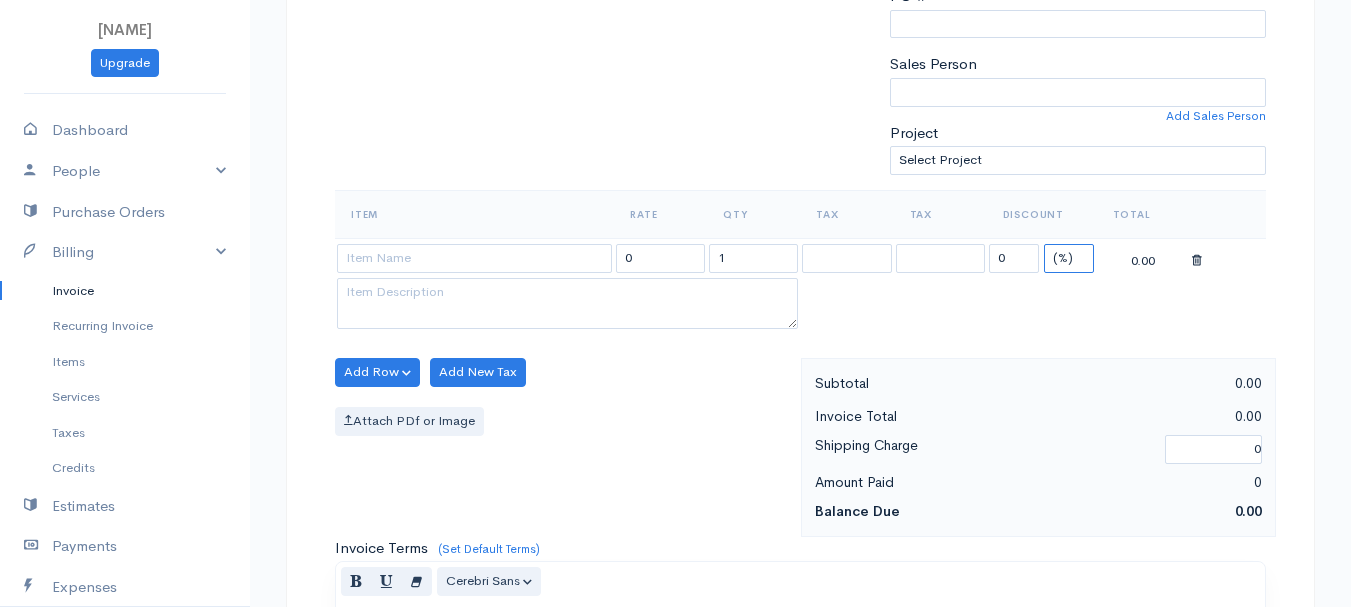 click on "(%) Flat" at bounding box center (1069, 258) 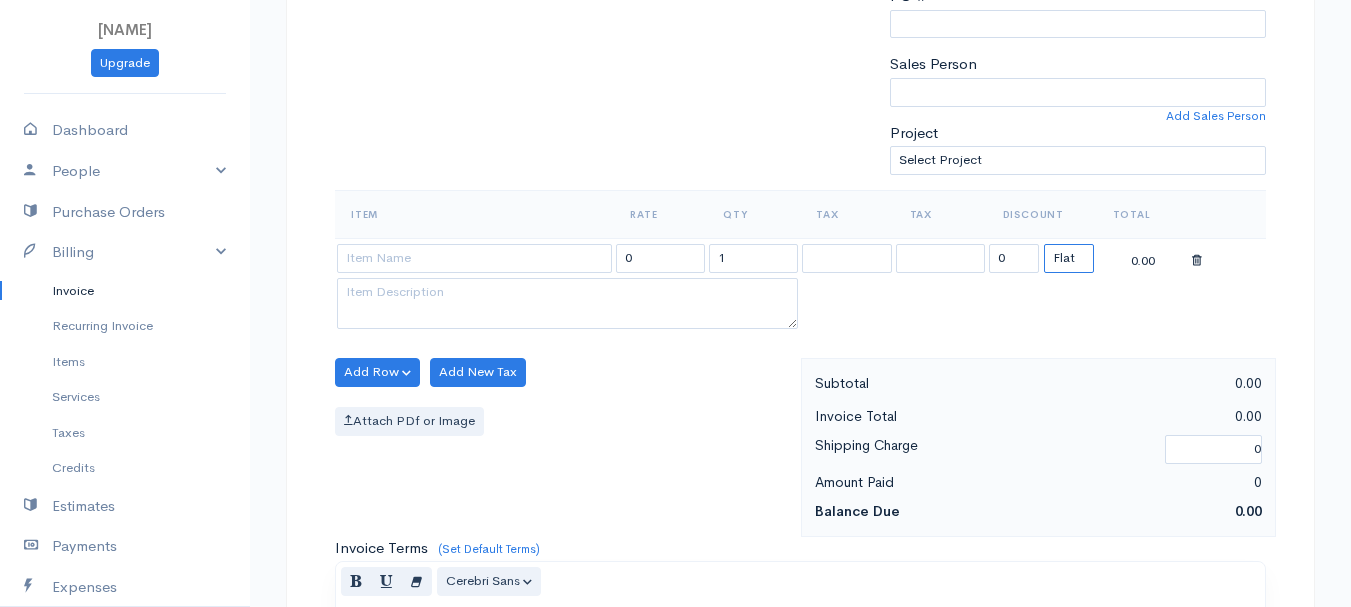 click on "(%) Flat" at bounding box center [1069, 258] 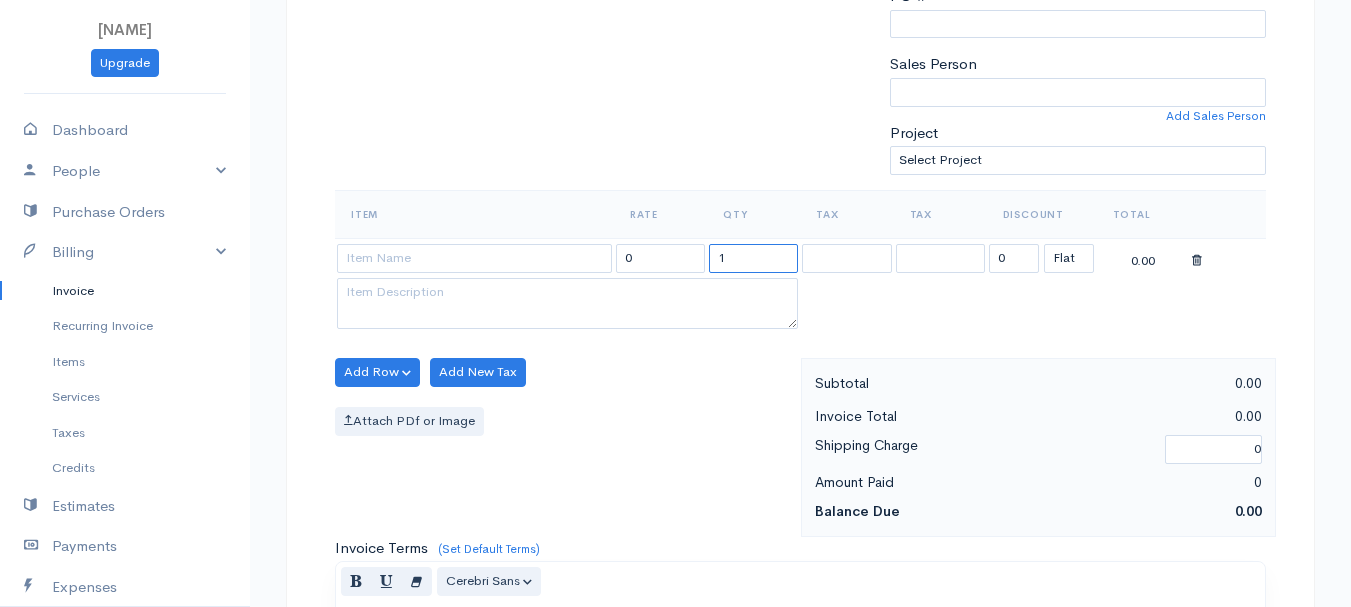 click on "1" at bounding box center [753, 258] 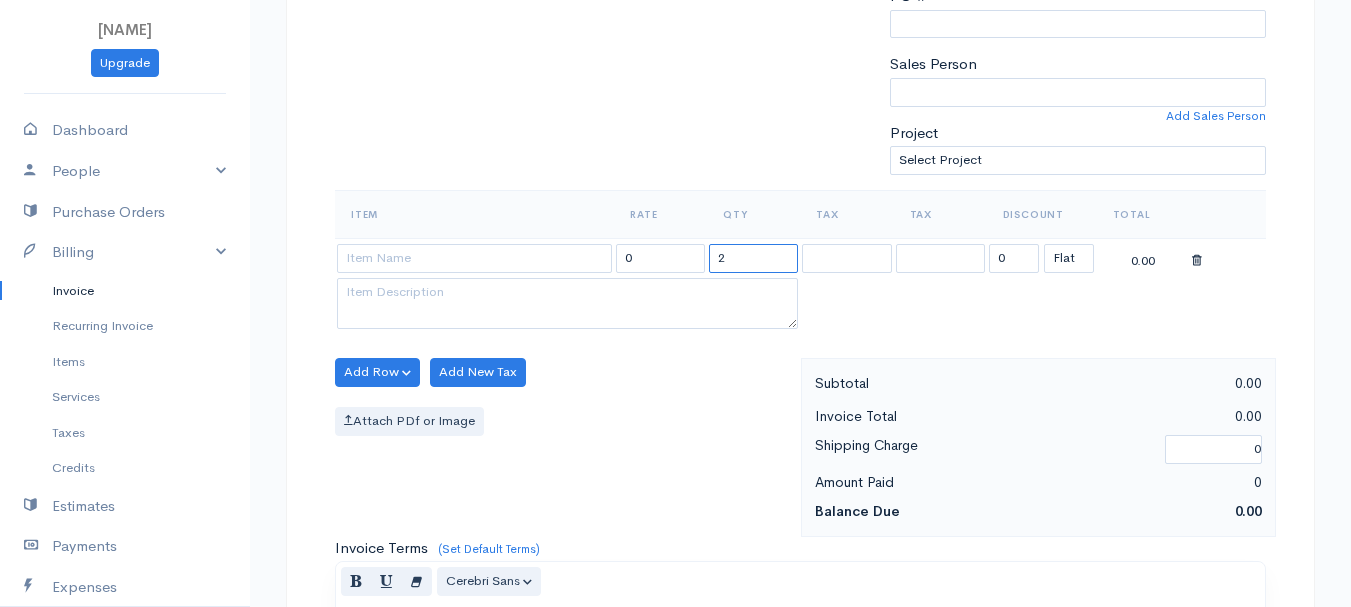 type on "2" 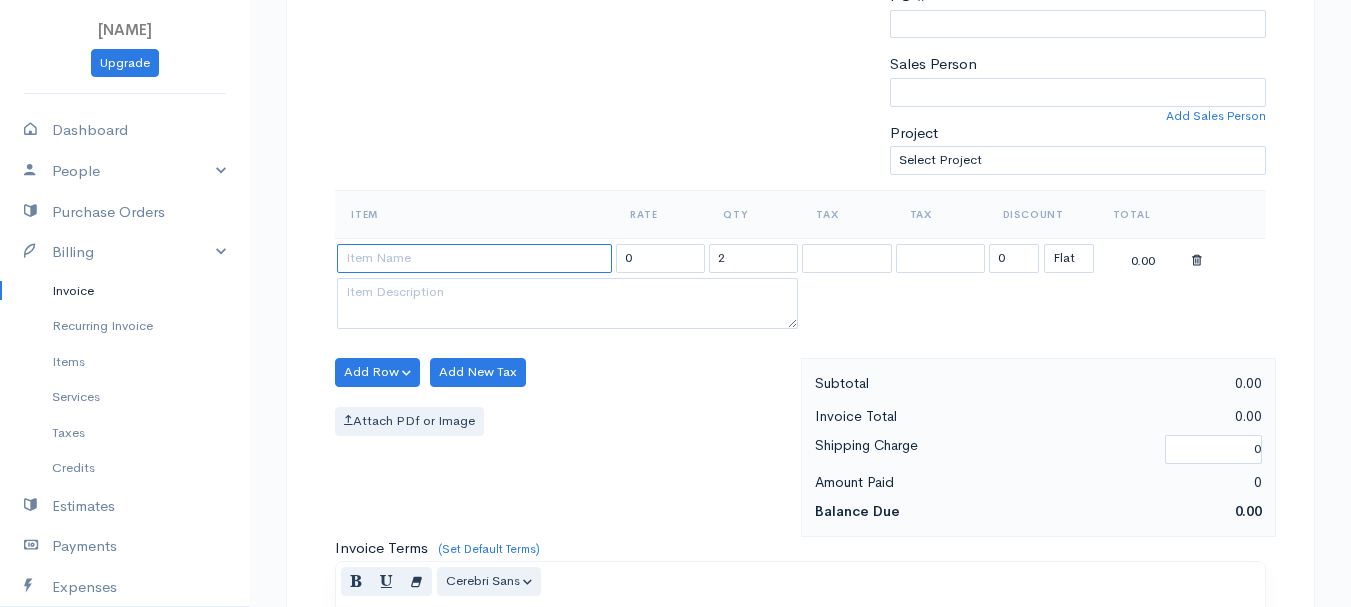 click at bounding box center [474, 258] 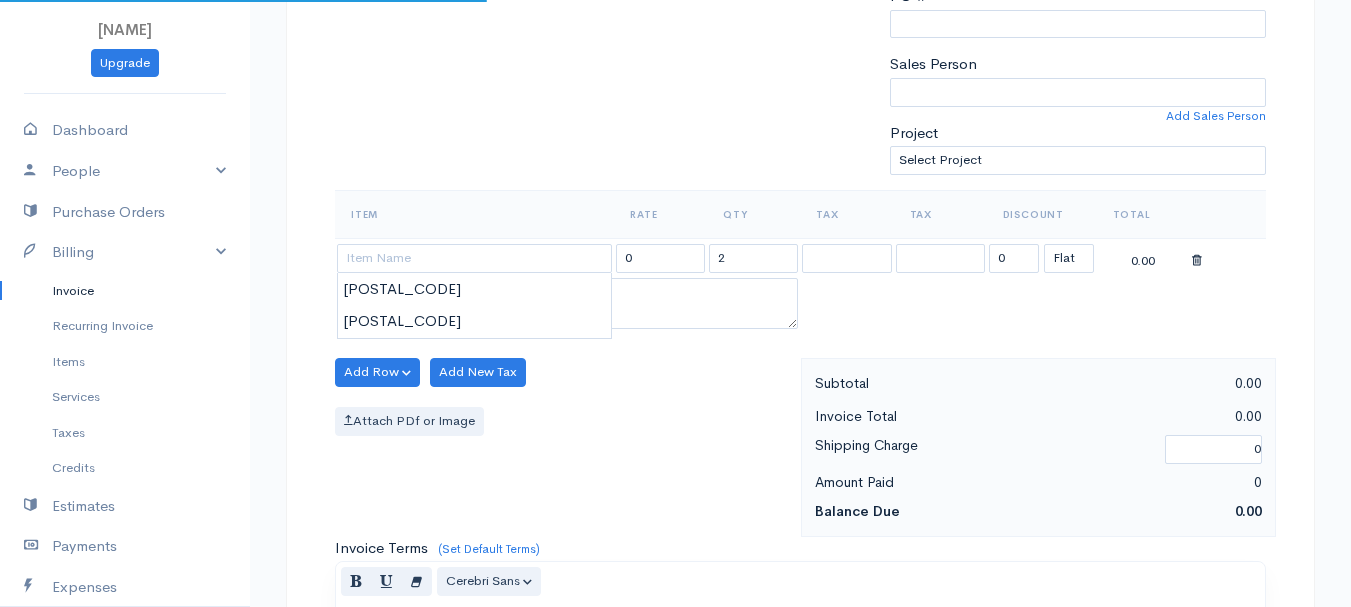 type on "[POSTAL_CODE]" 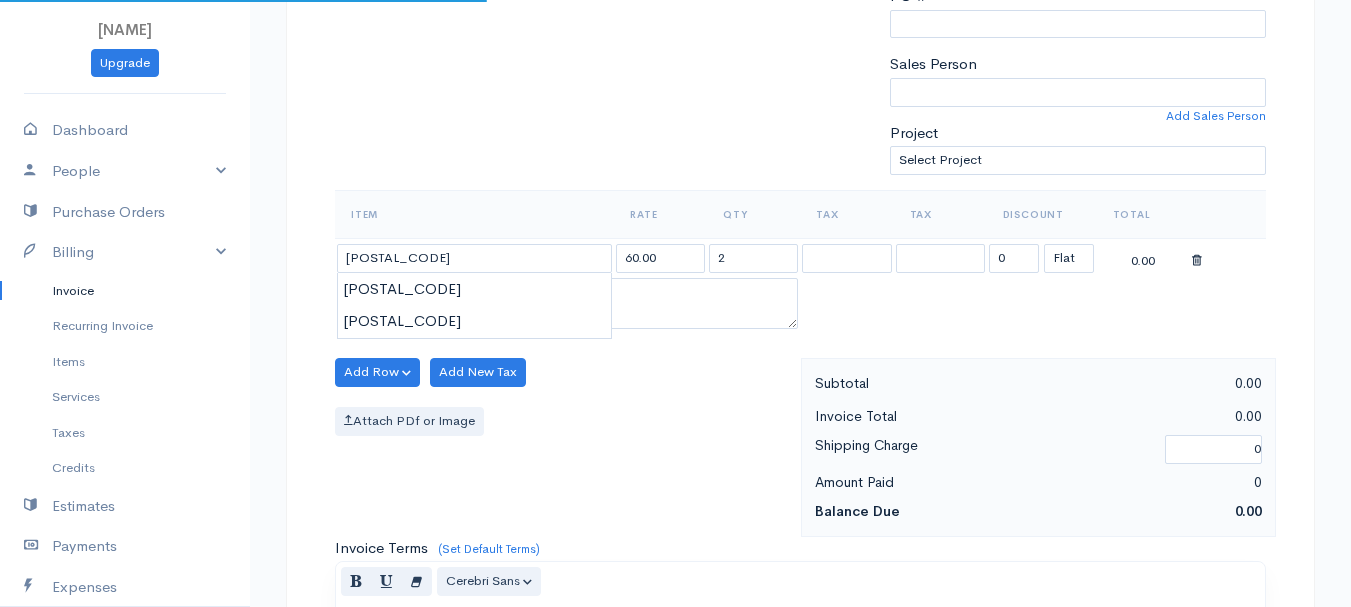 click on "[NAME]
Upgrade
Dashboard
People
Clients
Vendors
Staff Users
Purchase Orders
Billing
Invoice
Recurring Invoice
Items
Services
Taxes
Credits
Estimates
Payments
Expenses
Track Time
Projects
Reports
Settings
My Organizations
Logout
Help
@CloudBooksApp 2022
Invoice
New Invoice
DRAFT To [NAME], [NAME]        101532 [ADDRESS] [NAME] [ZIP] [Choose Country] [STATE] 2" at bounding box center (675, 364) 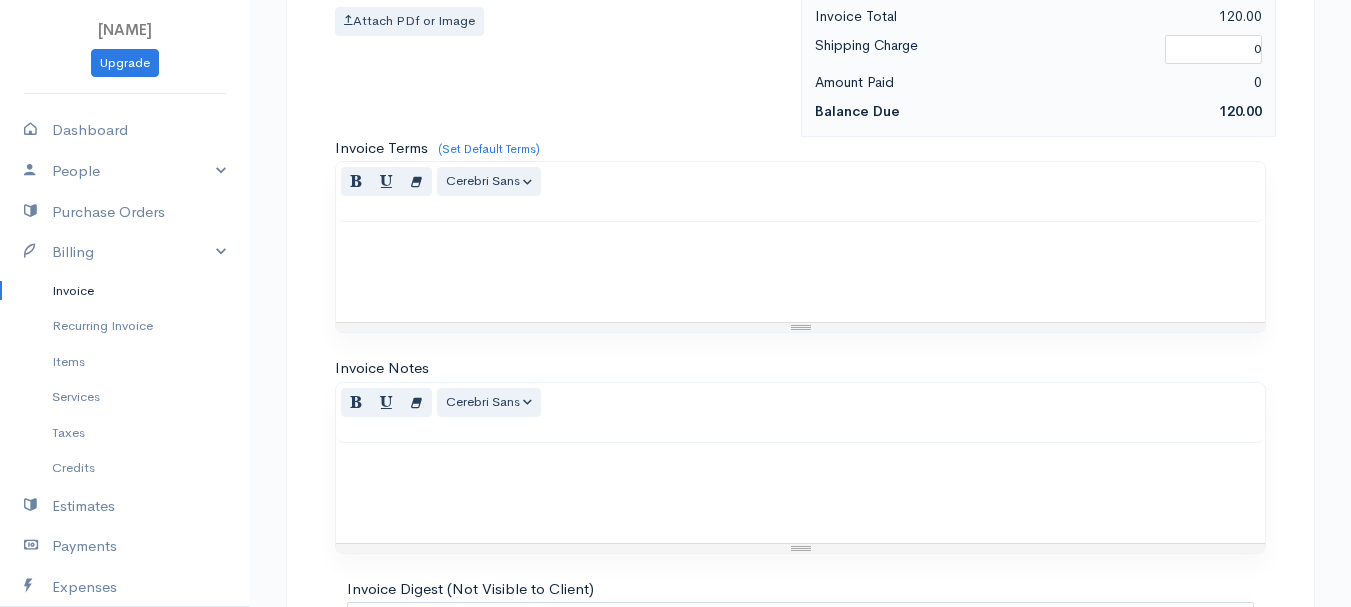 scroll, scrollTop: 1122, scrollLeft: 0, axis: vertical 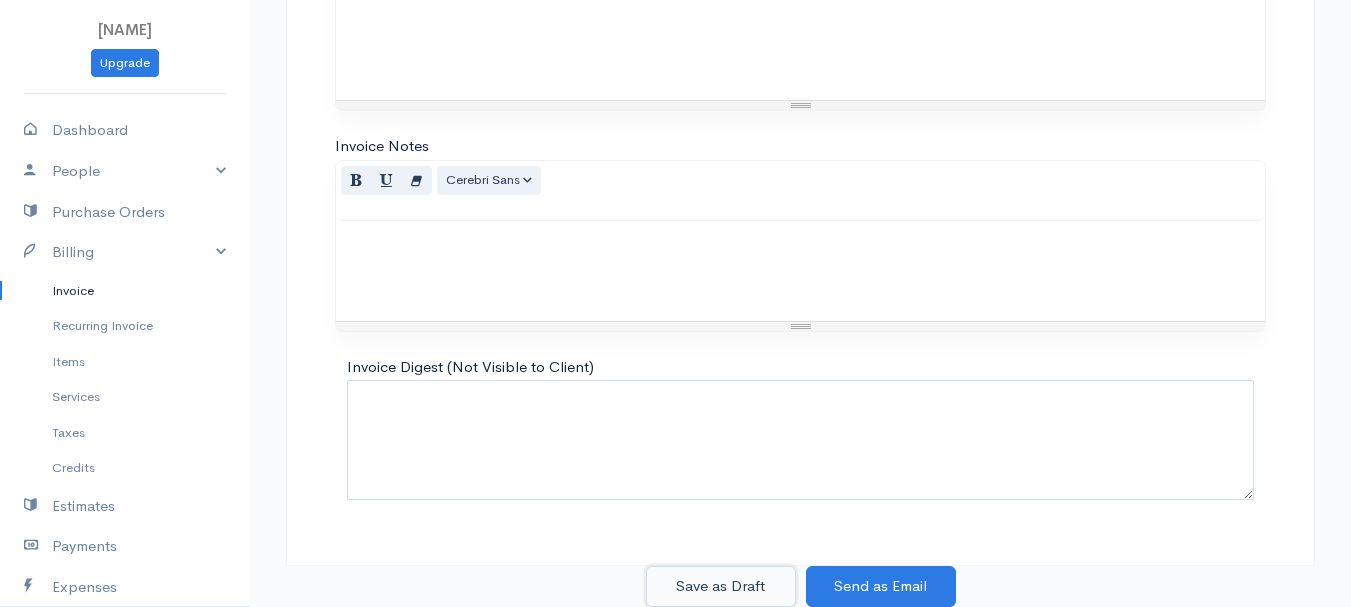 click on "Save as Draft" at bounding box center (721, 586) 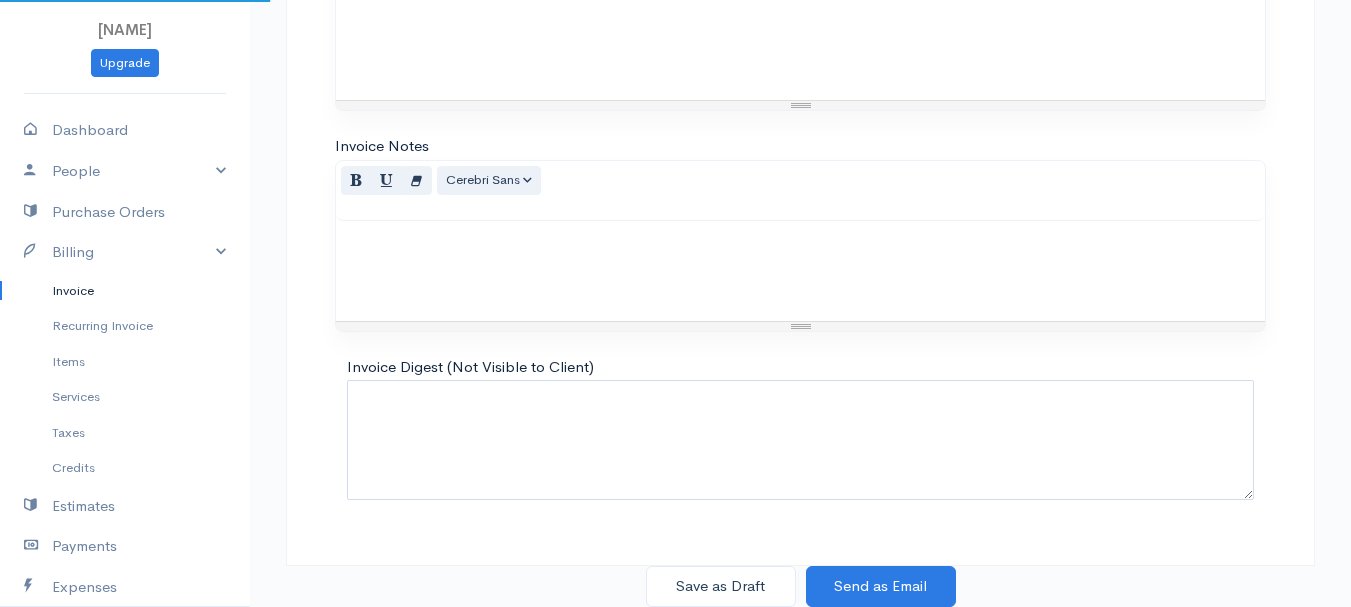 scroll, scrollTop: 0, scrollLeft: 0, axis: both 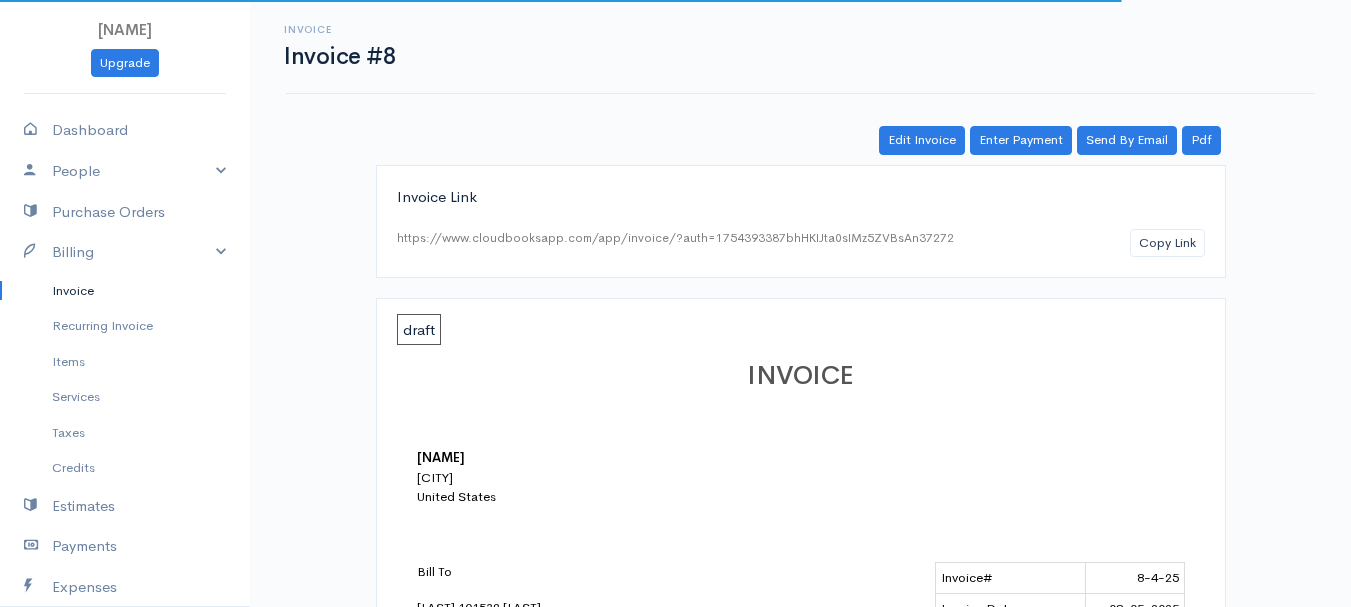 click on "Invoice" at bounding box center (125, 291) 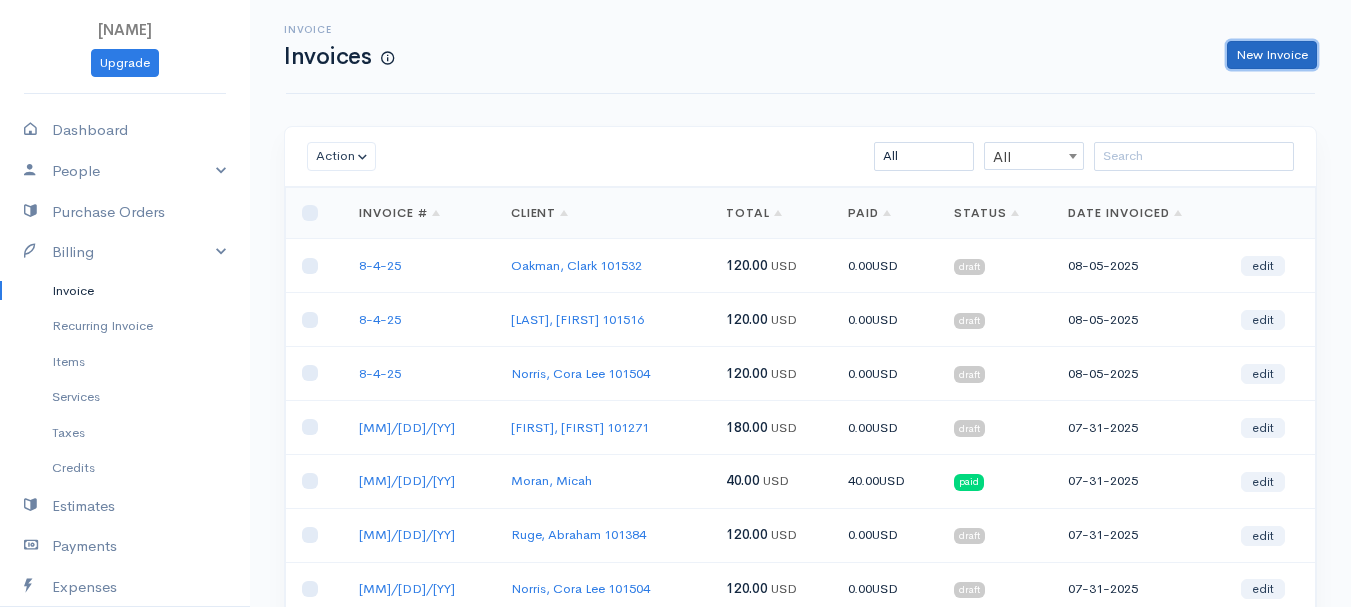 click on "New Invoice" at bounding box center (1272, 55) 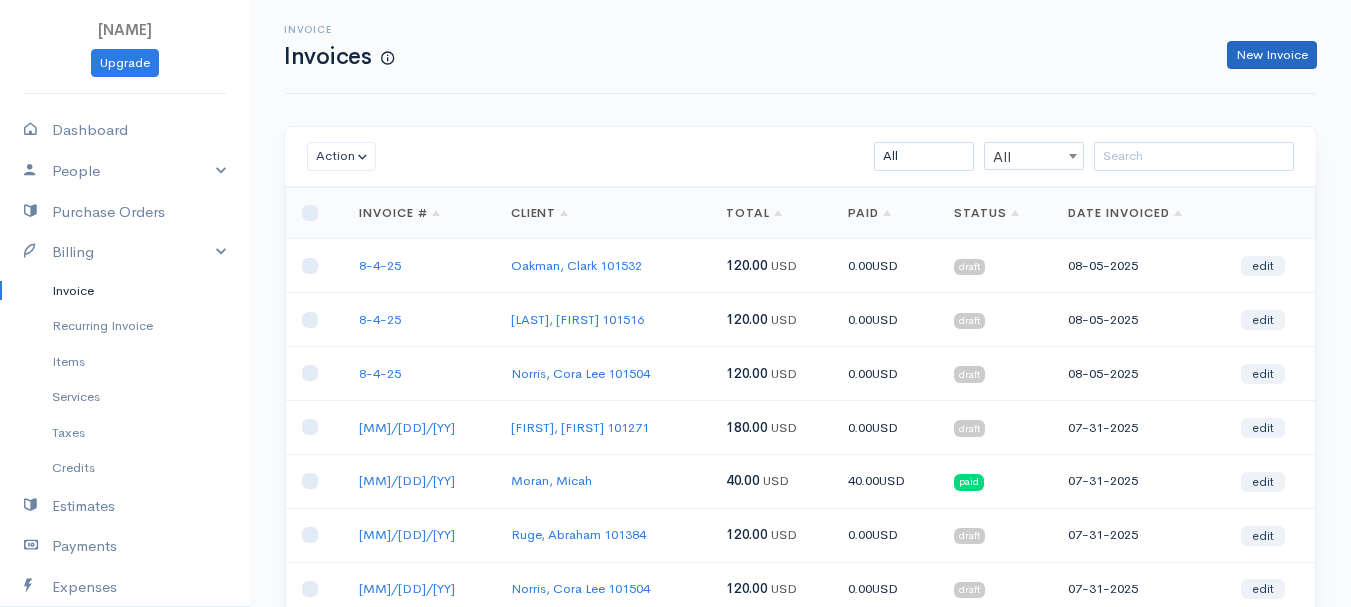 select on "United States" 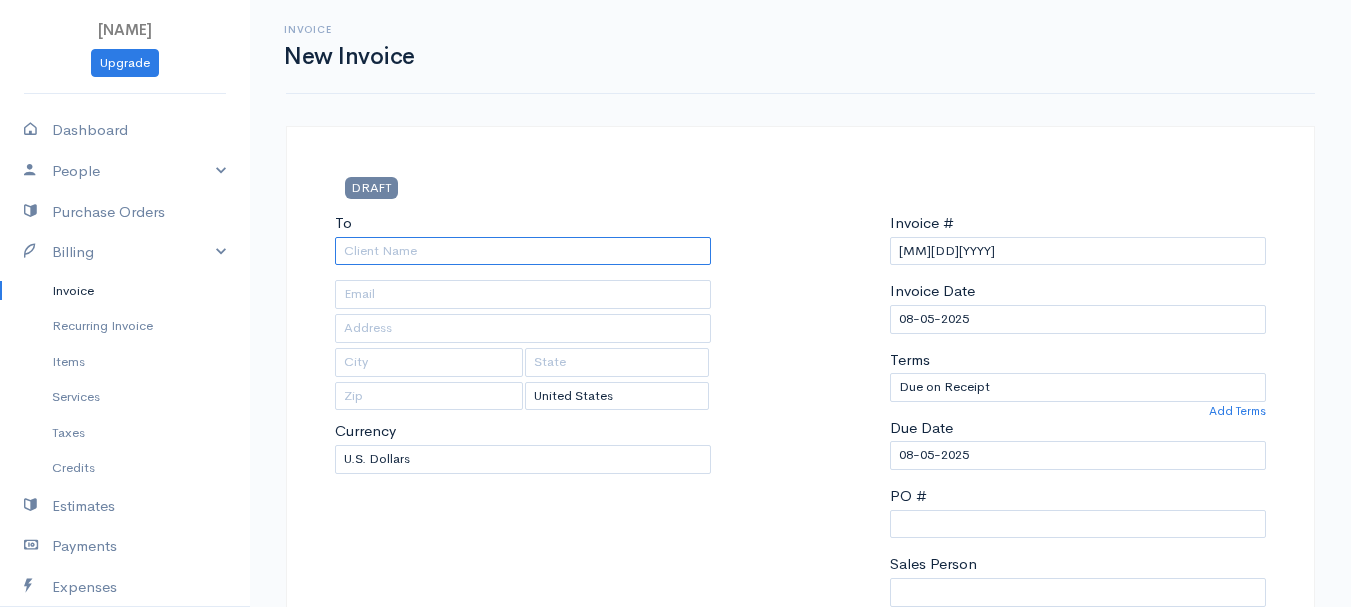 click on "To" at bounding box center [523, 251] 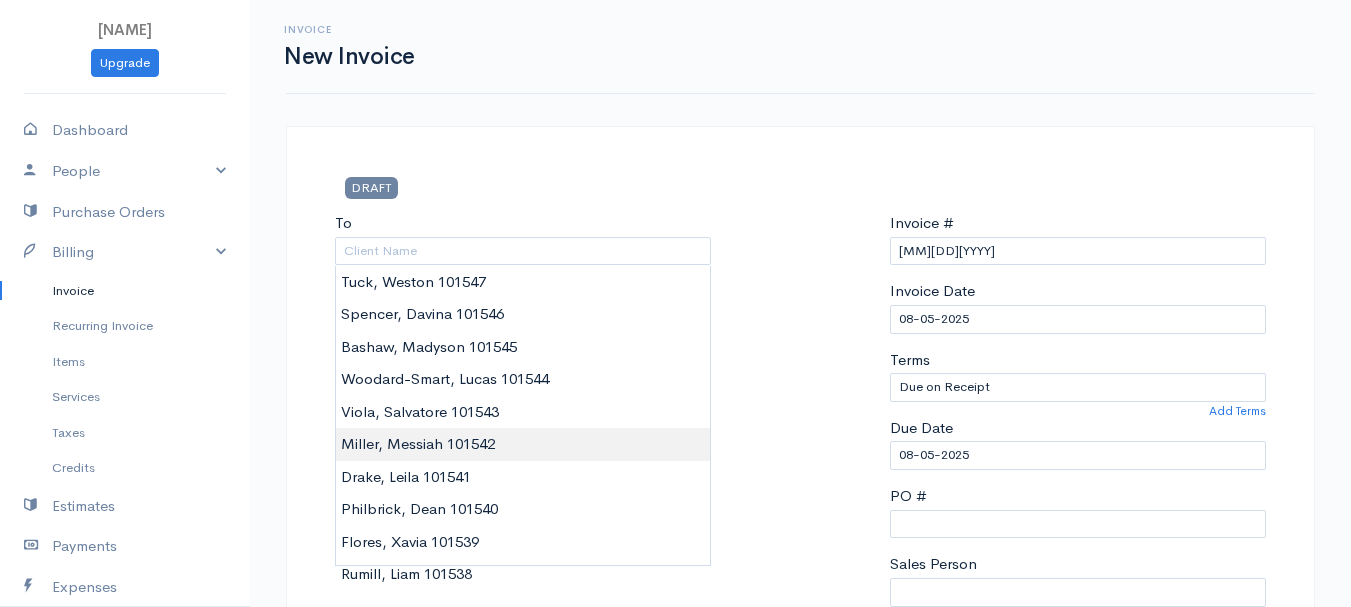 type on "Miller, Messiah     101542" 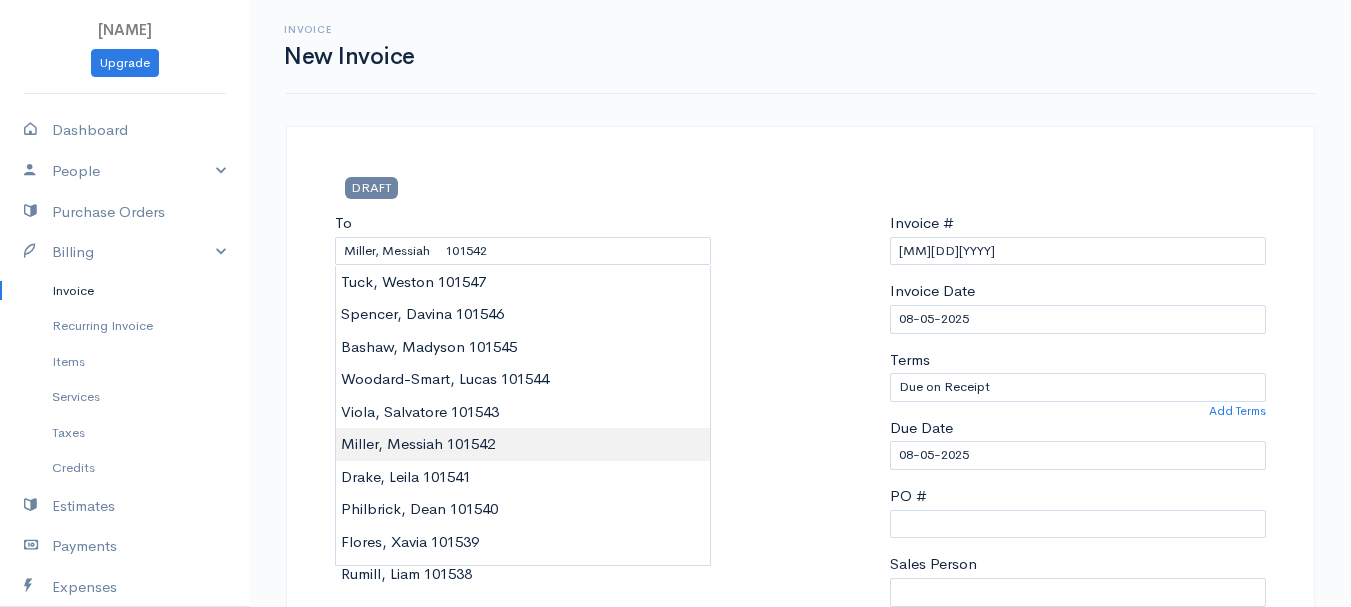 click on "[NAME]
Upgrade
Dashboard
People
Clients
Vendors
Staff Users
Purchase Orders
Billing
Invoice
Recurring Invoice
Items
Services
Taxes
Credits
Estimates
Payments
Expenses
Track Time
Projects
Reports
Settings
My Organizations
Logout
Help
@CloudBooksApp 2022
Invoice
New Invoice
DRAFT To [NAME], [NAME]     101542 [Choose Country] [STATE] Canada United Kingdom Afghanistan Albania Algeria American Samoa Andorra Anguilla Chad" at bounding box center (675, 864) 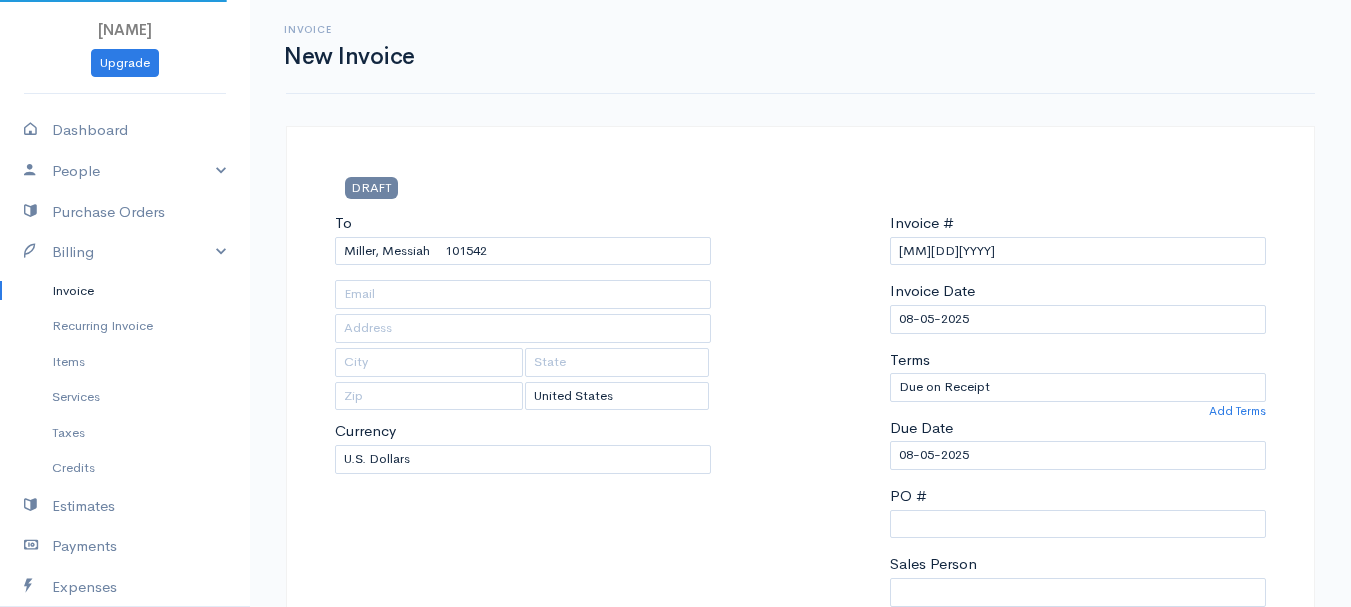 type on "[NUMBER] [STREET]" 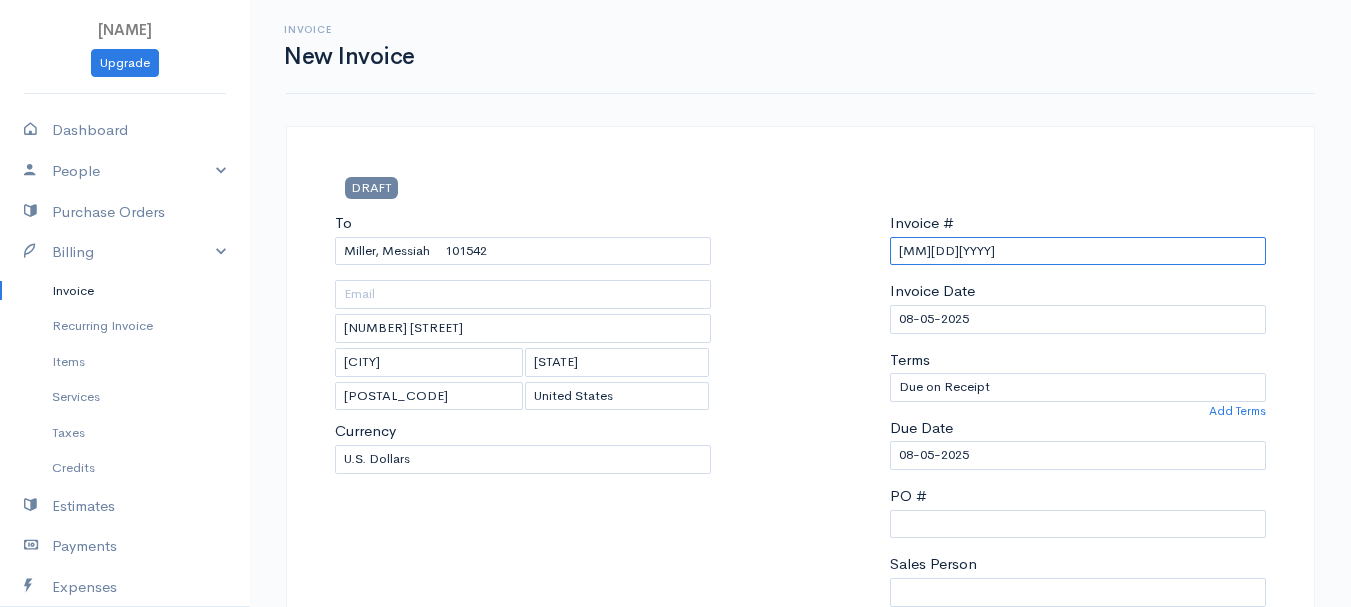 click on "[MM][DD][YYYY]" at bounding box center (1078, 251) 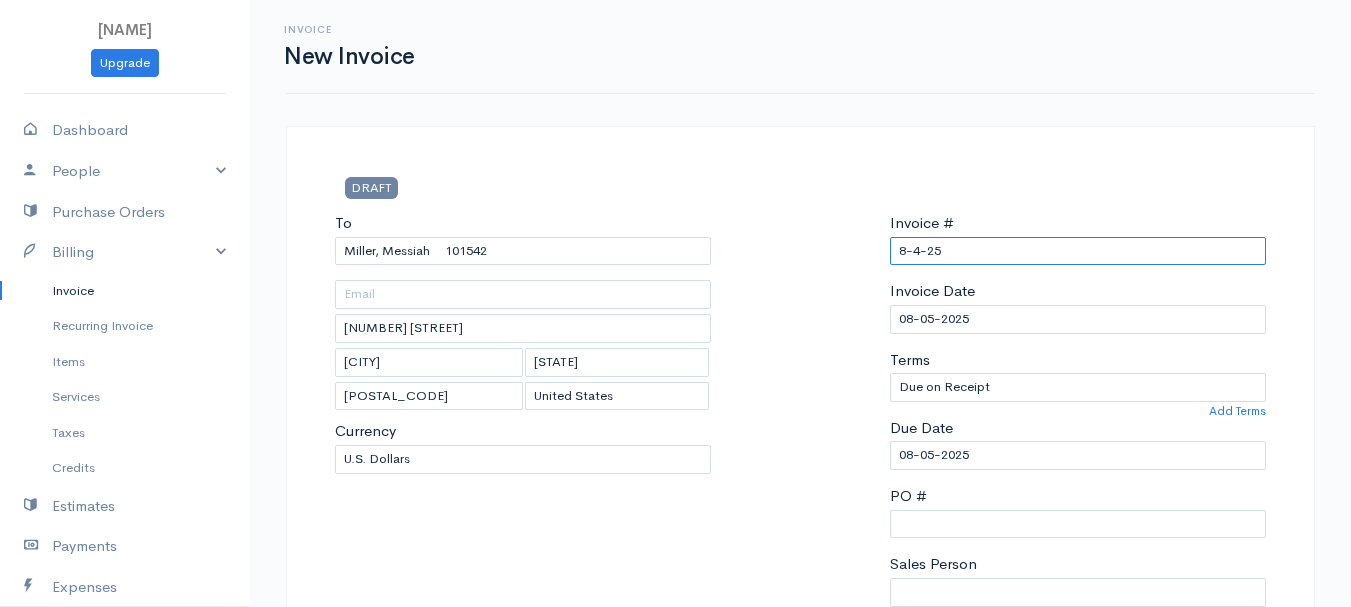 scroll, scrollTop: 500, scrollLeft: 0, axis: vertical 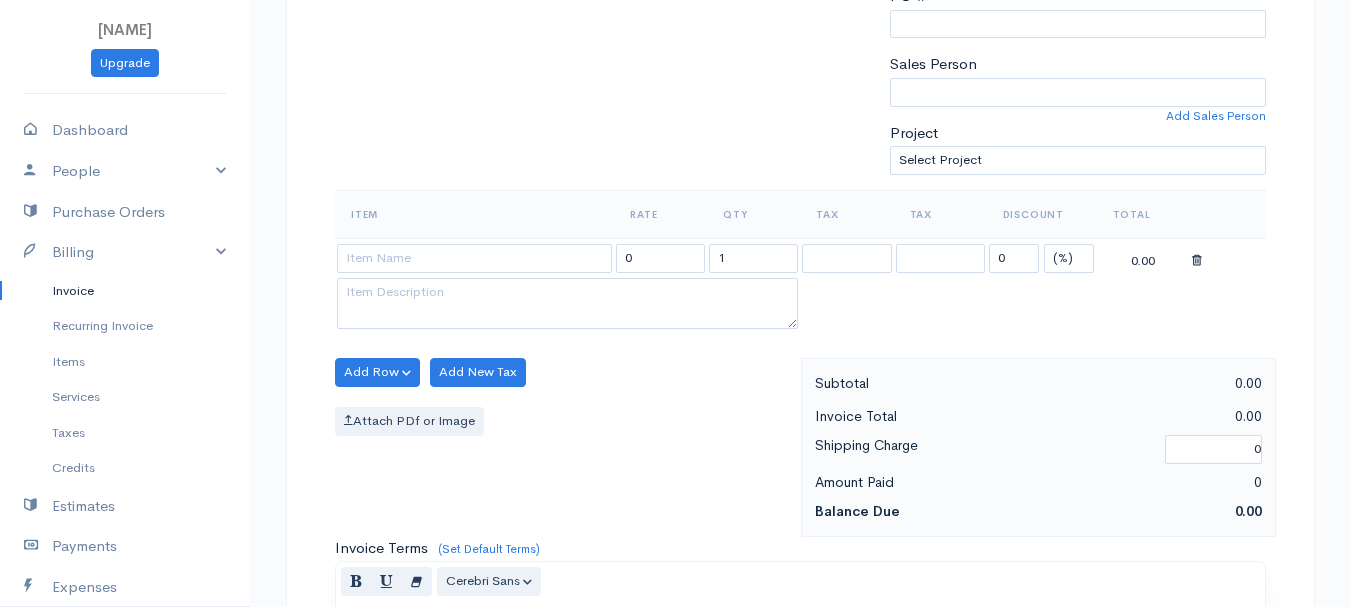 type on "8-4-25" 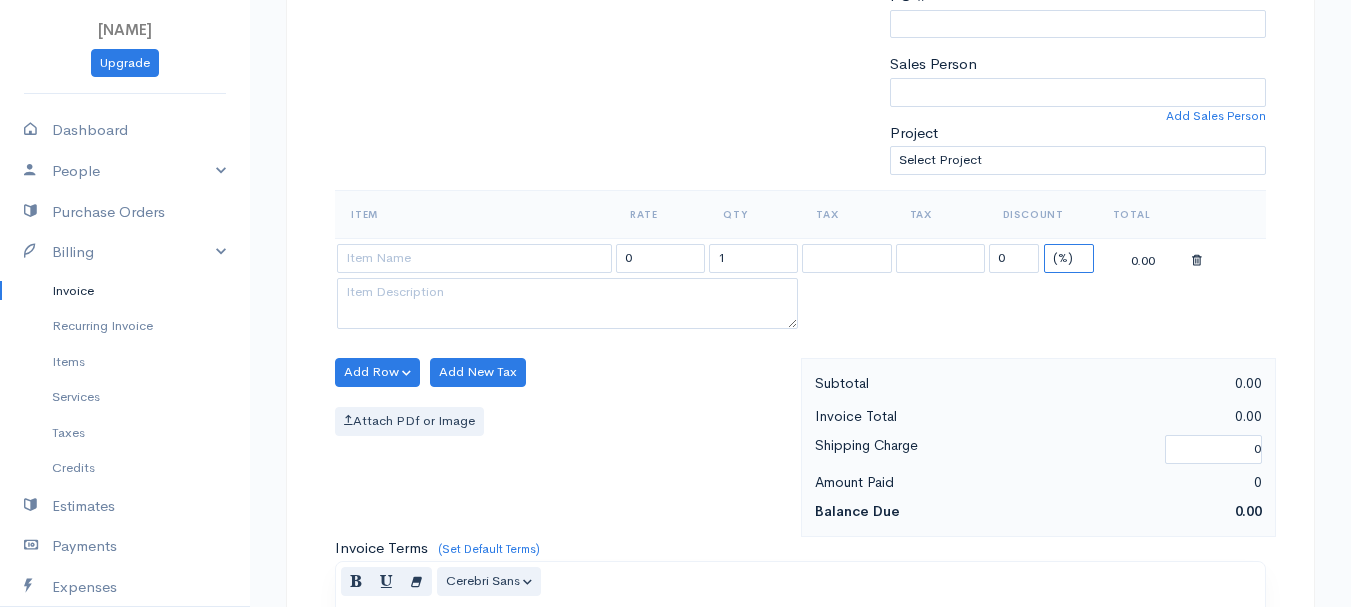 click on "(%) Flat" at bounding box center (1069, 258) 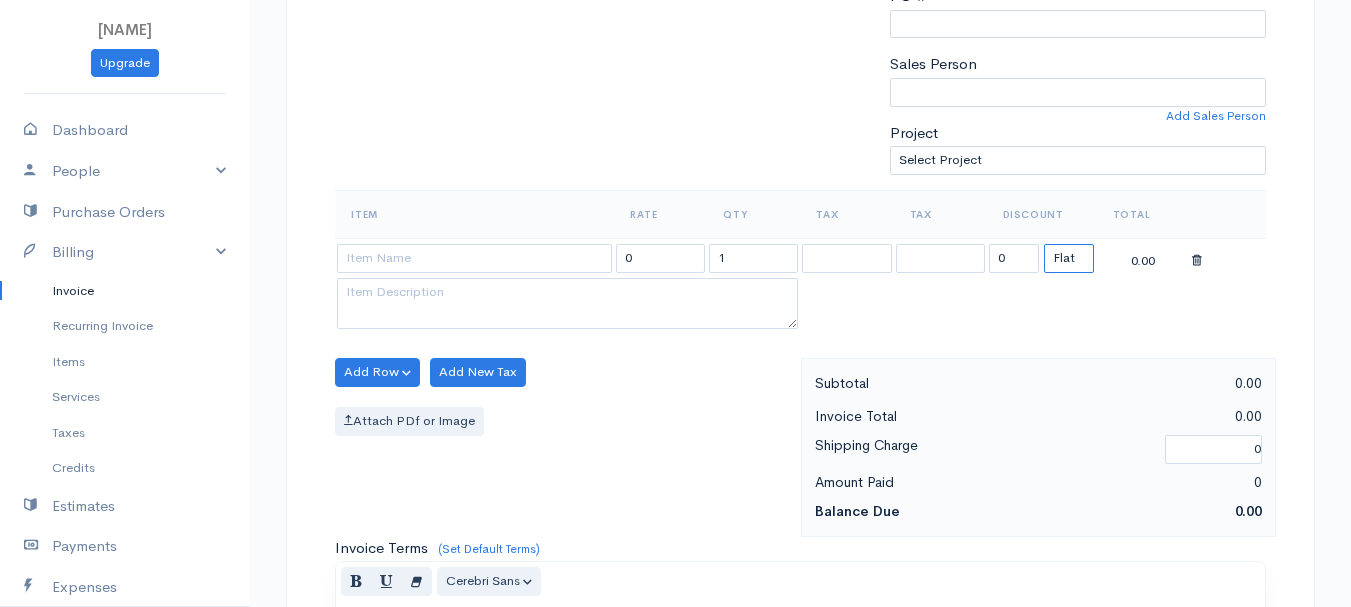 click on "(%) Flat" at bounding box center [1069, 258] 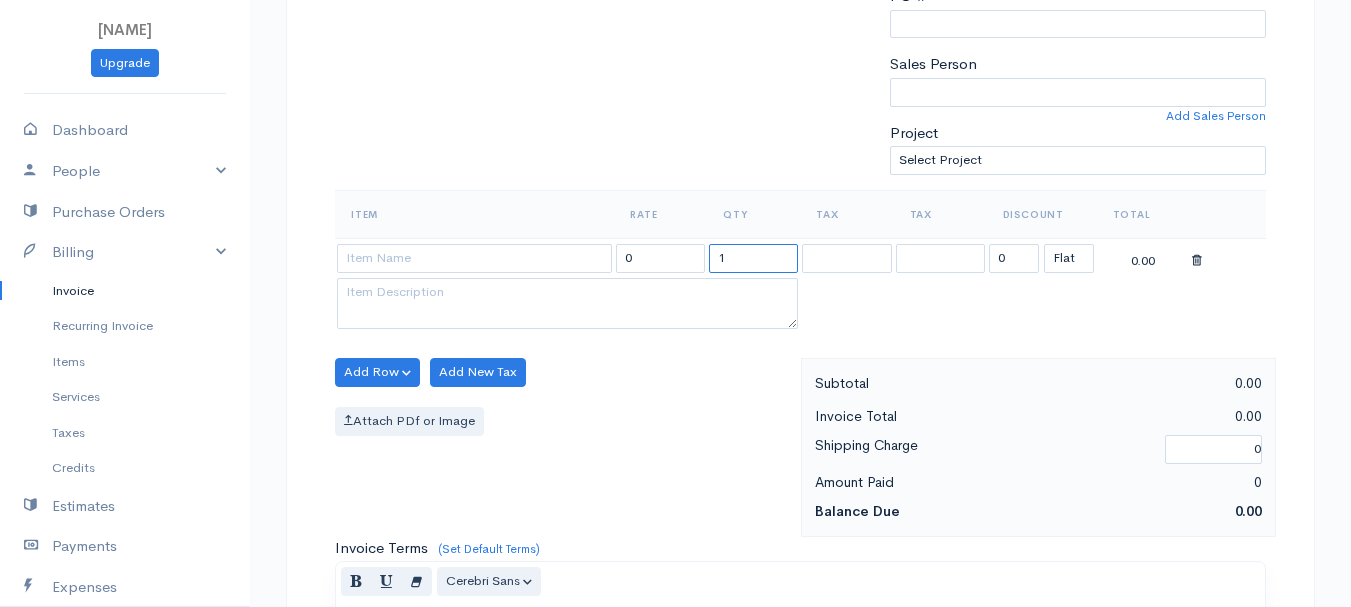 click on "1" at bounding box center [753, 258] 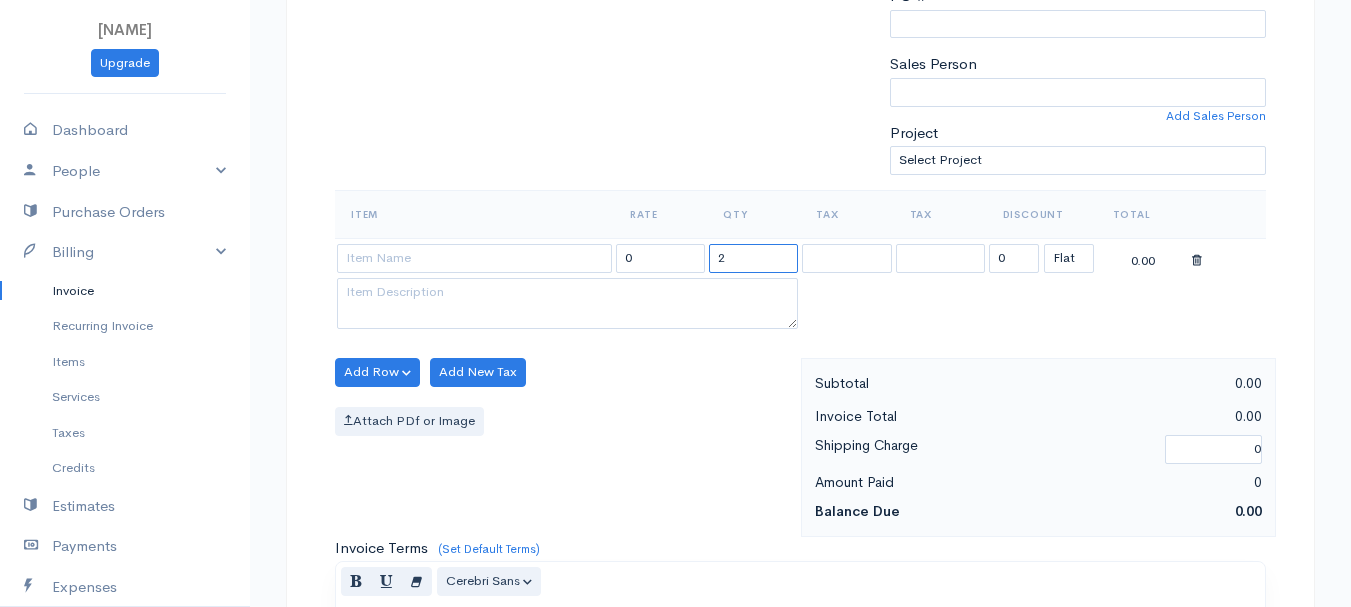 type on "2" 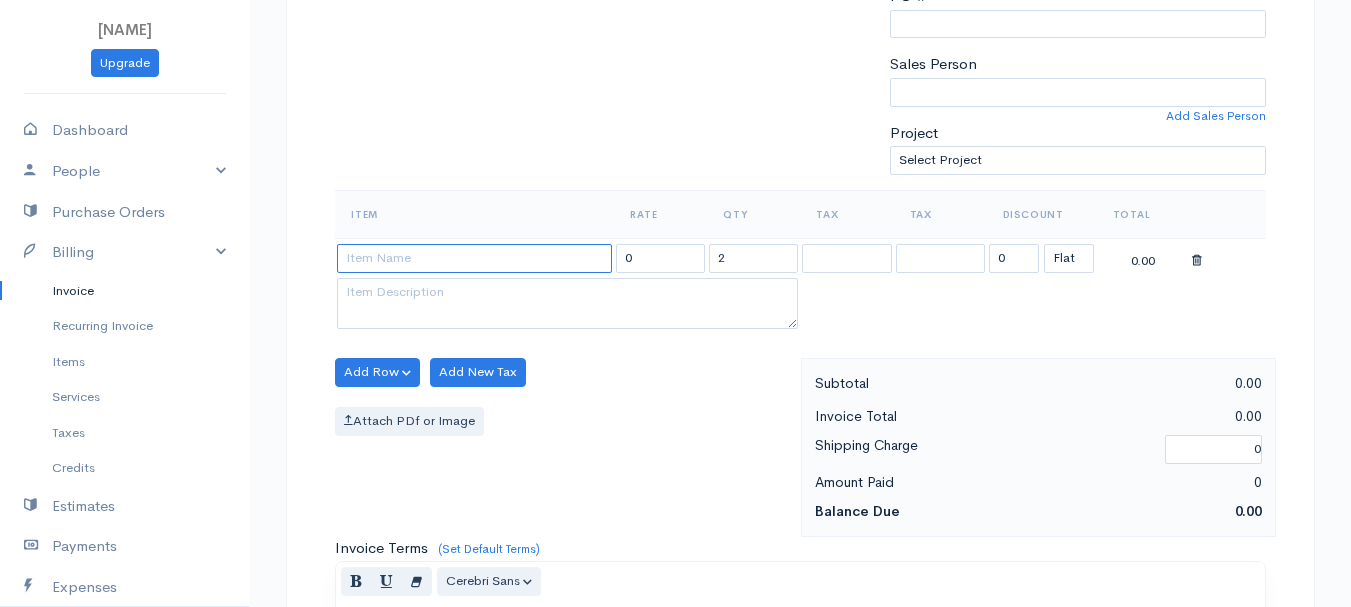 click at bounding box center [474, 258] 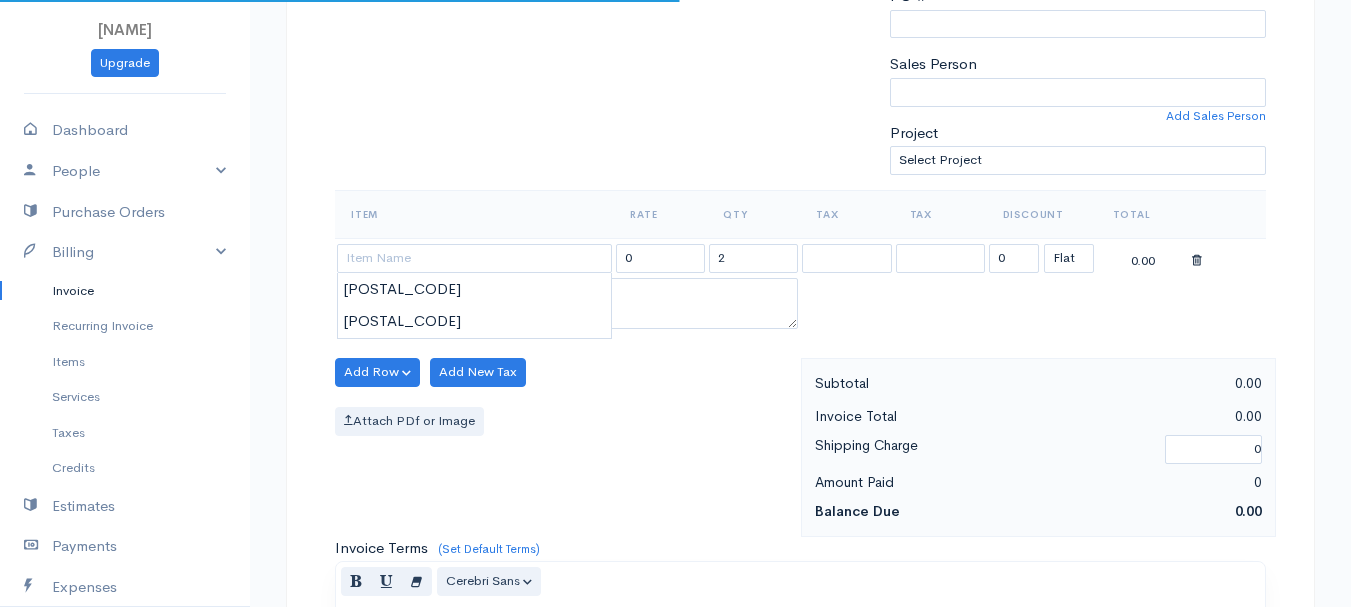 type on "[POSTAL_CODE]" 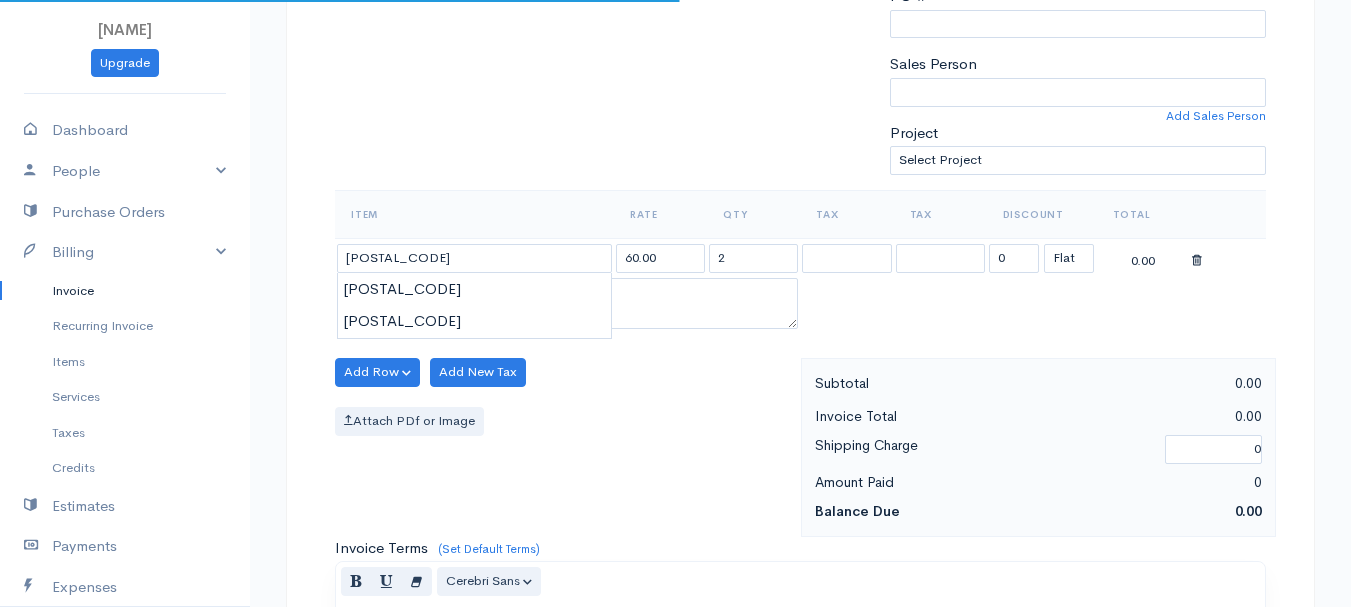 click on "[NAME], [NAME] [ZIP]" at bounding box center [675, 364] 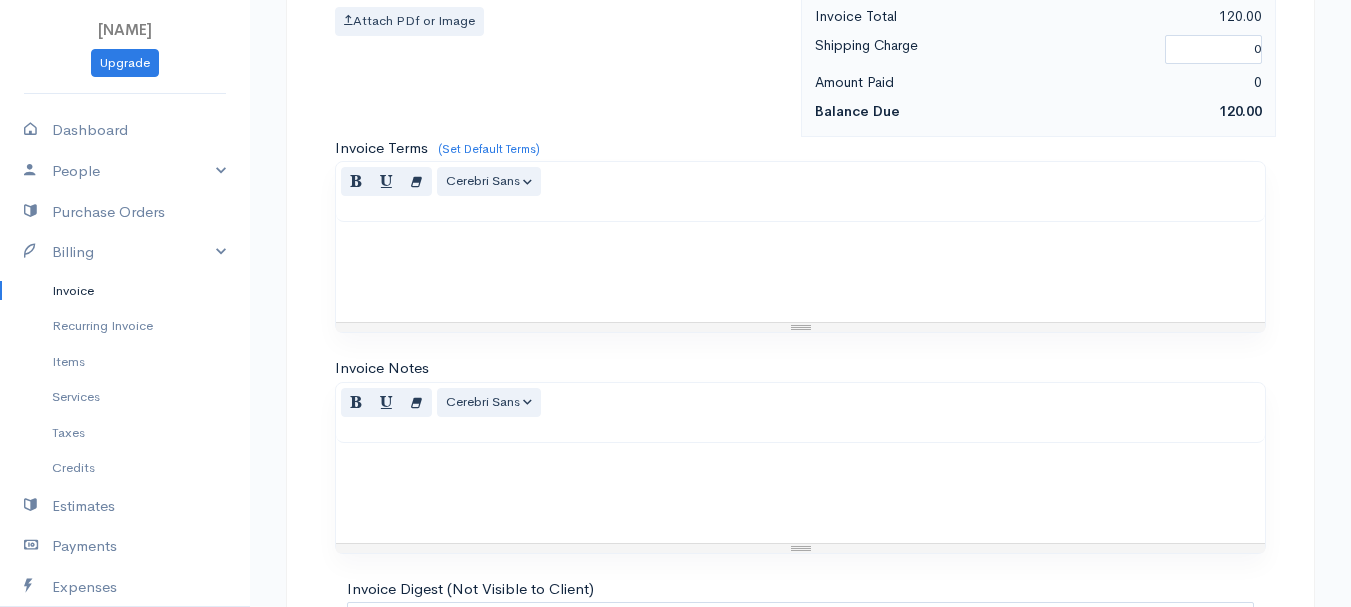 scroll, scrollTop: 1122, scrollLeft: 0, axis: vertical 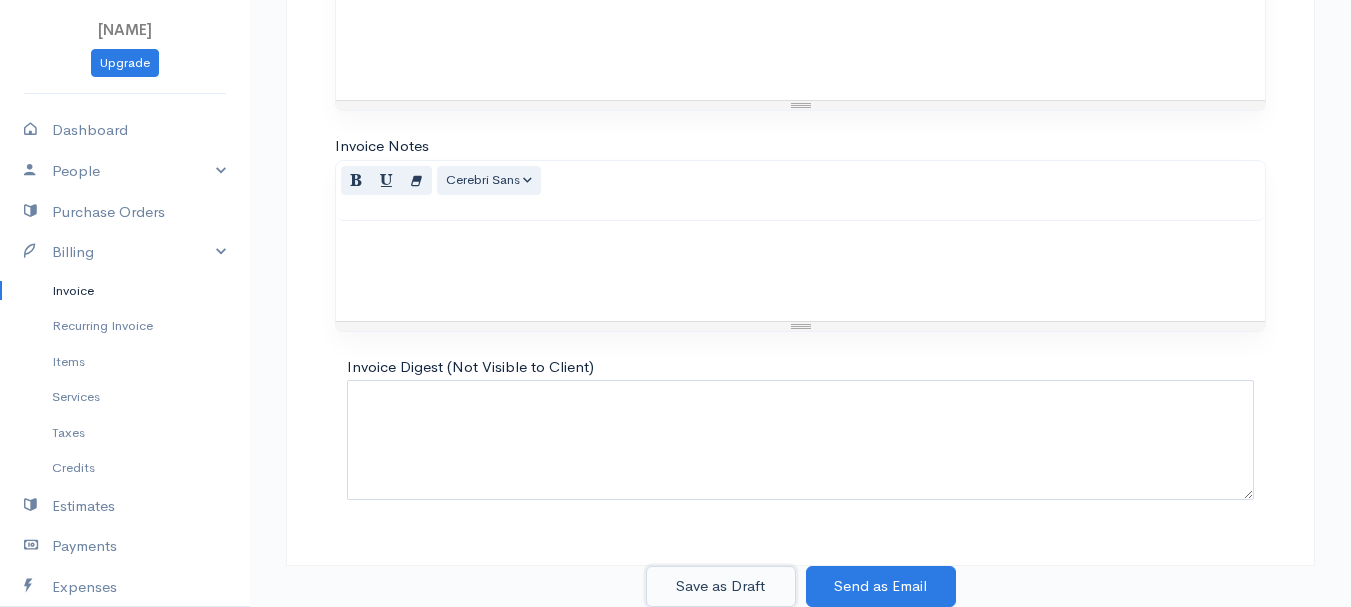 click on "Save as Draft" at bounding box center (721, 586) 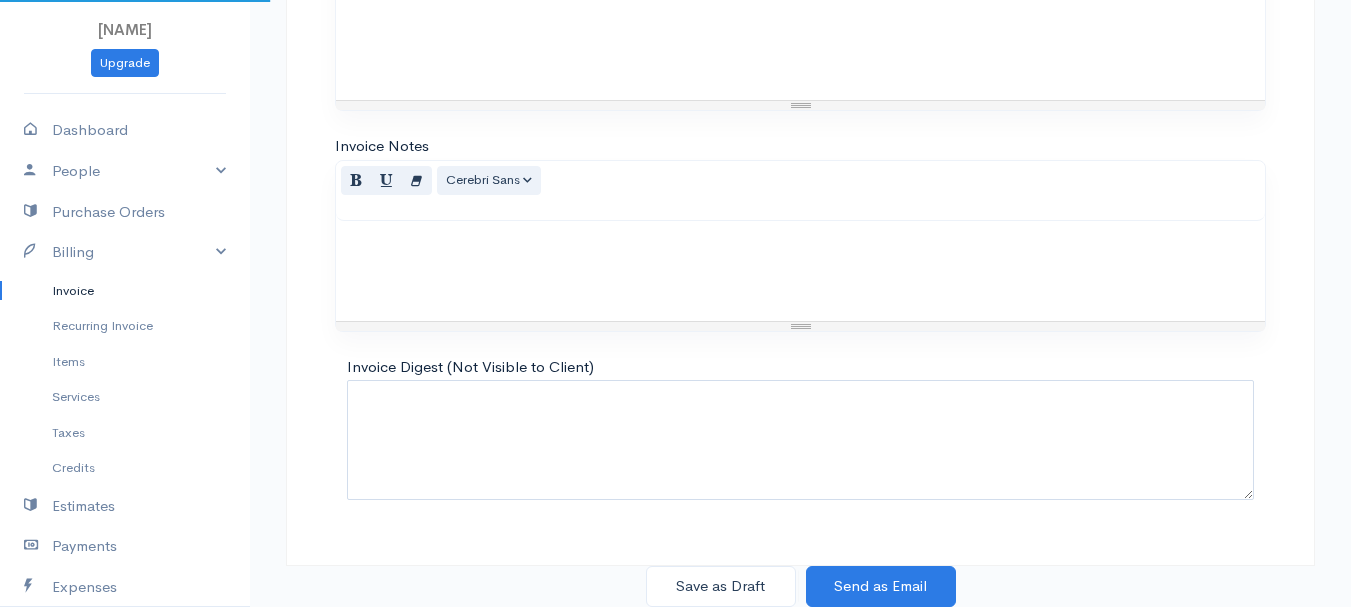 scroll, scrollTop: 0, scrollLeft: 0, axis: both 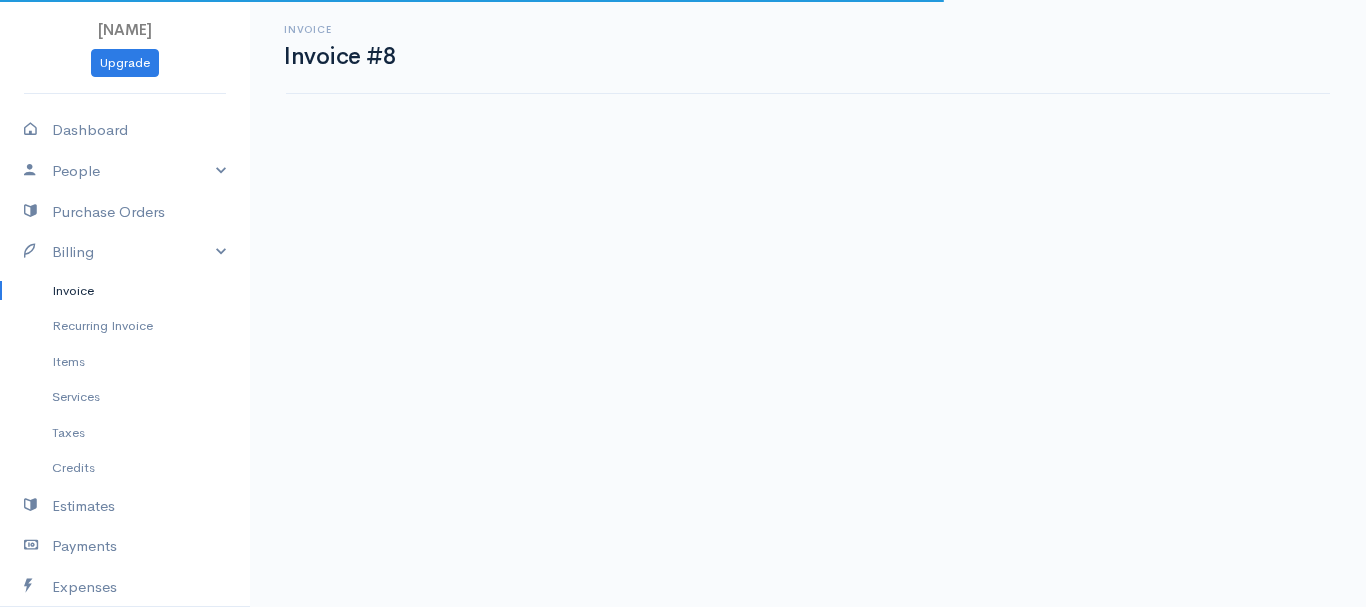 click on "Invoice" at bounding box center [125, 291] 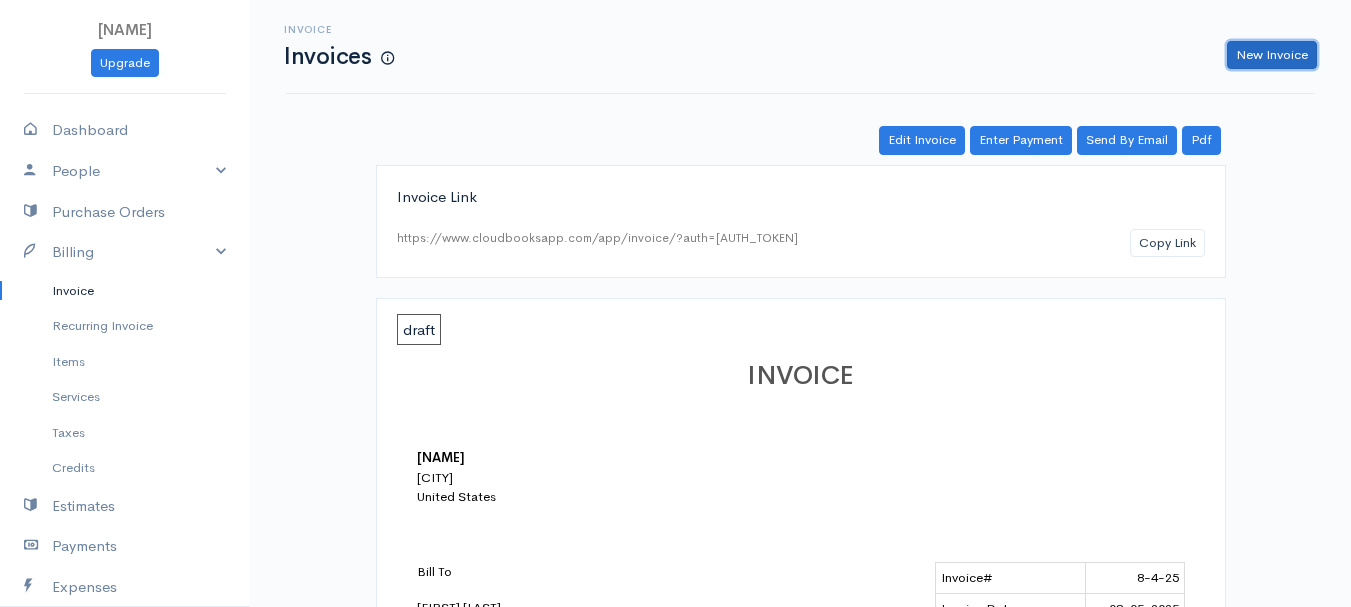 click on "New Invoice" at bounding box center [1272, 55] 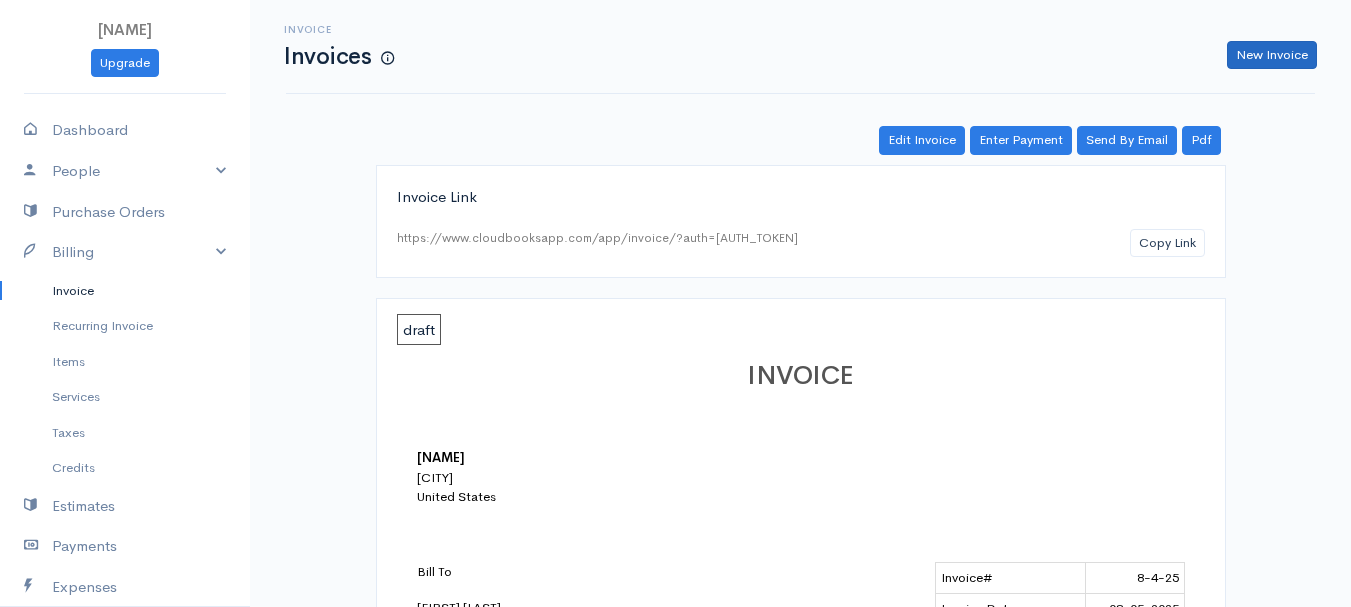 select on "United States" 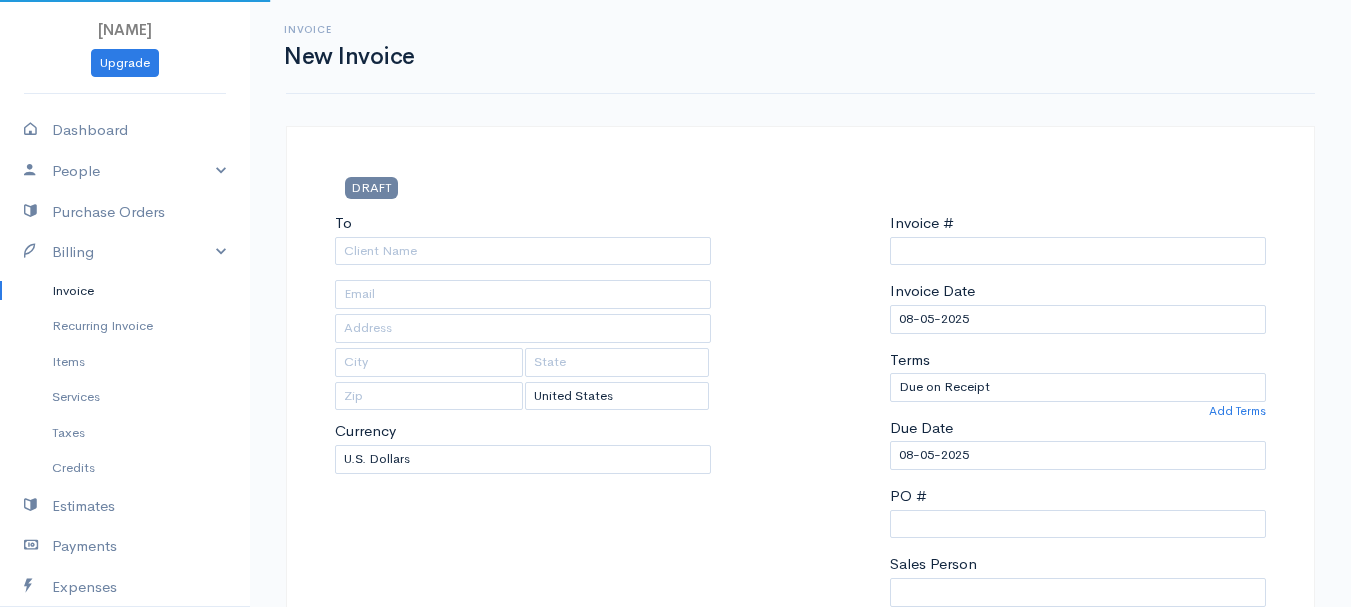 type on "[MM][DD][YYYY]" 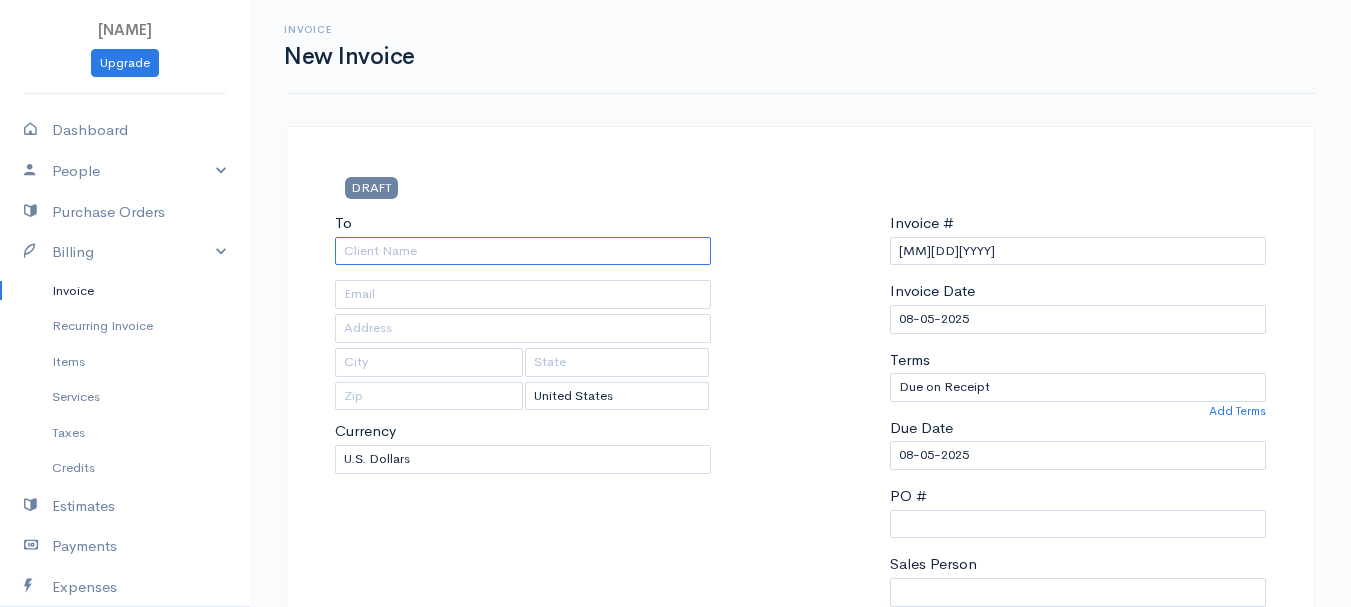 click on "To" at bounding box center [523, 251] 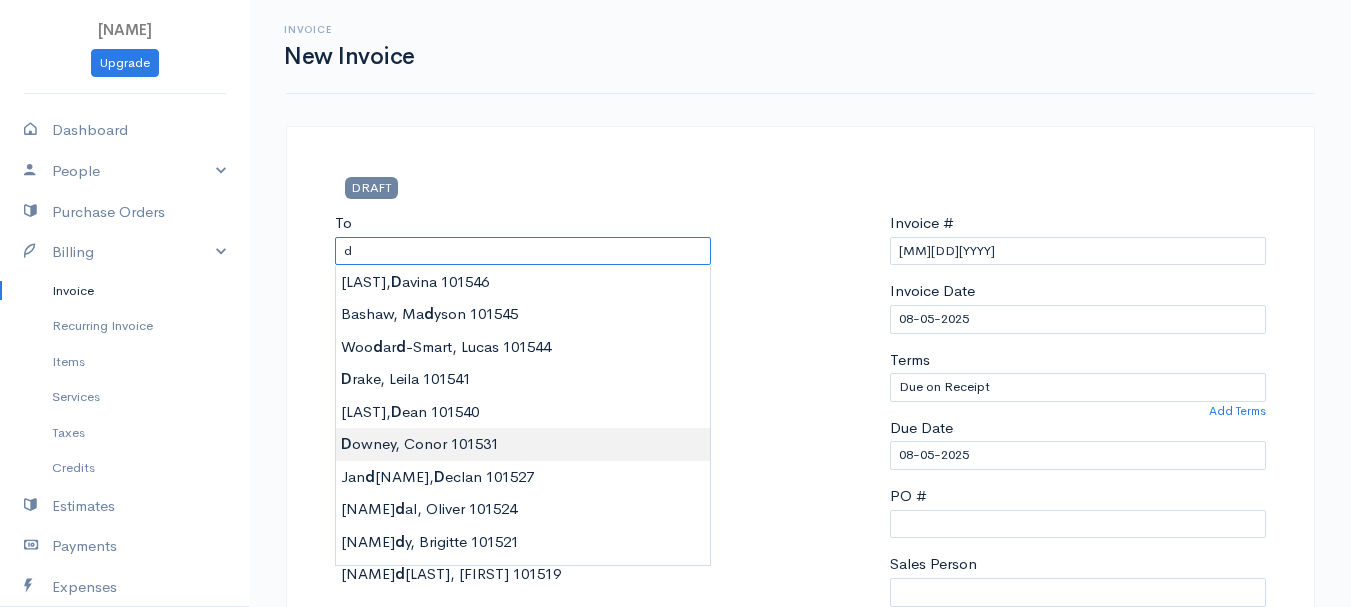 type on "Downey, Conor       101531" 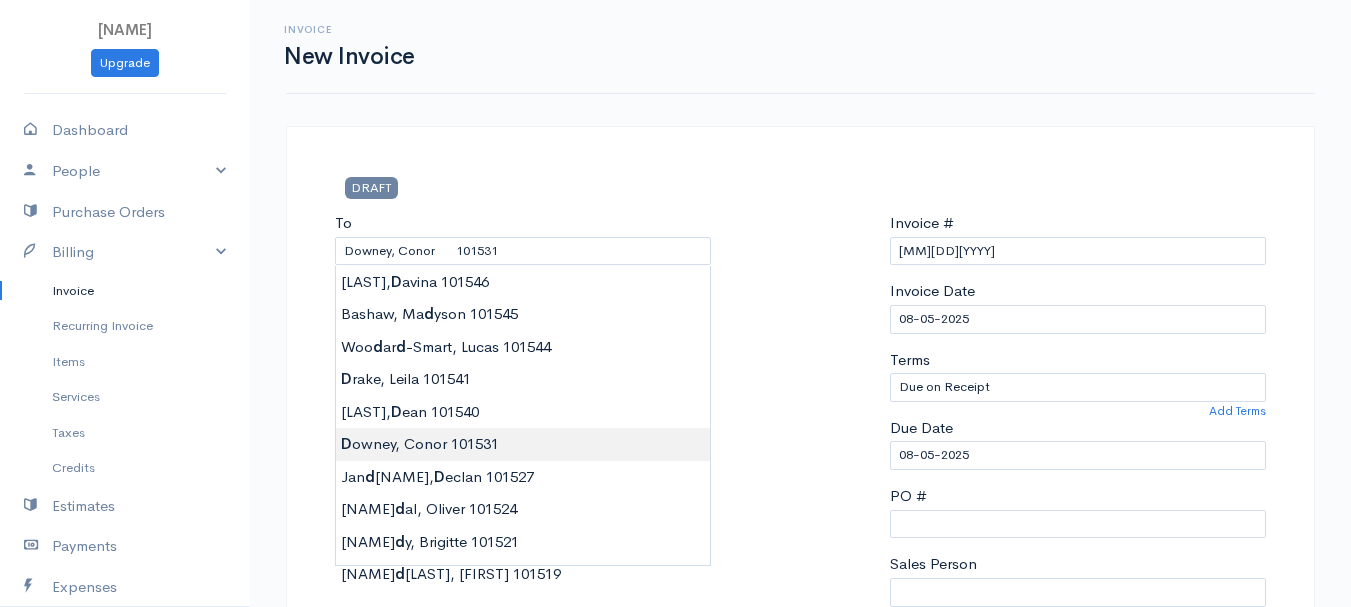 click on "DRAFT To [LAST], [FIRST]       101531 [Choose Country] United States Canada United Kingdom Afghanistan Albania Algeria American Samoa Andorra Aruba 0" at bounding box center (675, 864) 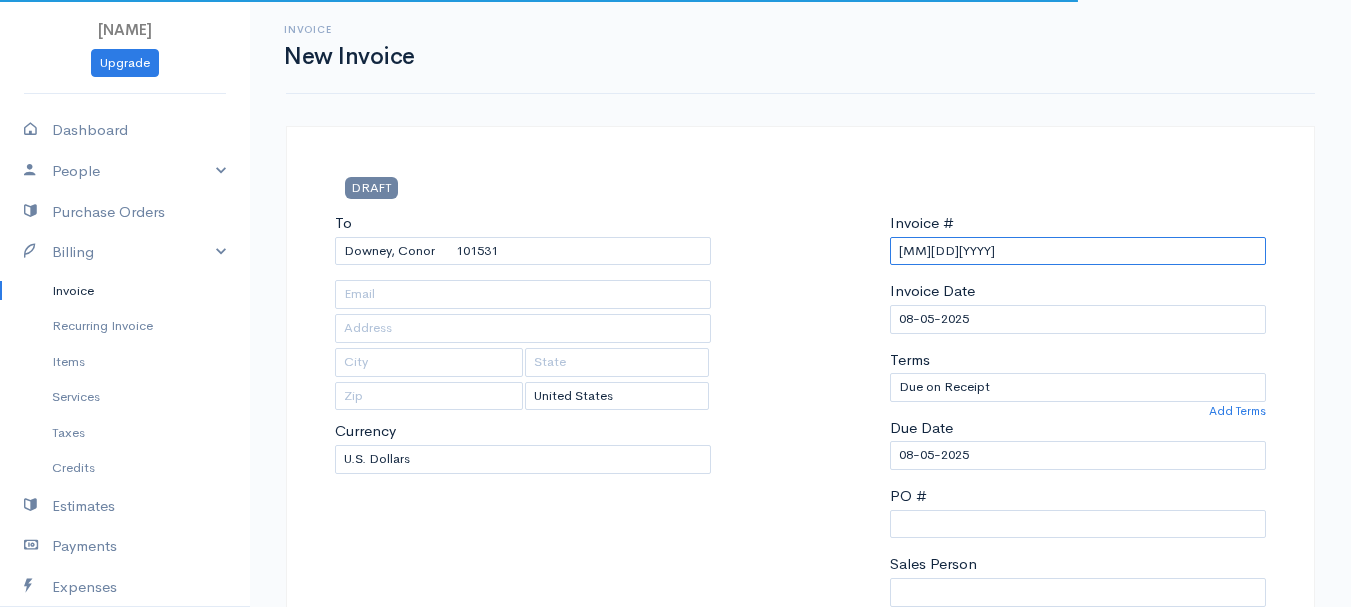 click on "[MM][DD][YYYY]" at bounding box center (1078, 251) 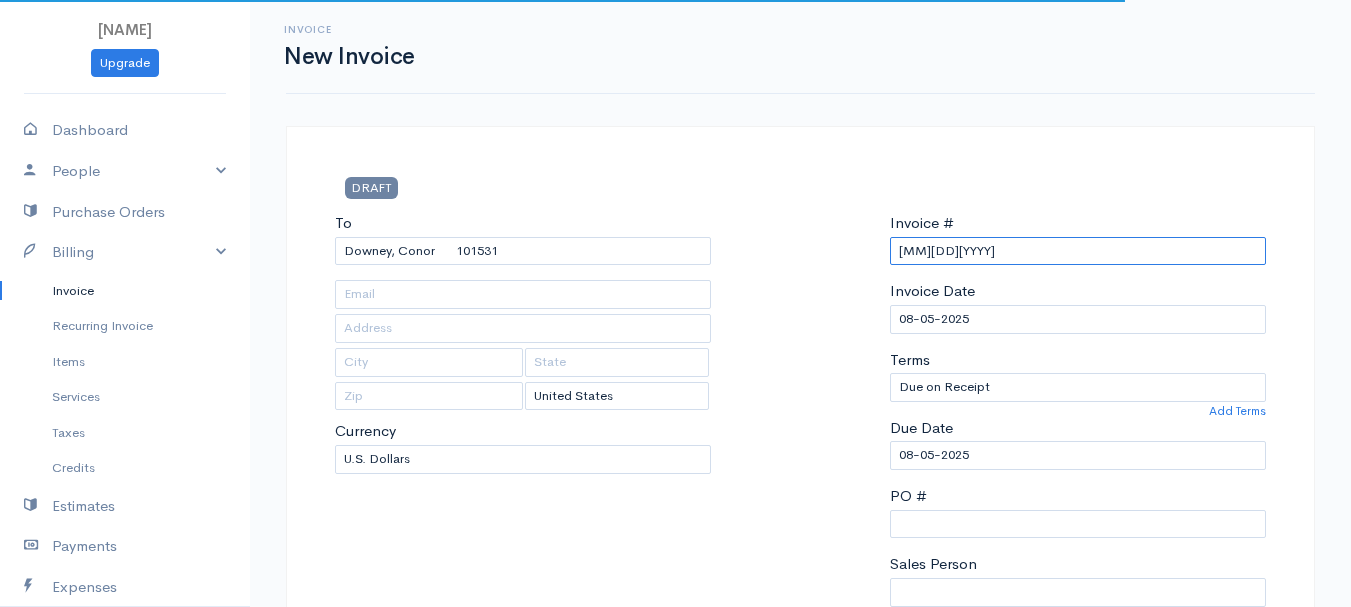 click on "[MM][DD][YYYY]" at bounding box center [1078, 251] 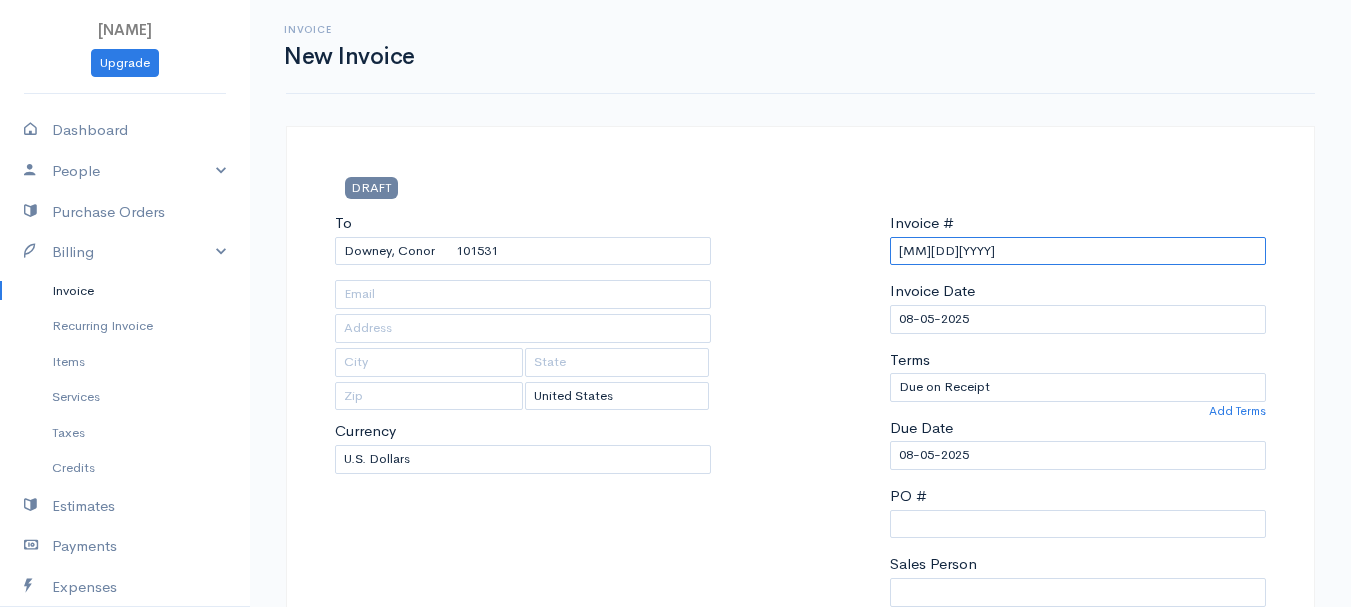 paste on "8-4-25" 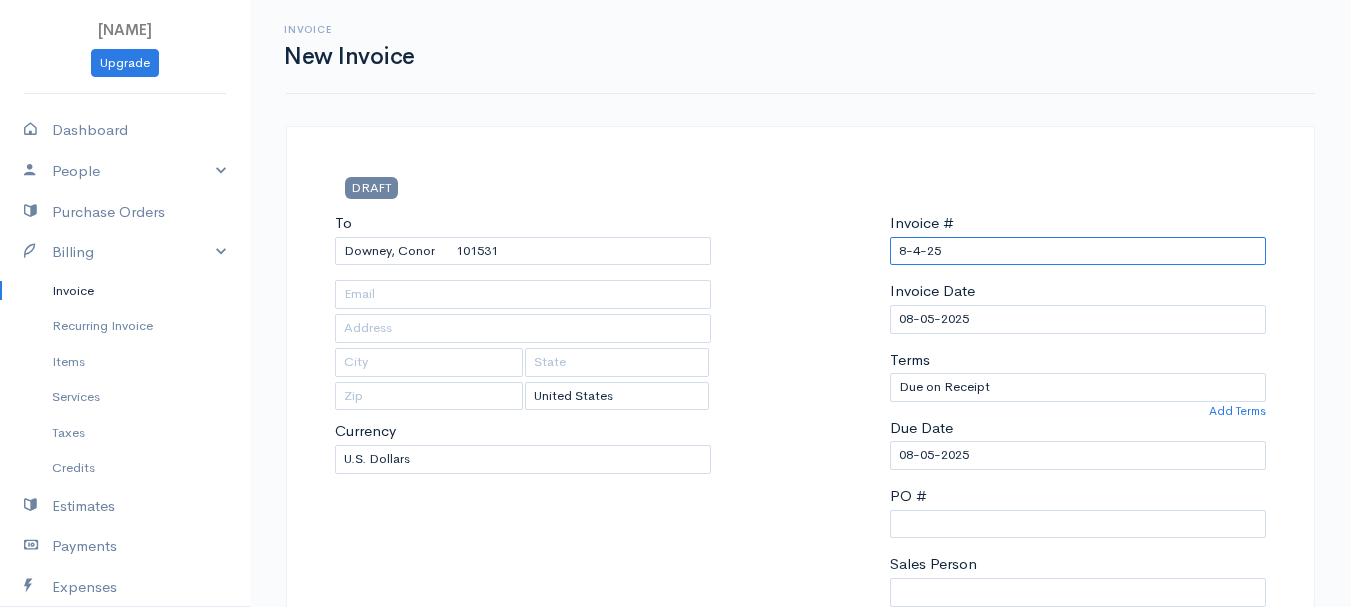 scroll, scrollTop: 500, scrollLeft: 0, axis: vertical 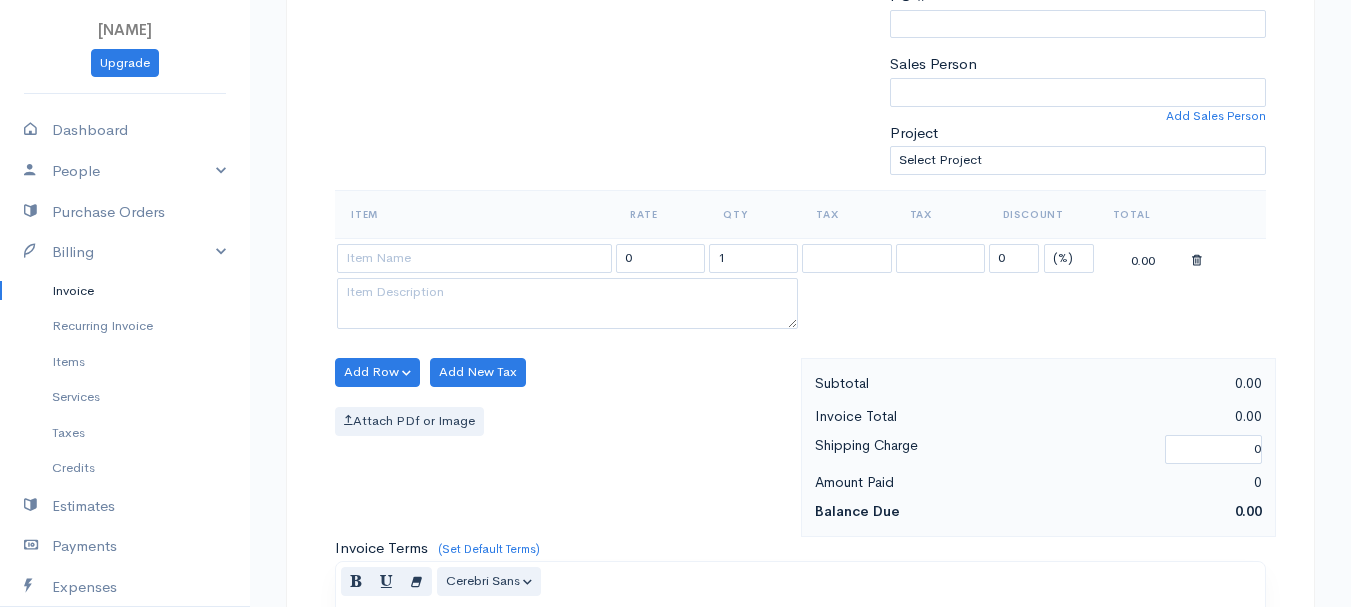 type on "8-4-25" 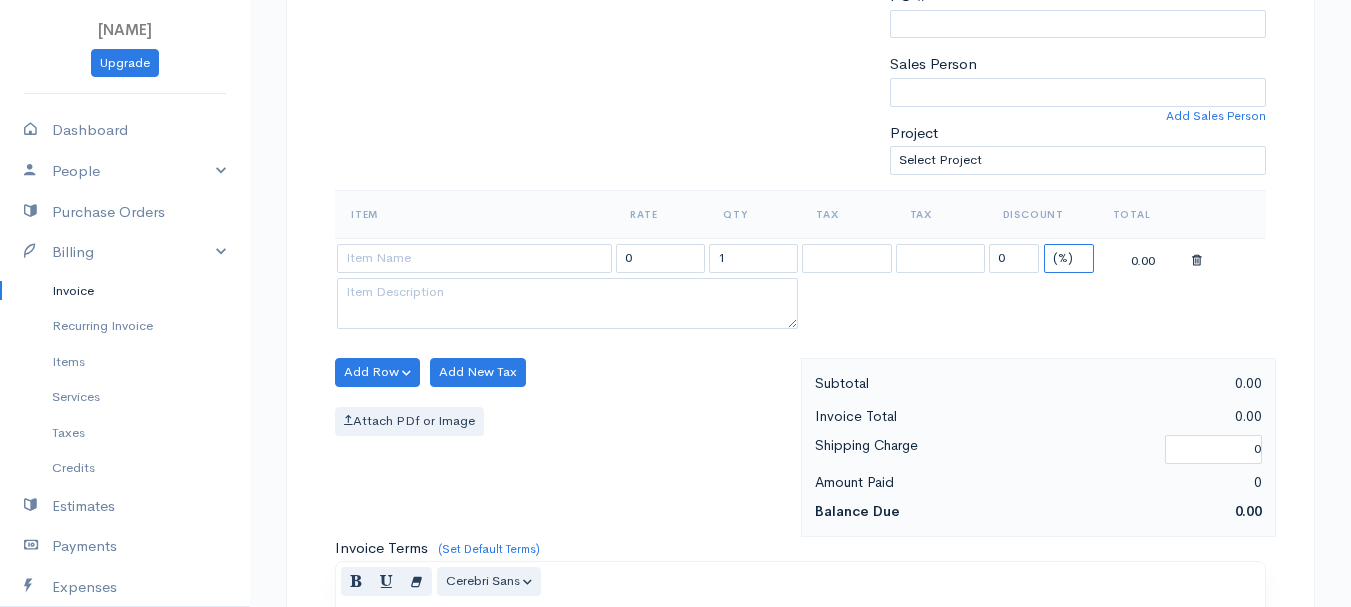 click on "(%) Flat" at bounding box center (1069, 258) 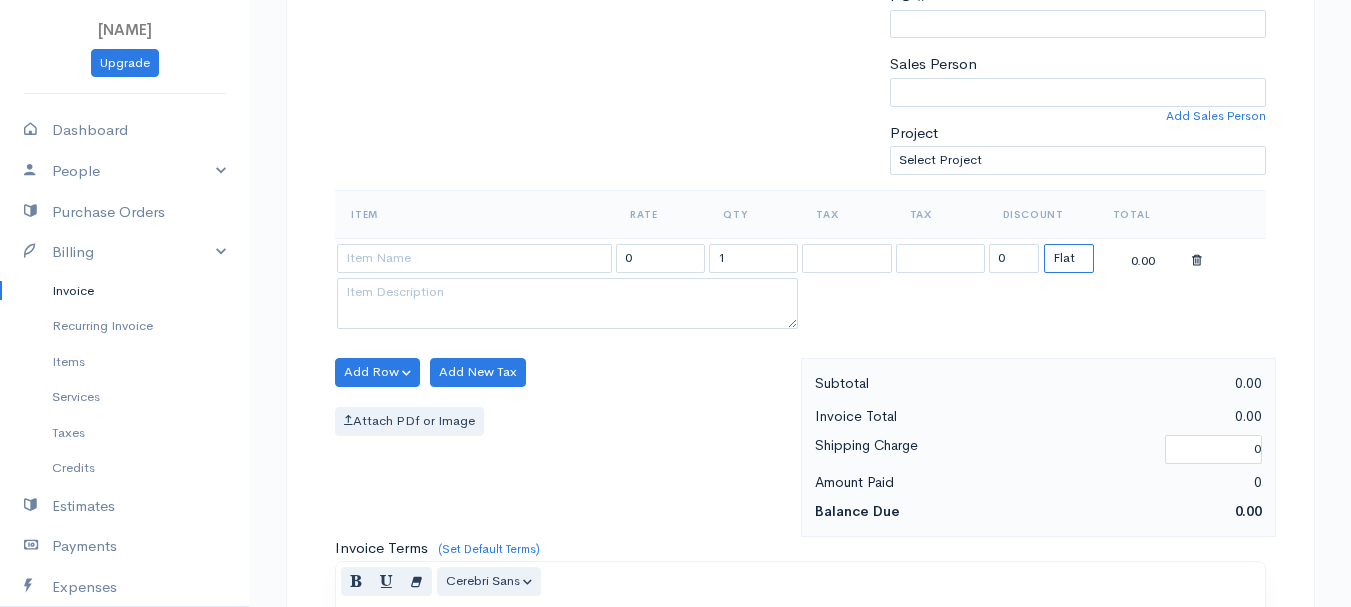 click on "(%) Flat" at bounding box center [1069, 258] 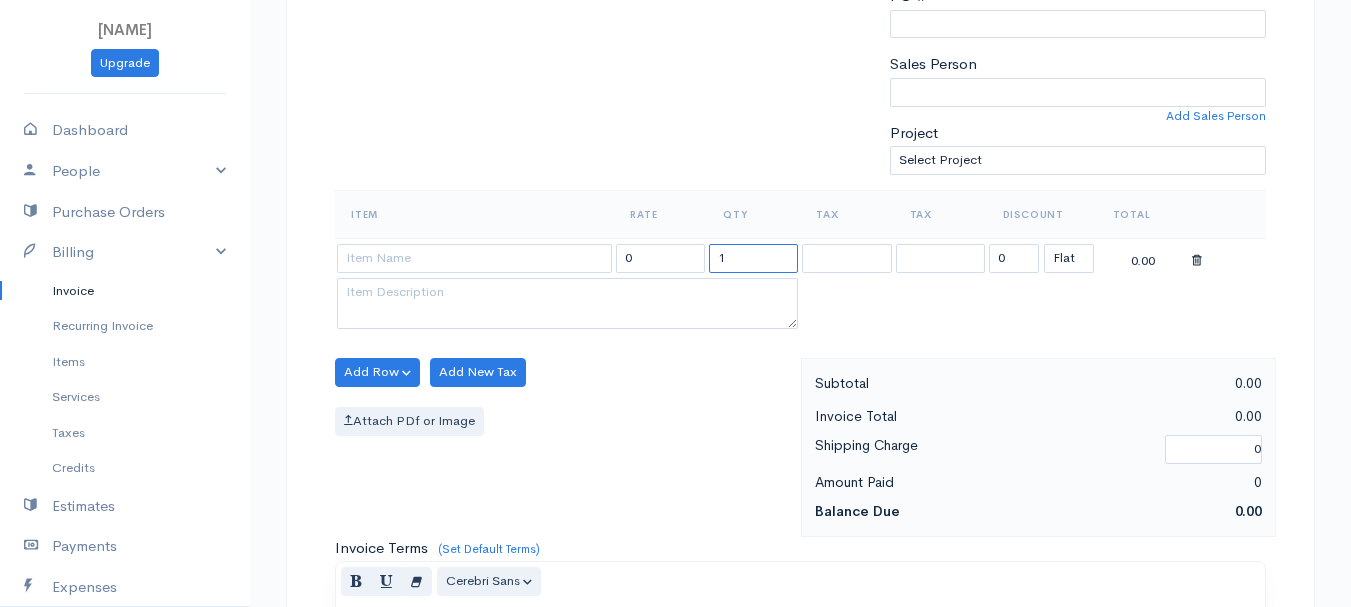 click on "1" at bounding box center [753, 258] 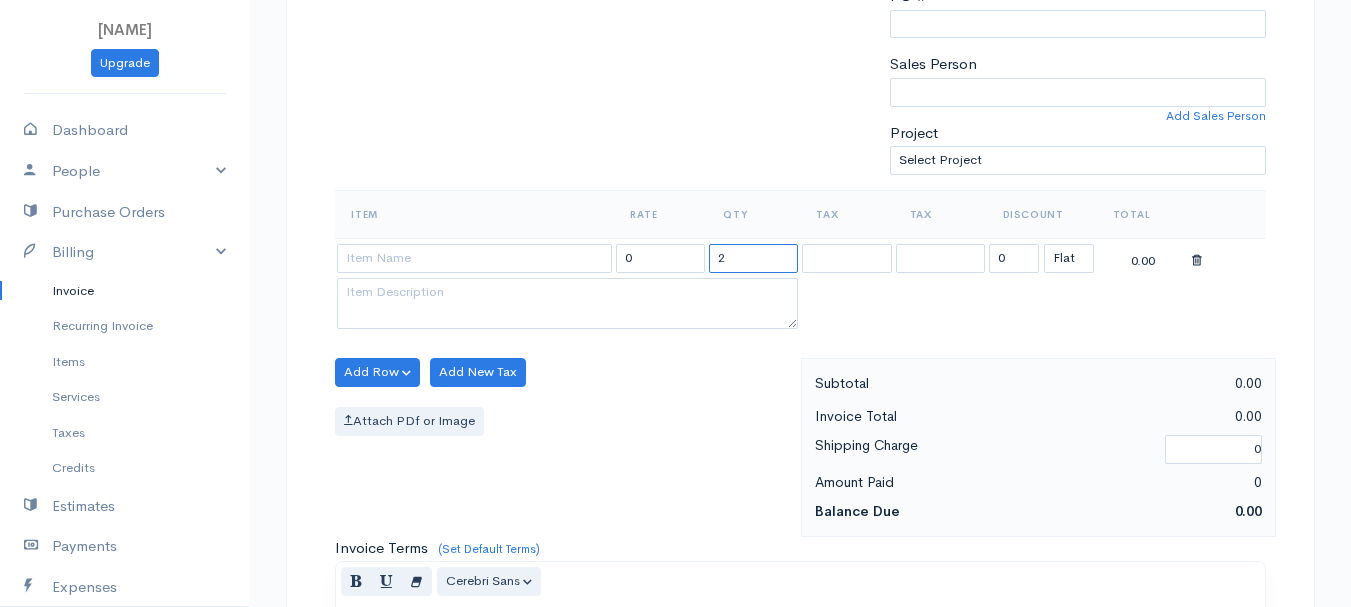 type on "2" 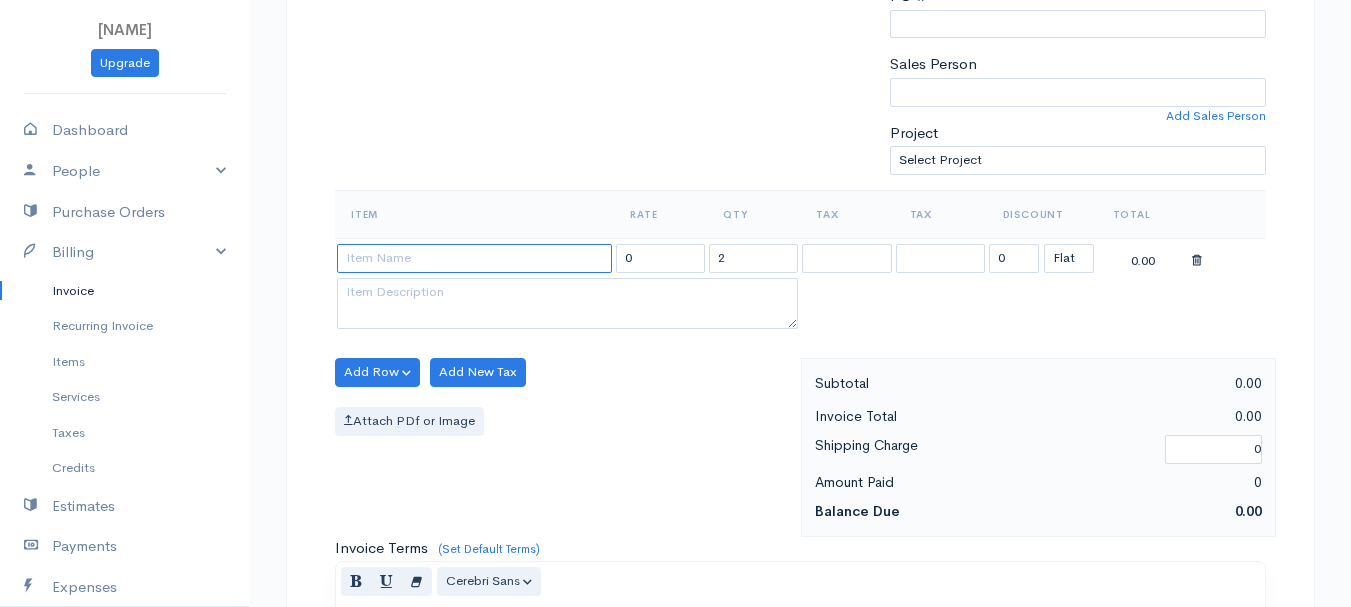 click at bounding box center [474, 258] 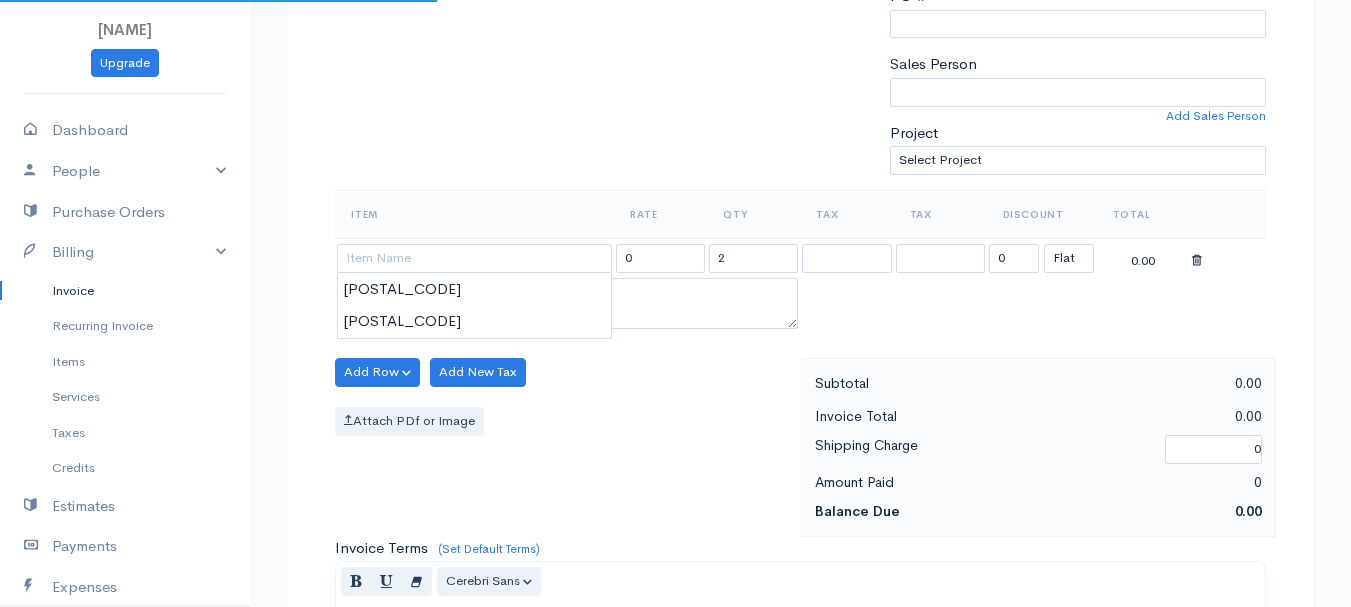type on "[POSTAL_CODE]" 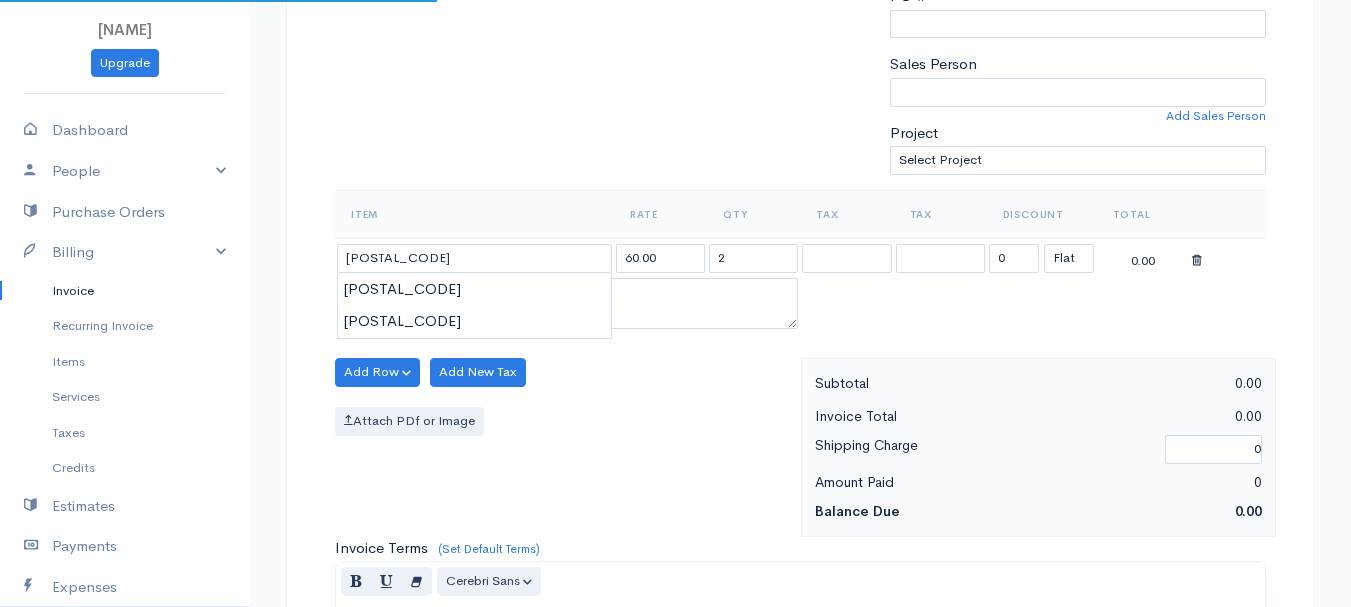click on "[NAME]
Upgrade
Dashboard
People
Clients
Vendors
Staff Users
Purchase Orders
Billing
Invoice
Recurring Invoice
Items
Services
Taxes
Credits
Estimates
Payments
Expenses
Track Time
Projects
Reports
Settings
My Organizations
Logout
Help
@CloudBooksApp 2022
Invoice
New Invoice
DRAFT To [NAME], [NAME]    101531 [Choose Country] [STATE] Canada United Kingdom Afghanistan Albania Algeria American Samoa Andorra Anguilla Angola Antarctica Antigua and Barbuda 2" at bounding box center [675, 364] 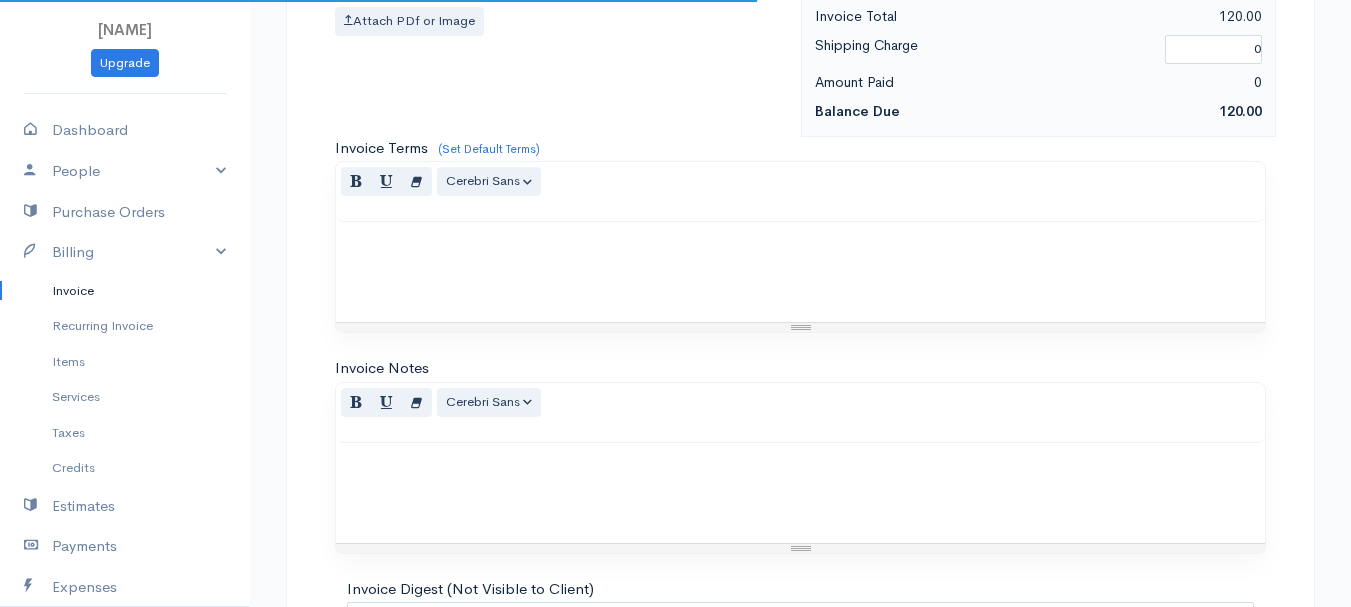scroll, scrollTop: 1122, scrollLeft: 0, axis: vertical 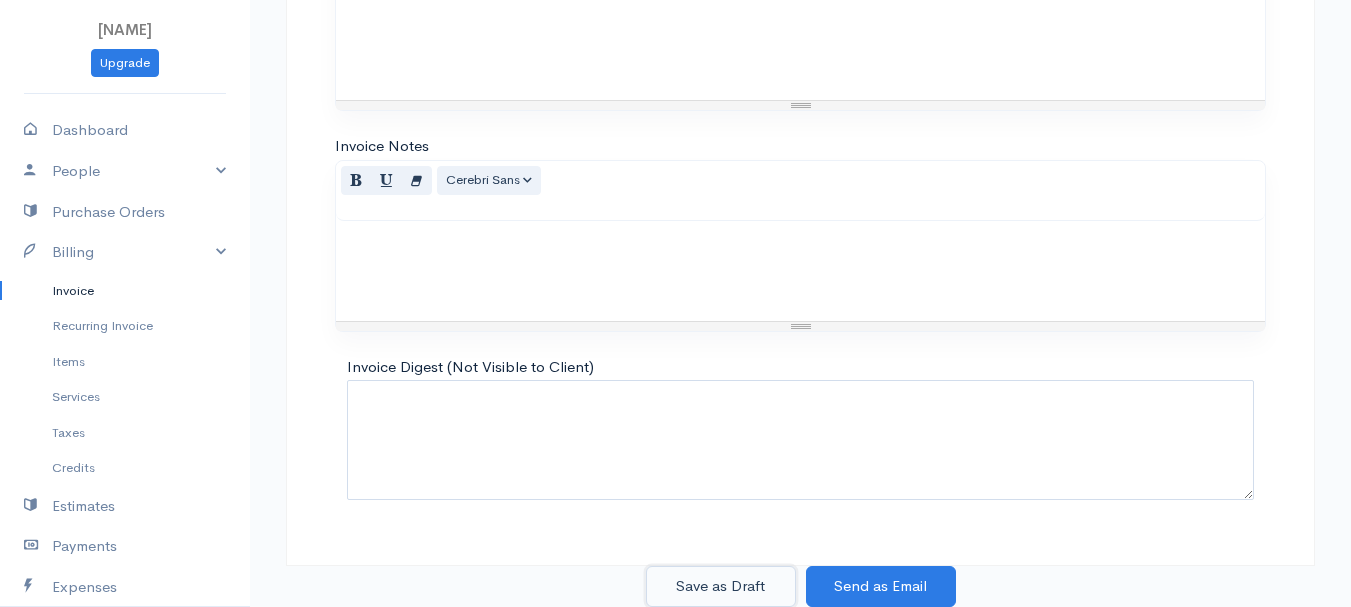 click on "Save as Draft" at bounding box center [721, 586] 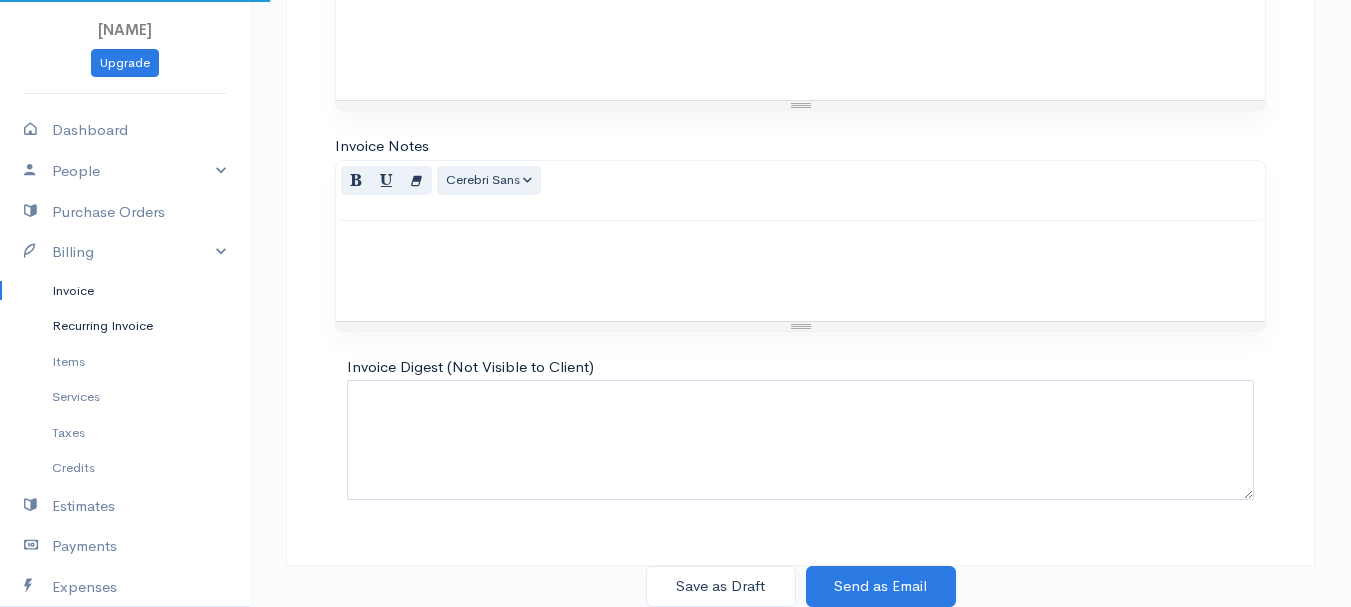 scroll, scrollTop: 0, scrollLeft: 0, axis: both 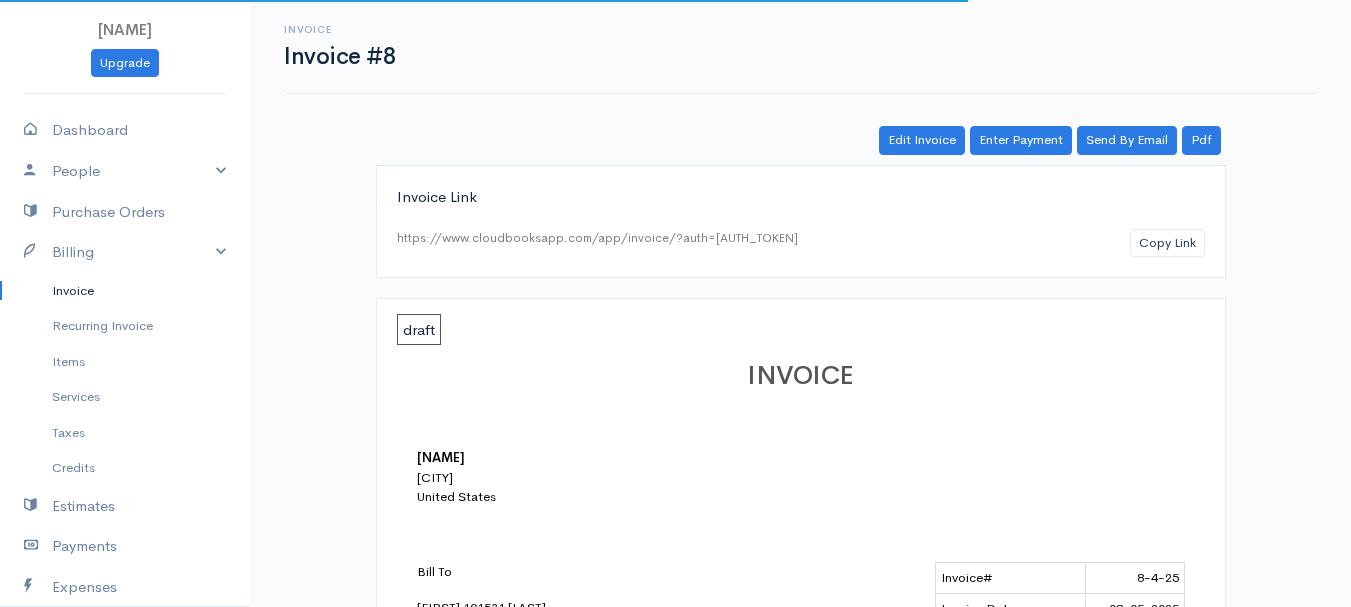 click on "Invoice" at bounding box center [125, 291] 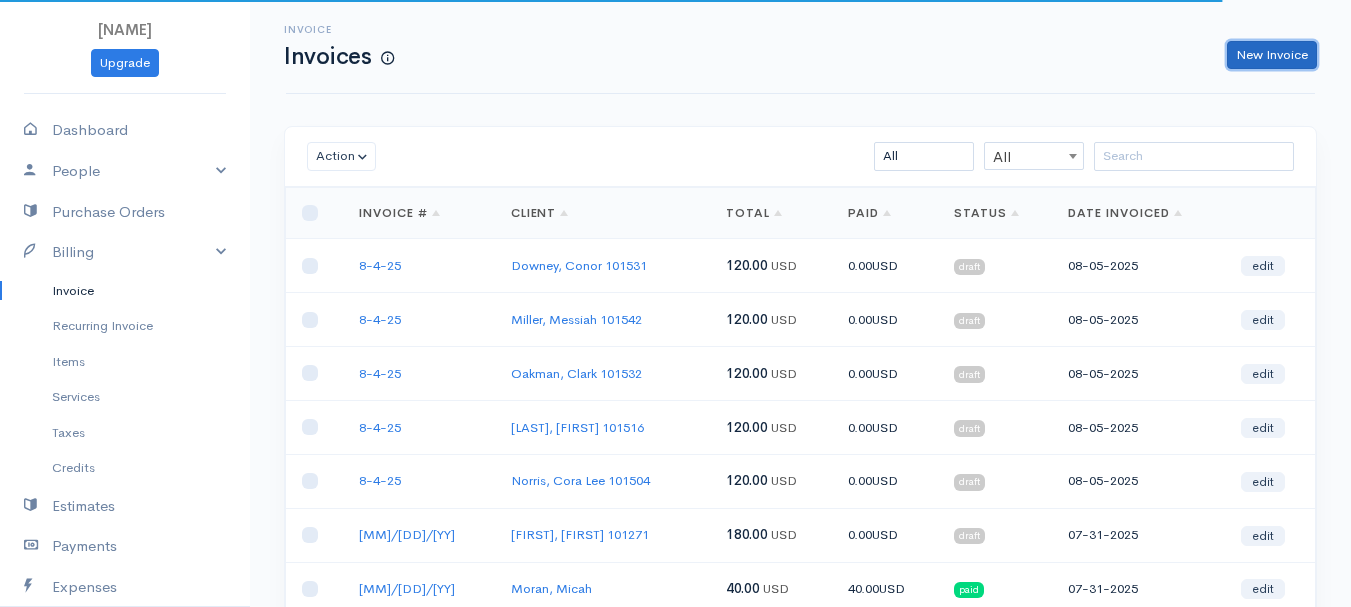click on "New Invoice" at bounding box center (1272, 55) 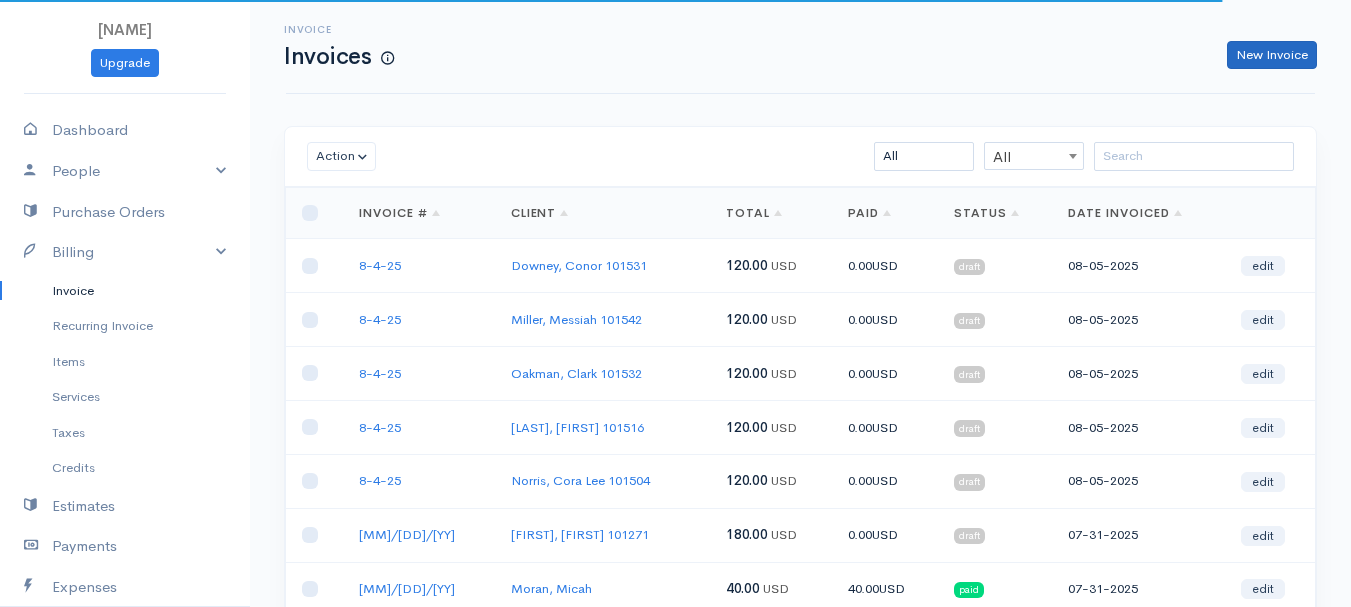 select on "United States" 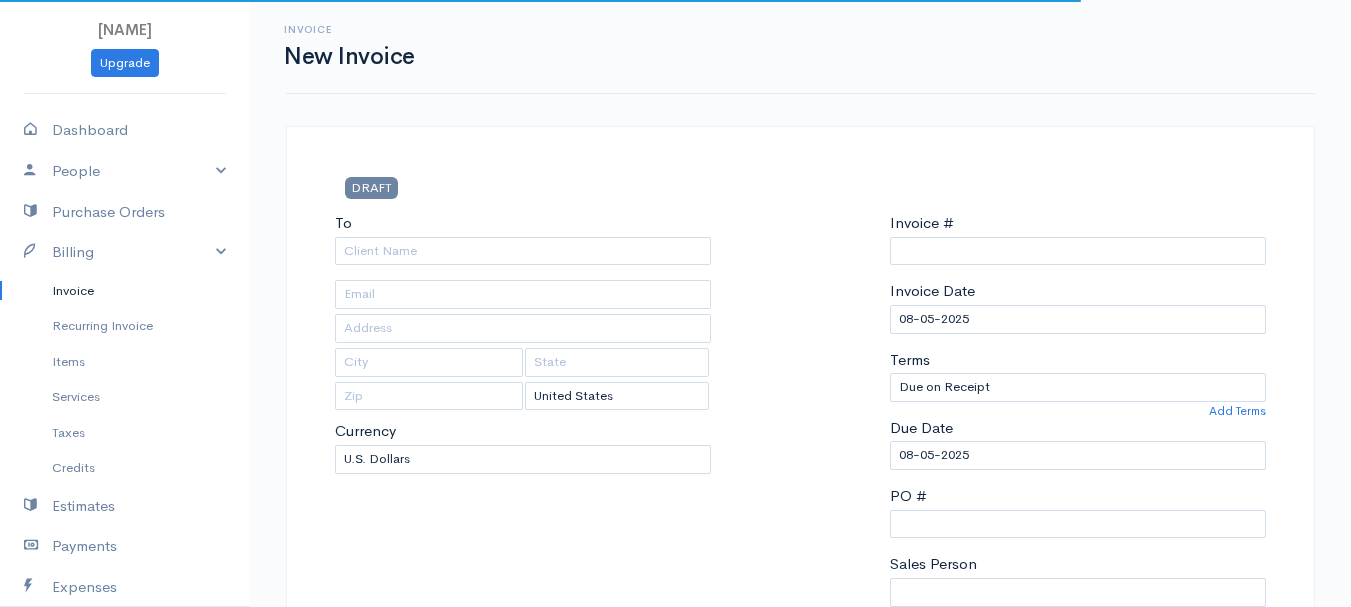 type on "[MM][DD][YYYY]" 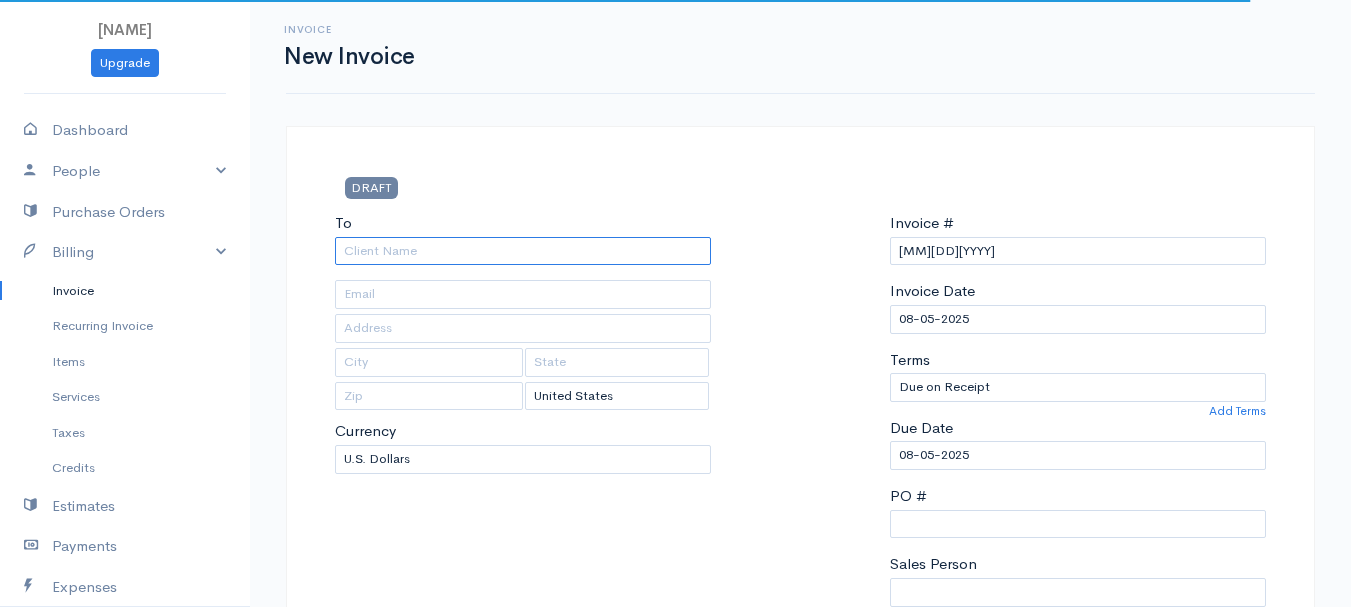 click on "To" at bounding box center (523, 251) 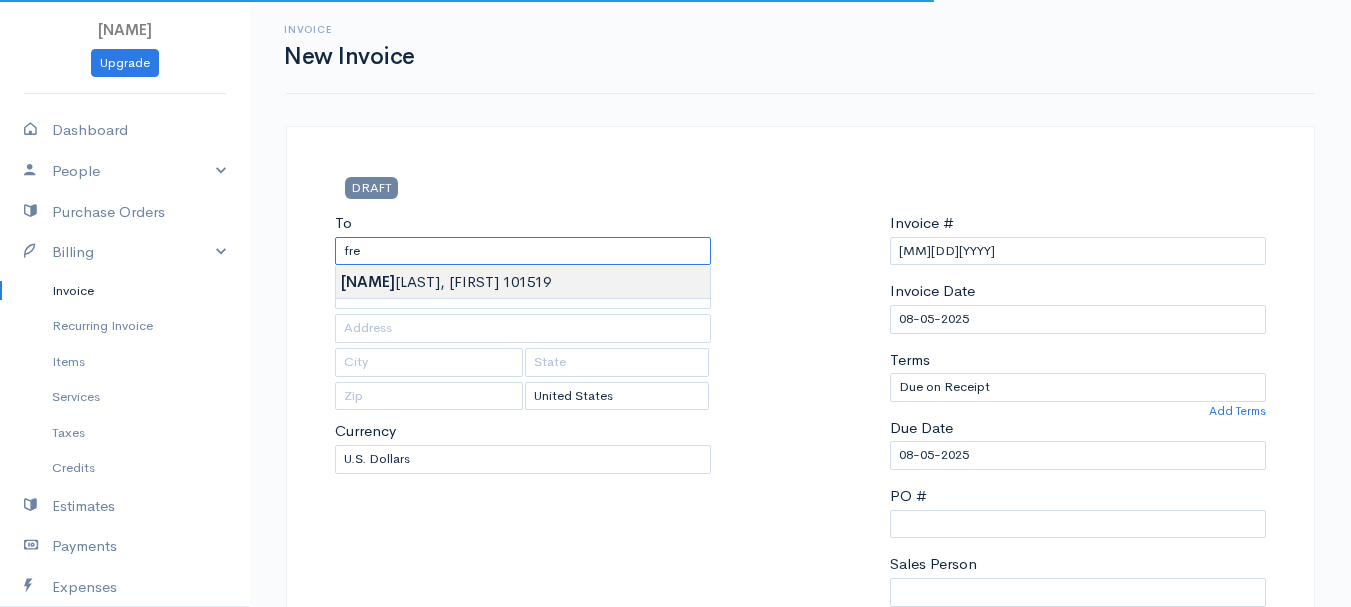 type on "[NAME], [NAME]    101519" 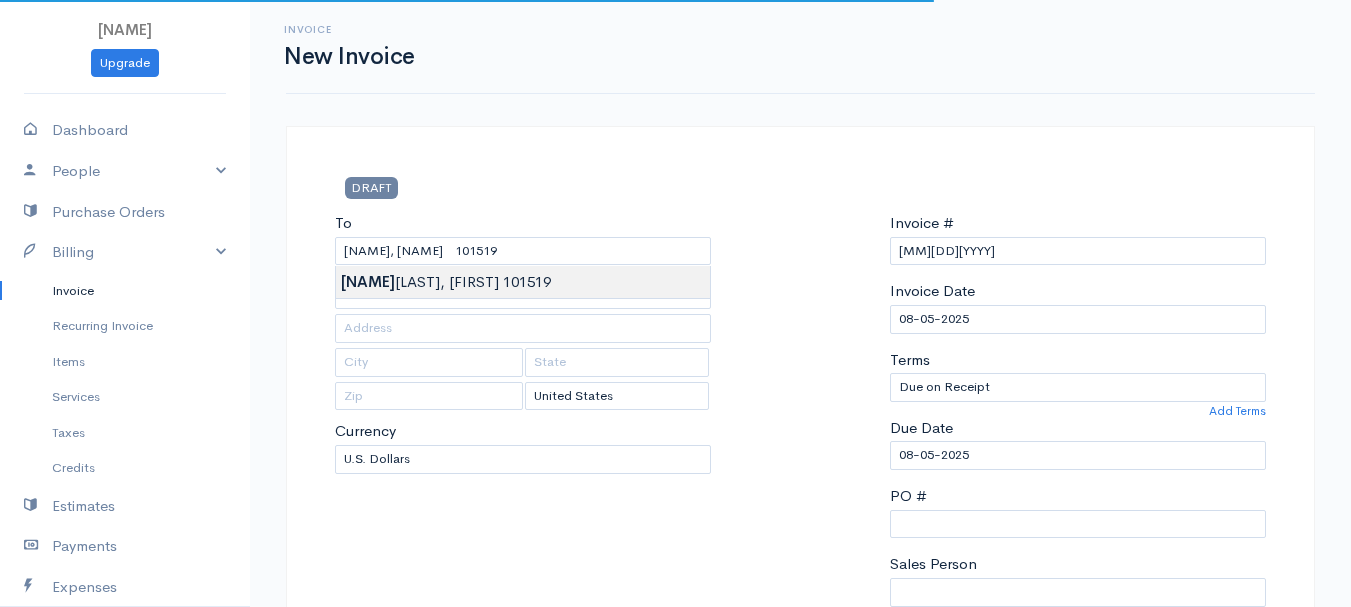 click on "DRAFT To [LAST], [FIRST]    101519 [Choose Country] United States Canada United Kingdom Afghanistan Albania Algeria American Samoa Andorra Anguilla Angola Antarctica Antigua and Barbuda Kip" at bounding box center (675, 864) 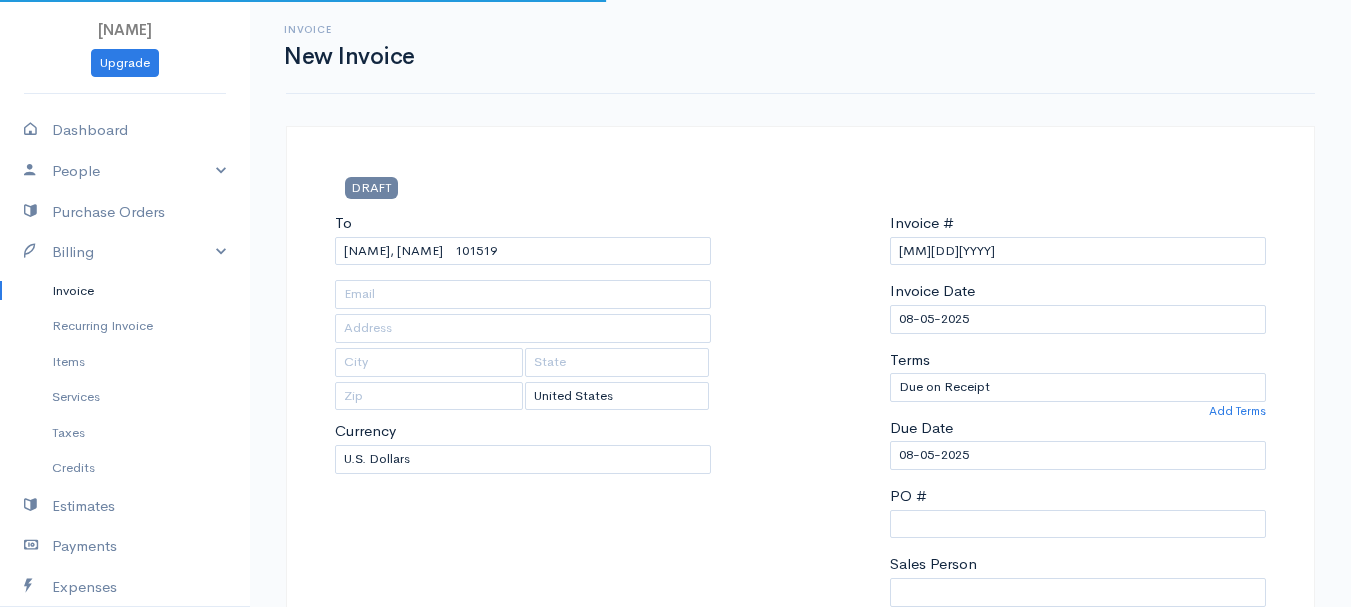 type on "[ADDRESS]" 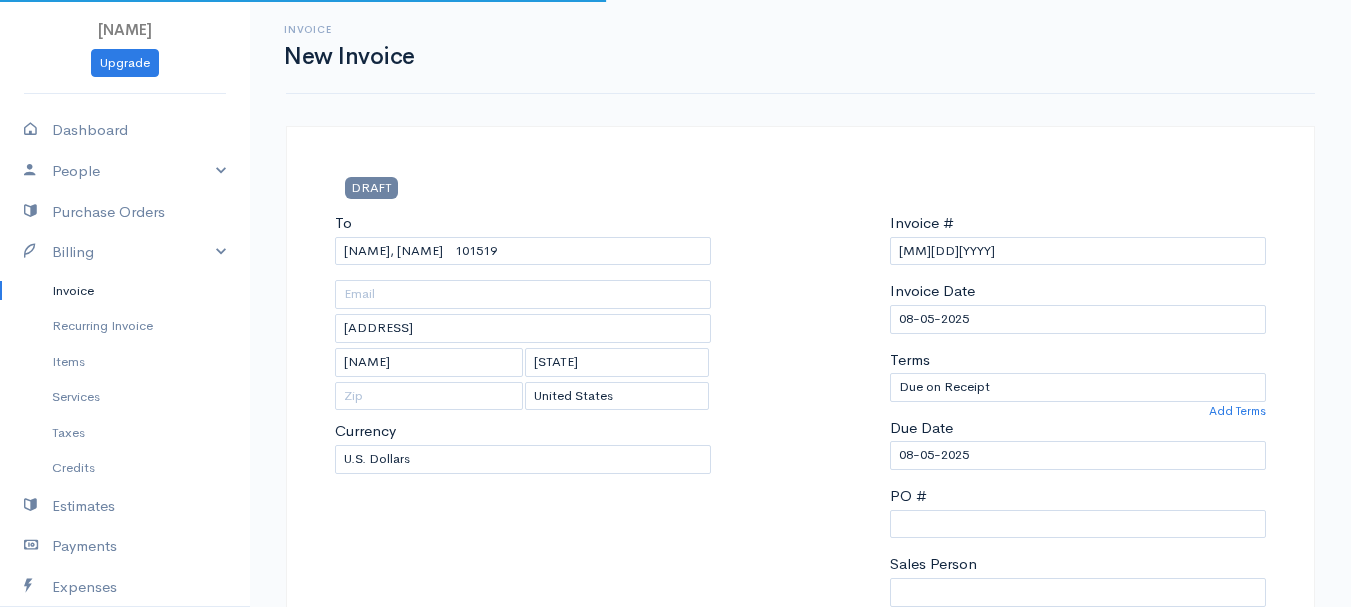 type on "[POSTAL_CODE]" 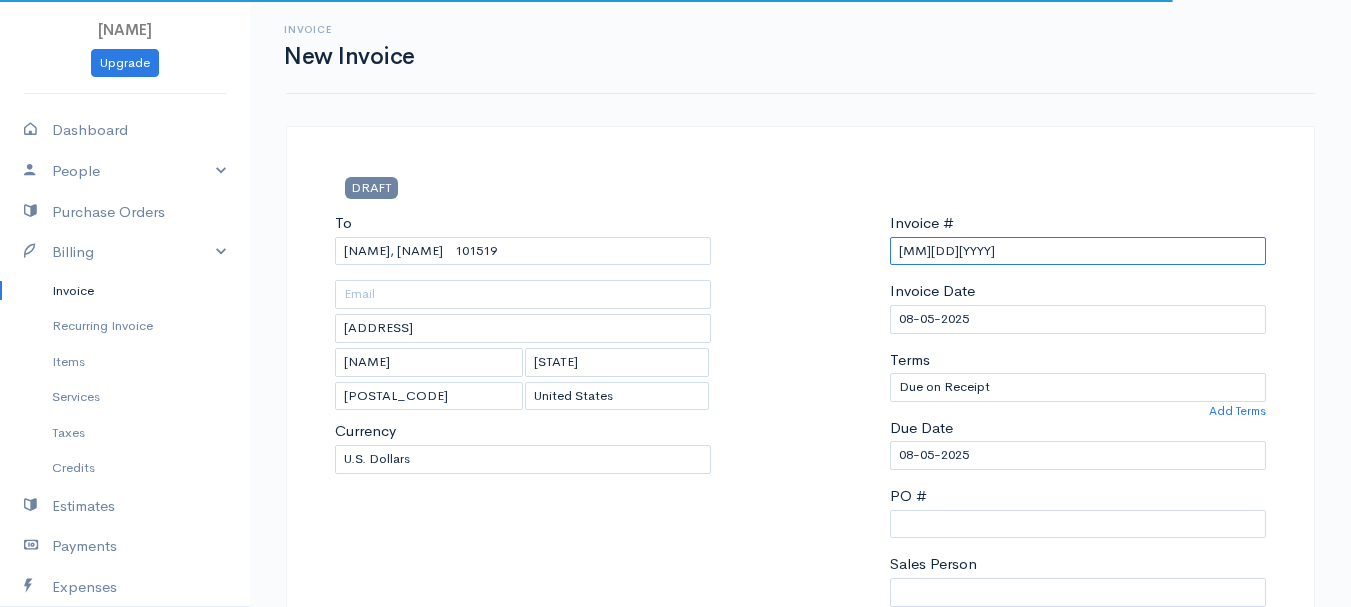 click on "[MM][DD][YYYY]" at bounding box center [1078, 251] 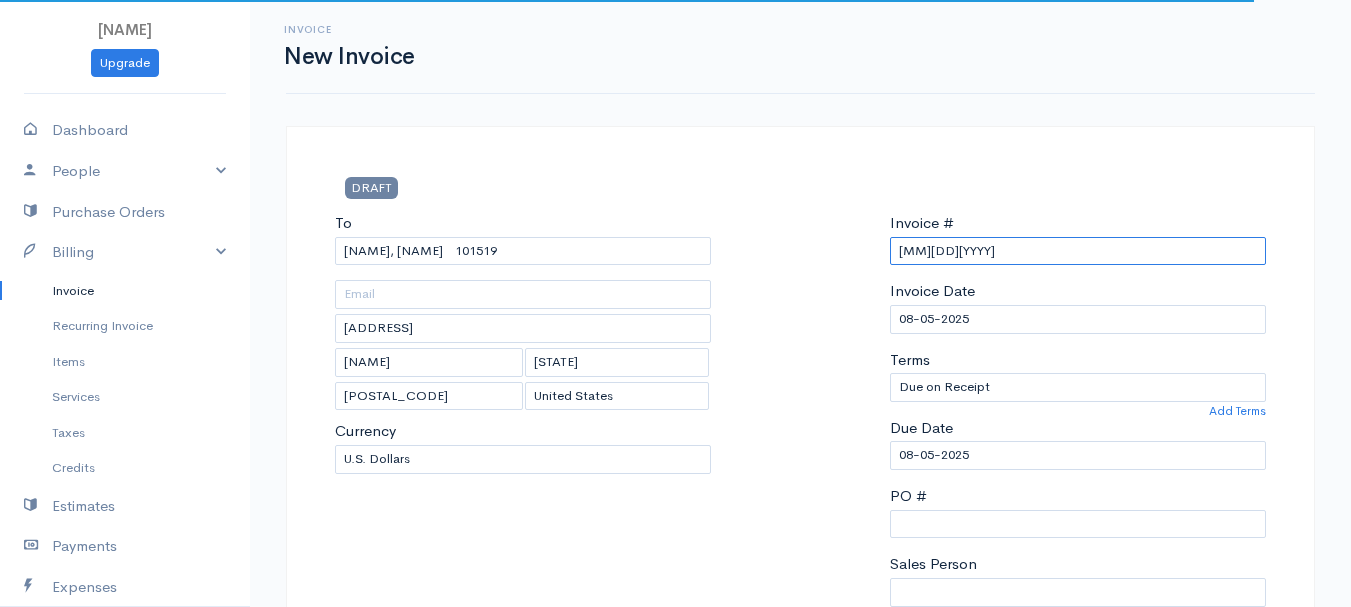 click on "[MM][DD][YYYY]" at bounding box center (1078, 251) 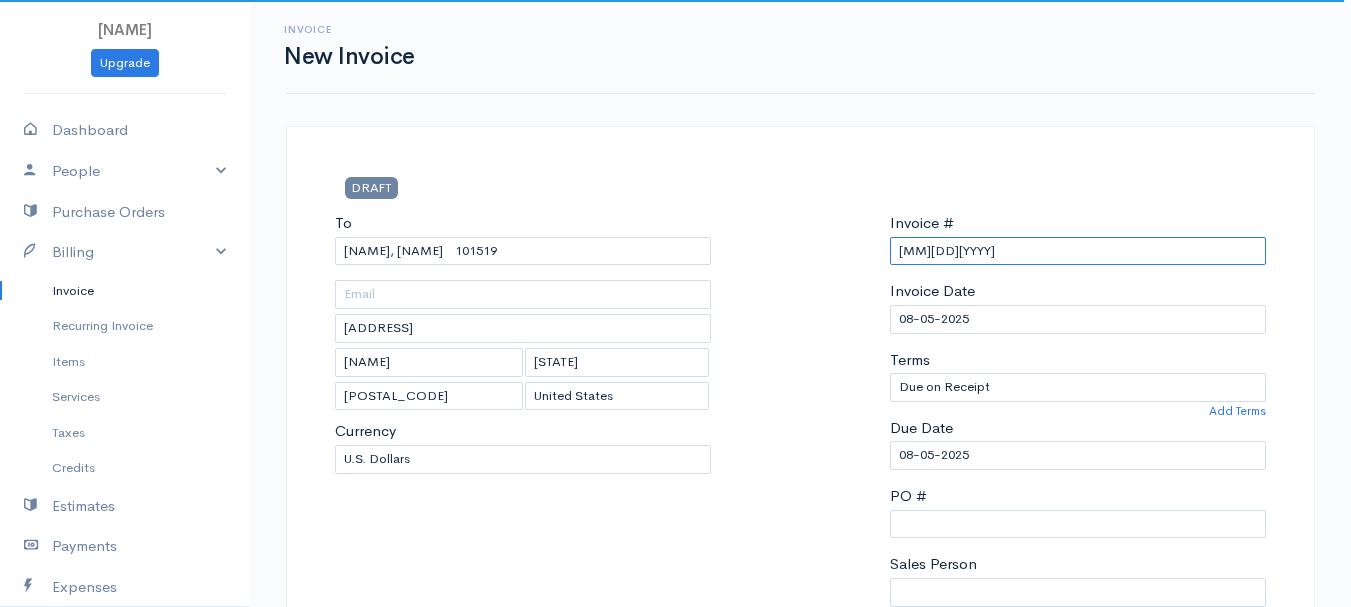 paste on "8-4-25" 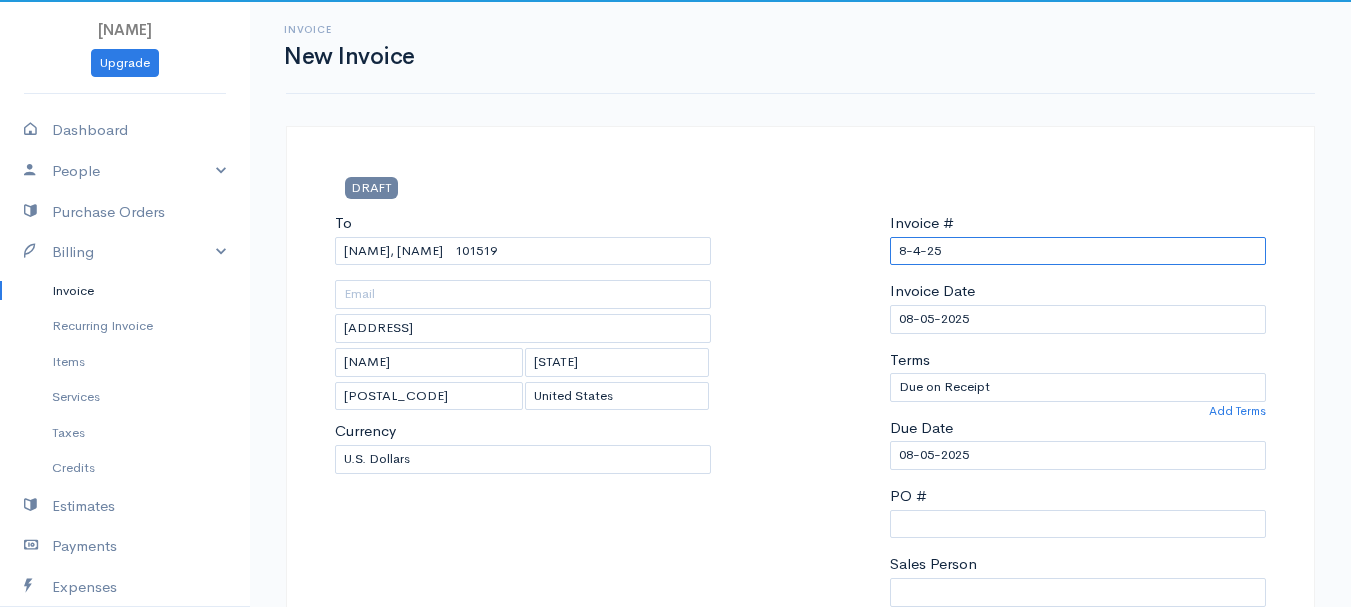 scroll, scrollTop: 500, scrollLeft: 0, axis: vertical 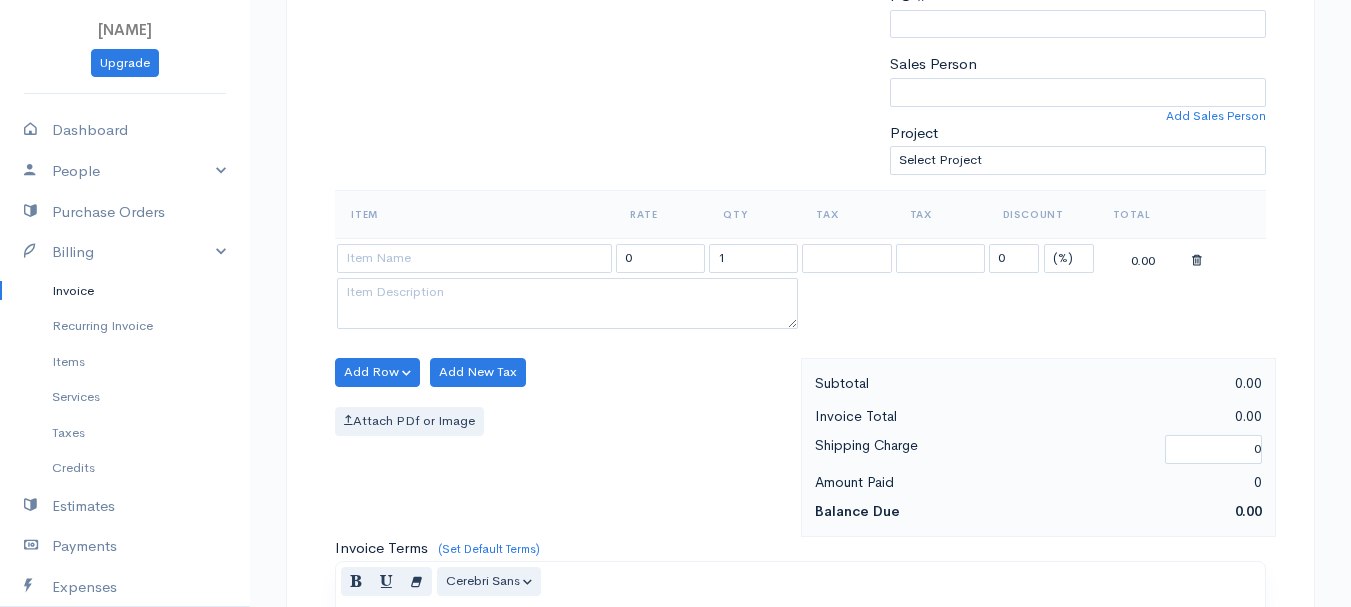 type on "8-4-25" 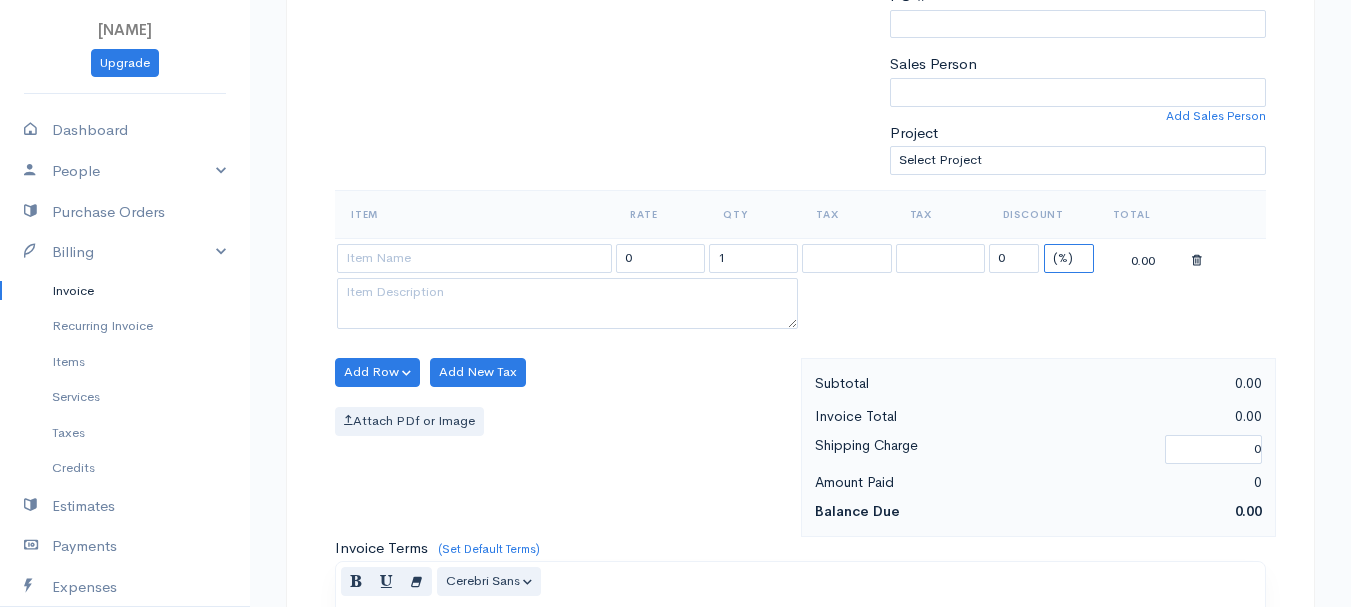 click on "(%) Flat" at bounding box center [1069, 258] 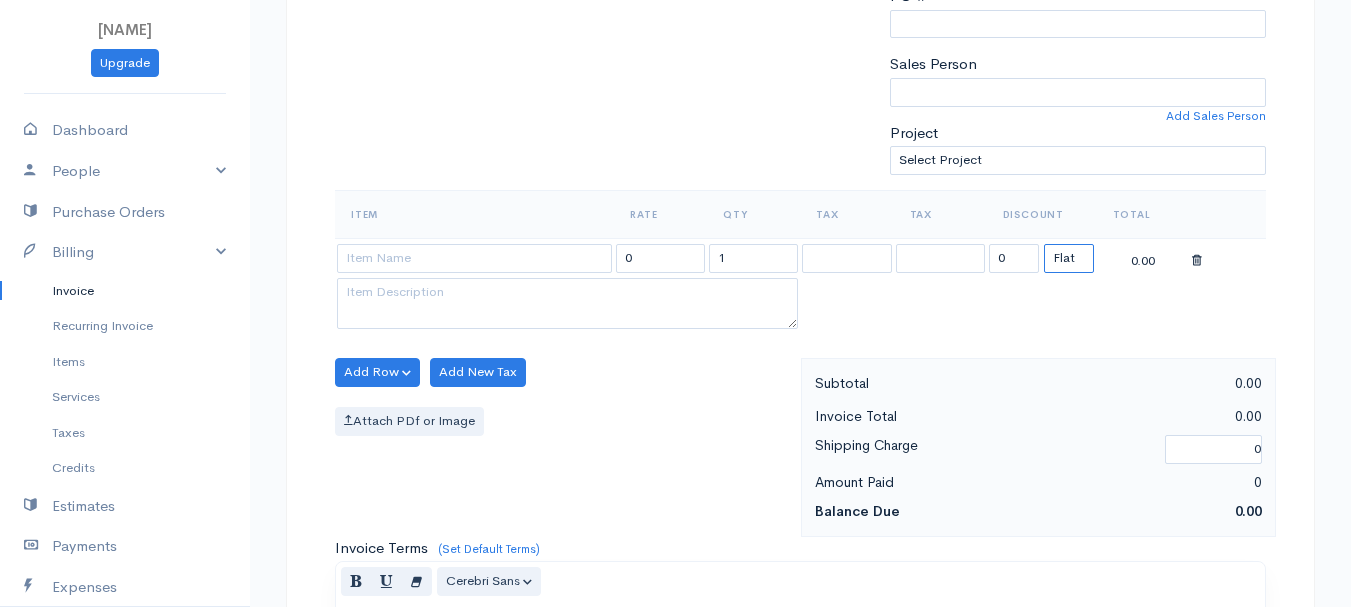 click on "(%) Flat" at bounding box center (1069, 258) 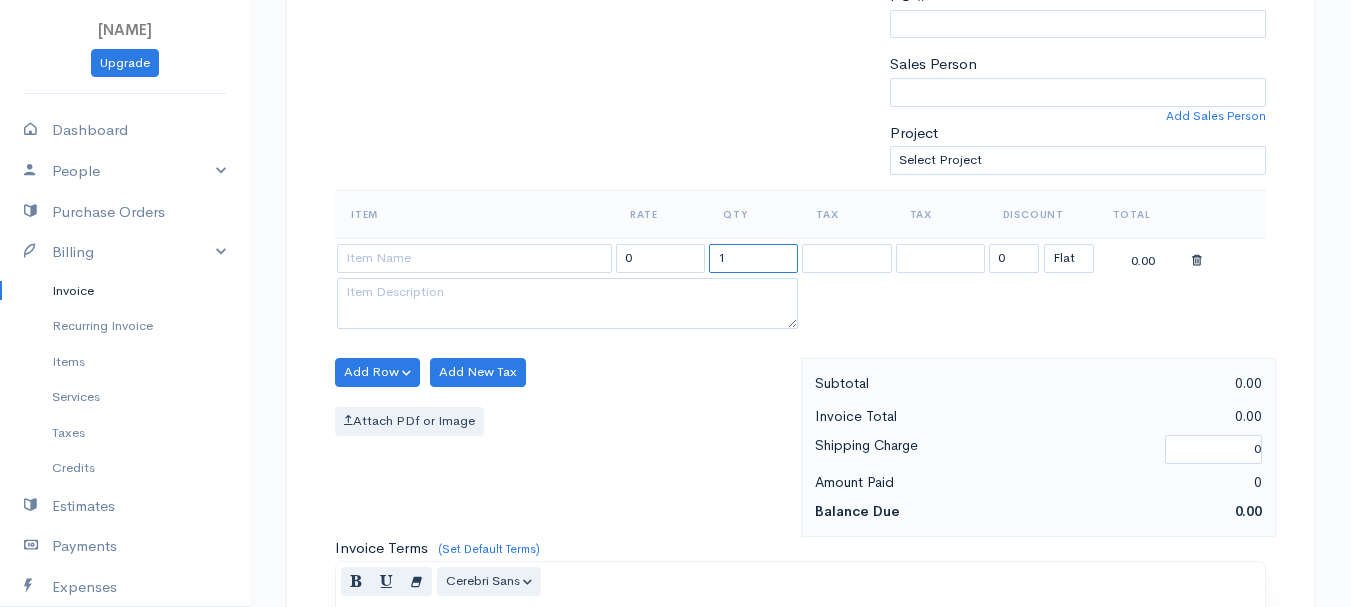 click on "1" at bounding box center (753, 258) 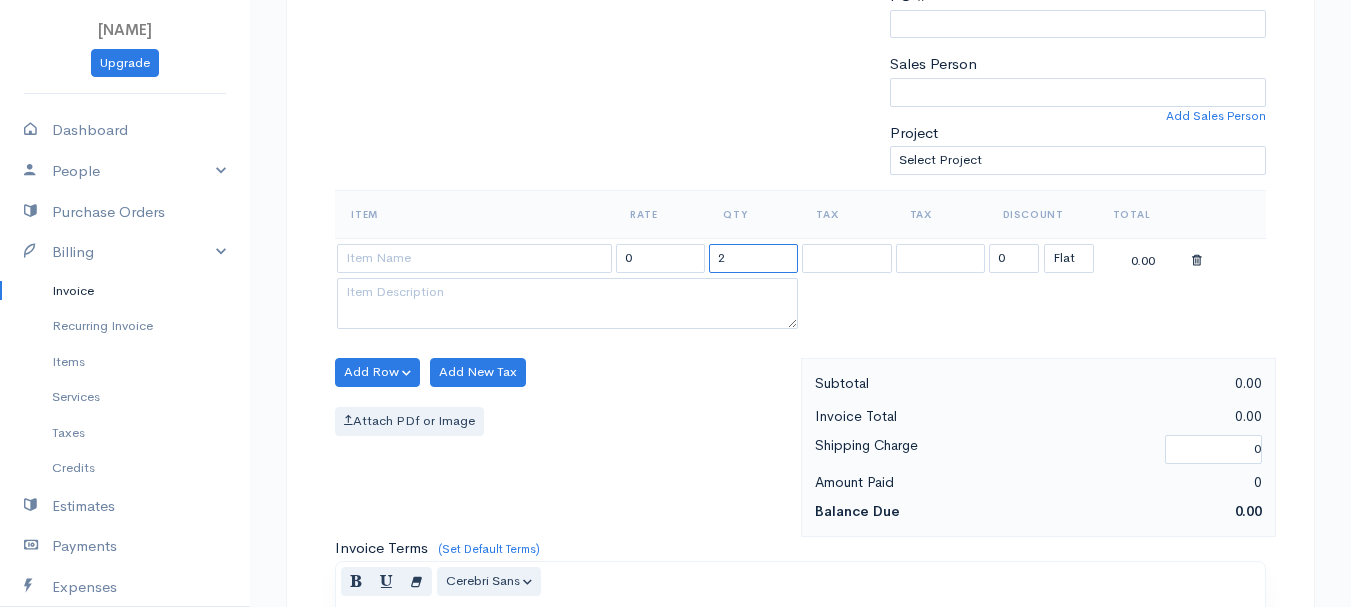 type on "2" 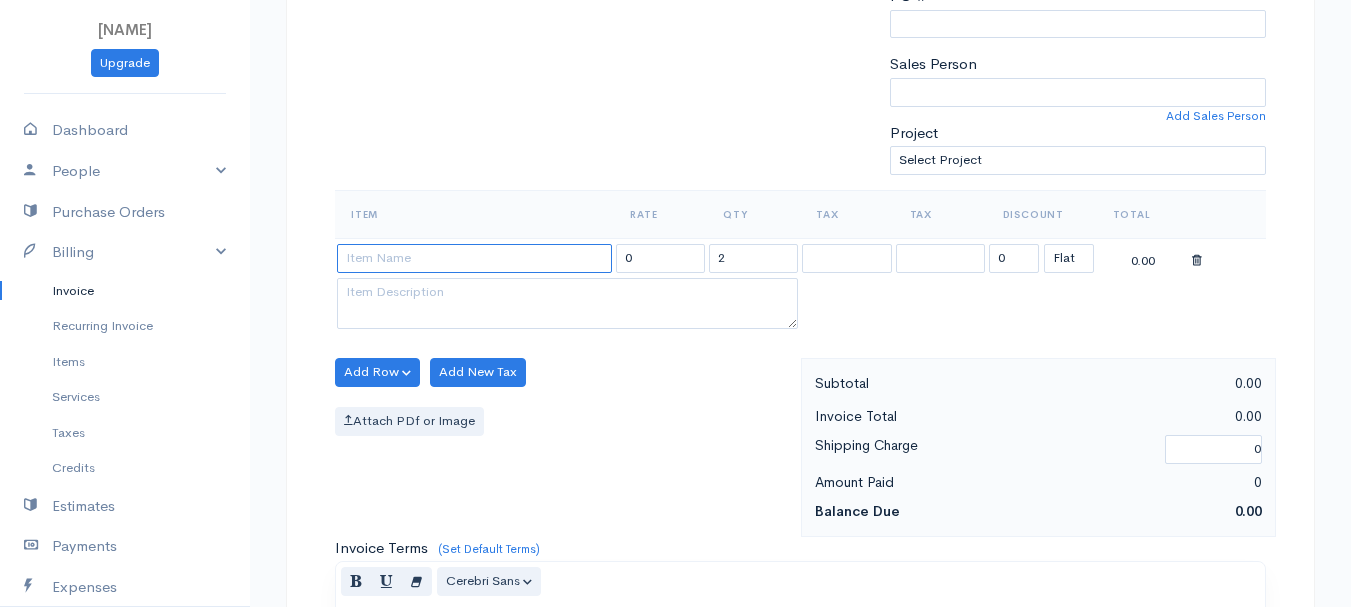 click at bounding box center (474, 258) 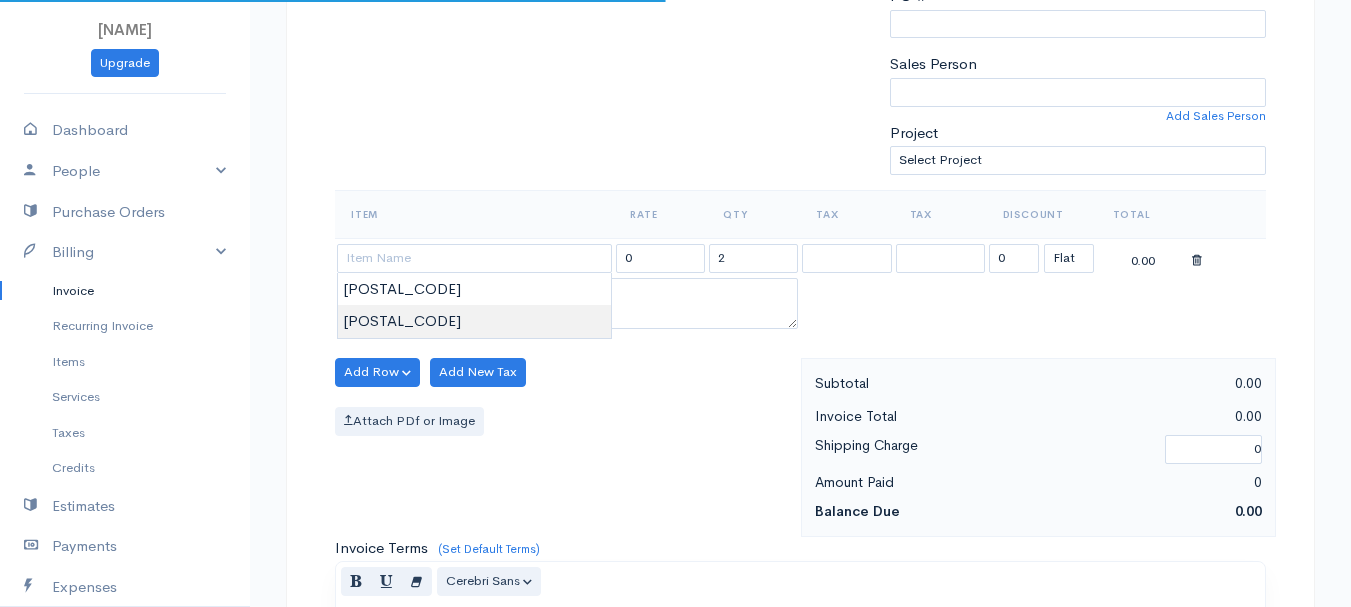 type on "[POSTAL_CODE]" 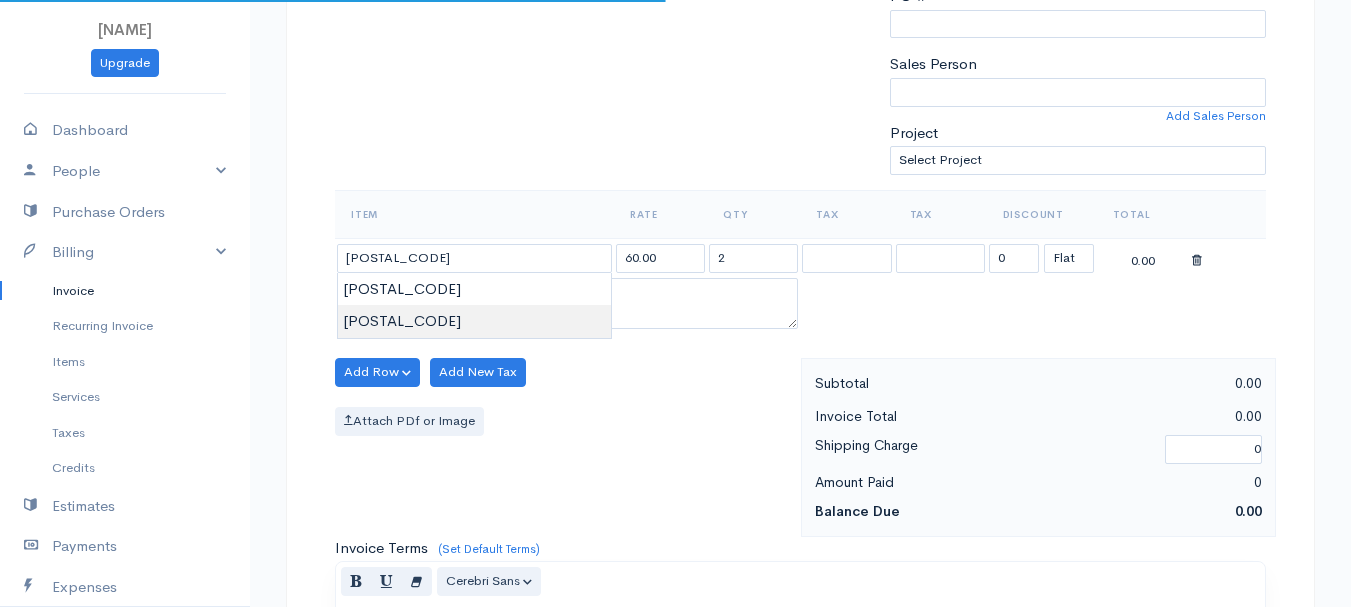click on "[NAME]
Upgrade
Dashboard
People
Clients
Vendors
Staff Users
Purchase Orders
Billing
Invoice
Recurring Invoice
Items
Services
Taxes
Credits
Estimates
Payments
Expenses
Track Time
Projects
Reports
Settings
My Organizations
Logout
Help
@CloudBooksApp 2022
Invoice
New Invoice
DRAFT To [NAME], [NAME]    101519 [ADDRESS] [NAME] [ZIP] [Choose Country] [STATE] Aruba" at bounding box center [675, 364] 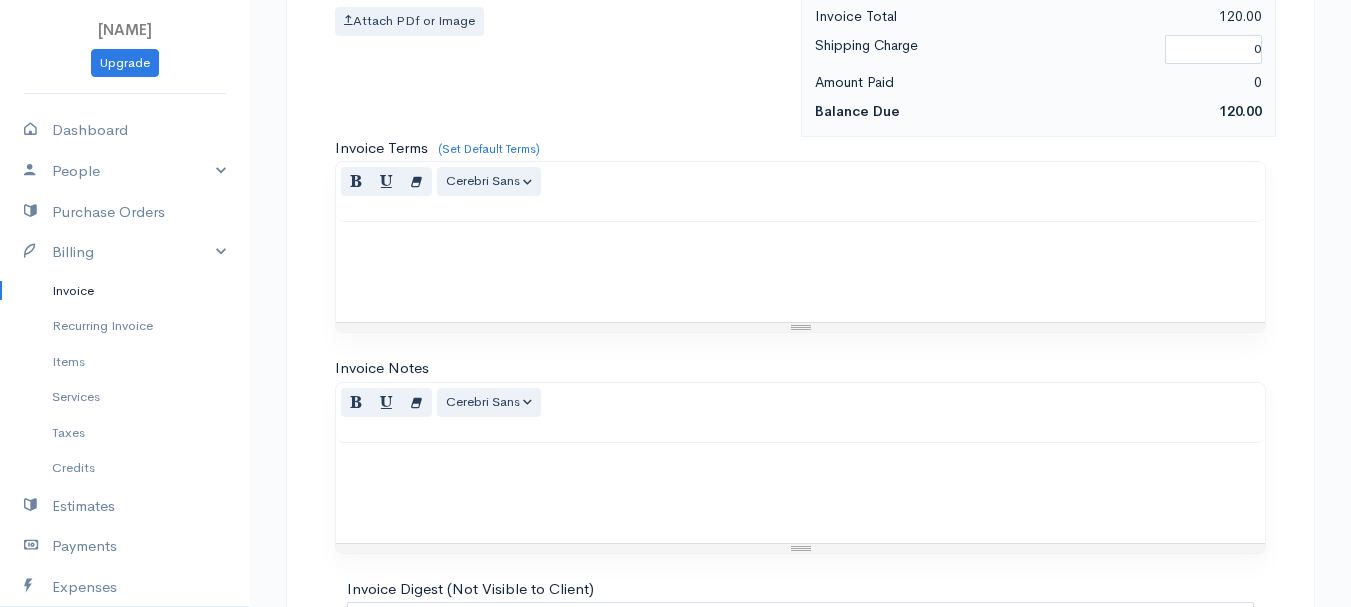 scroll, scrollTop: 1122, scrollLeft: 0, axis: vertical 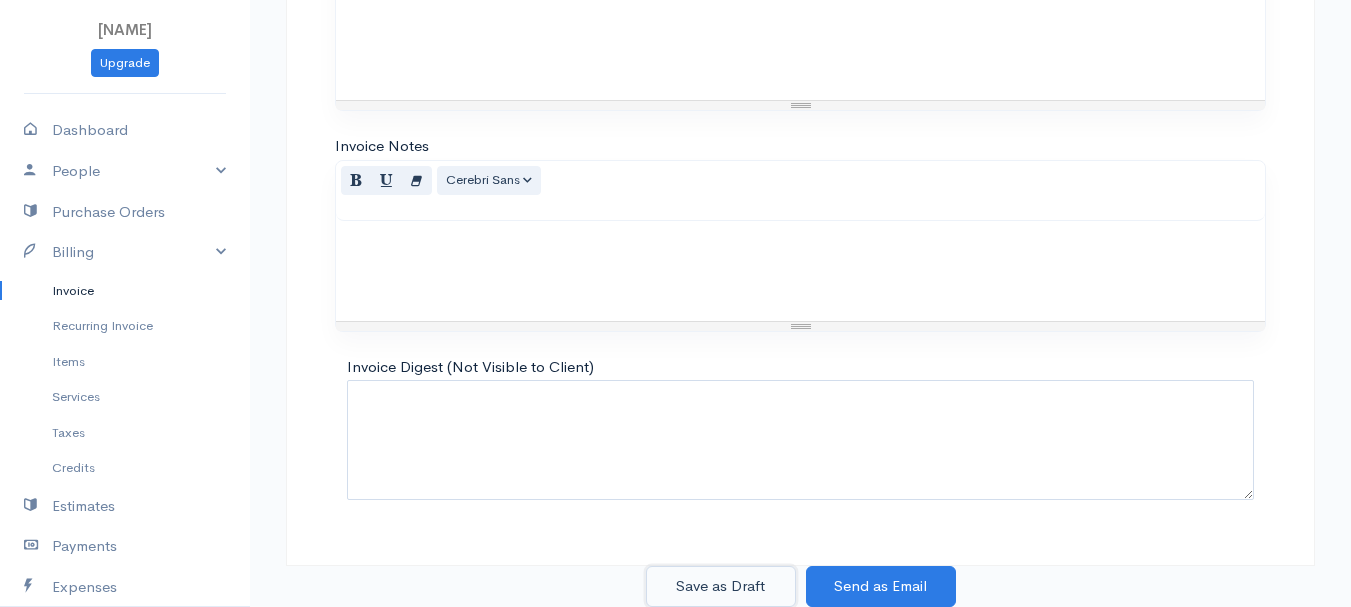 click on "Save as Draft" at bounding box center (721, 586) 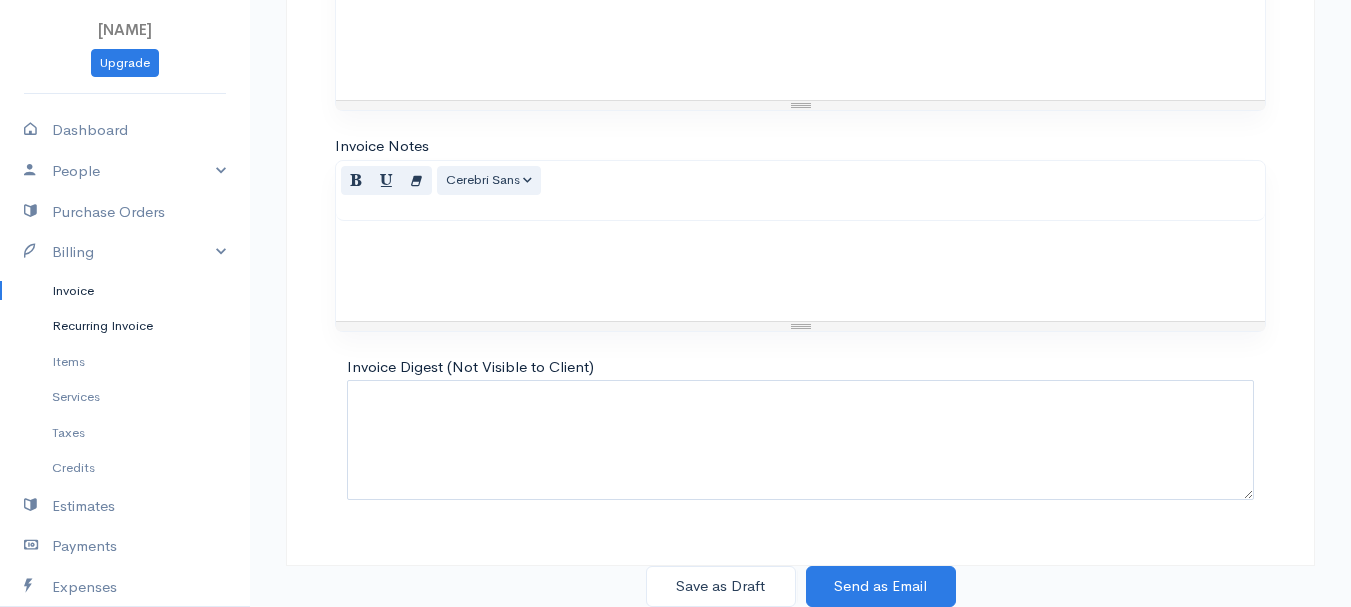 scroll, scrollTop: 0, scrollLeft: 0, axis: both 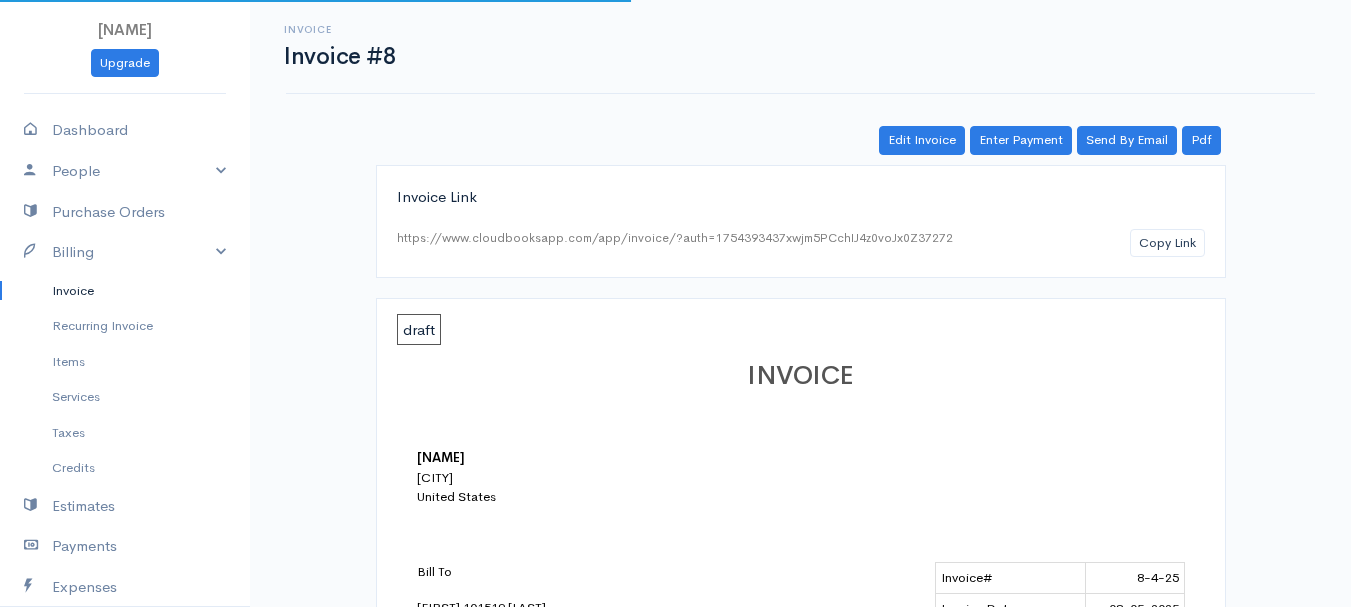 click on "Invoice" at bounding box center (125, 291) 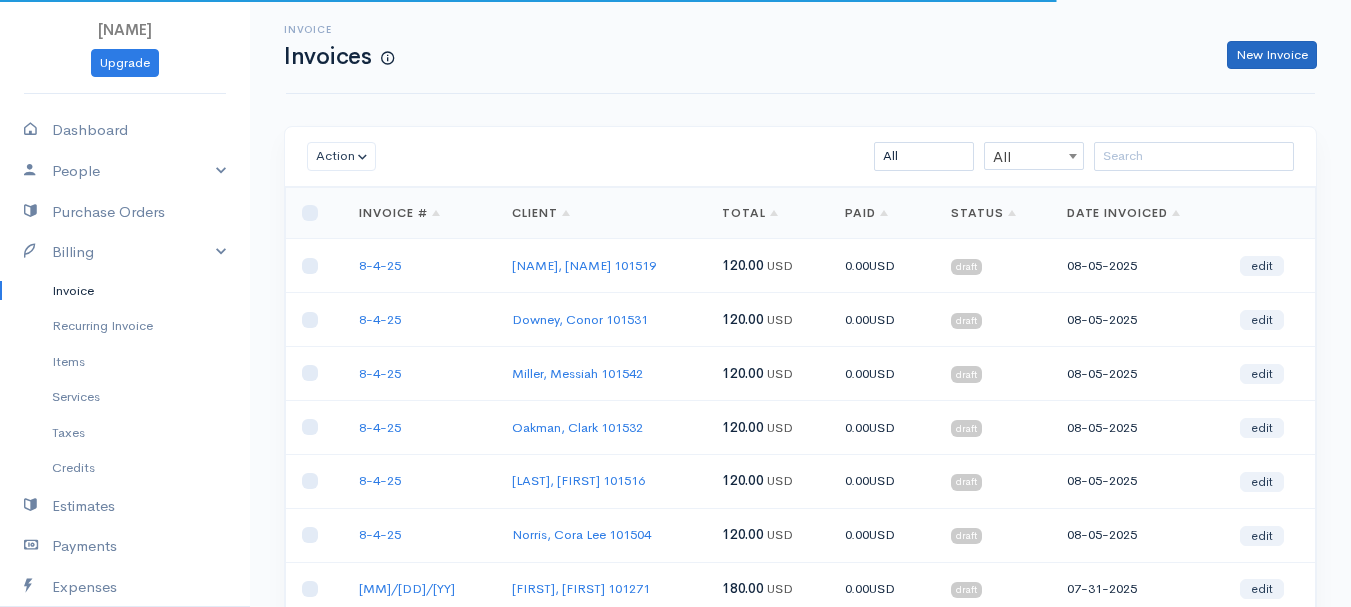 click on "New Invoice" at bounding box center (865, 55) 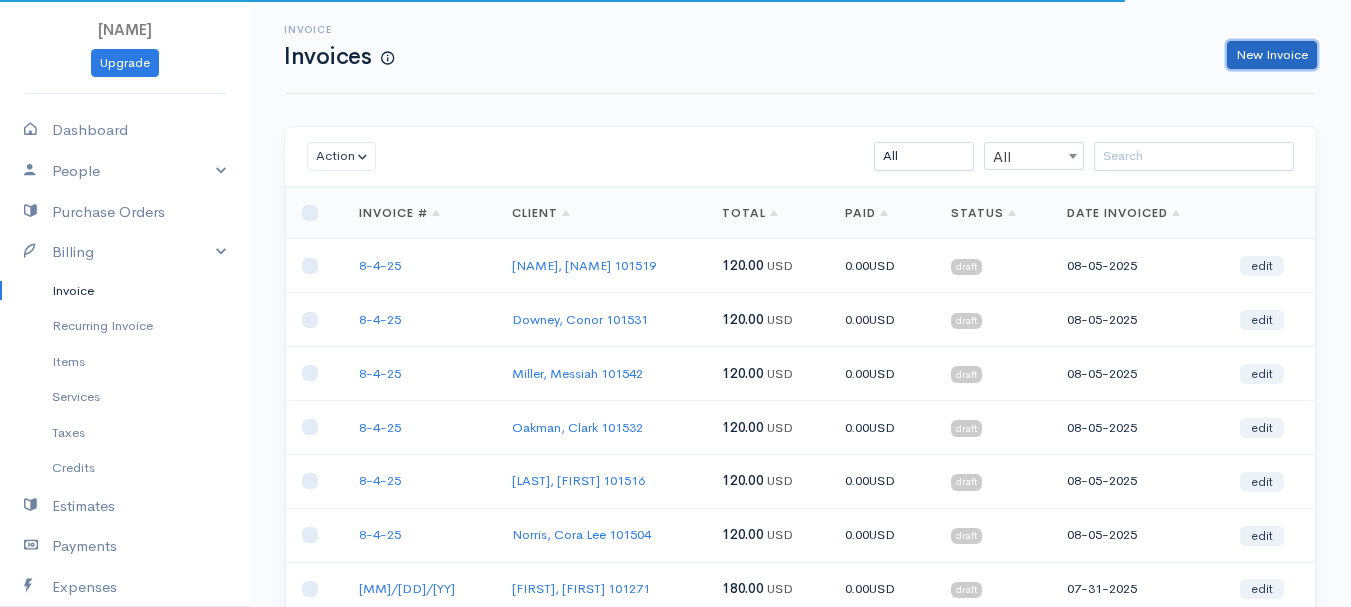 click on "New Invoice" at bounding box center [1272, 55] 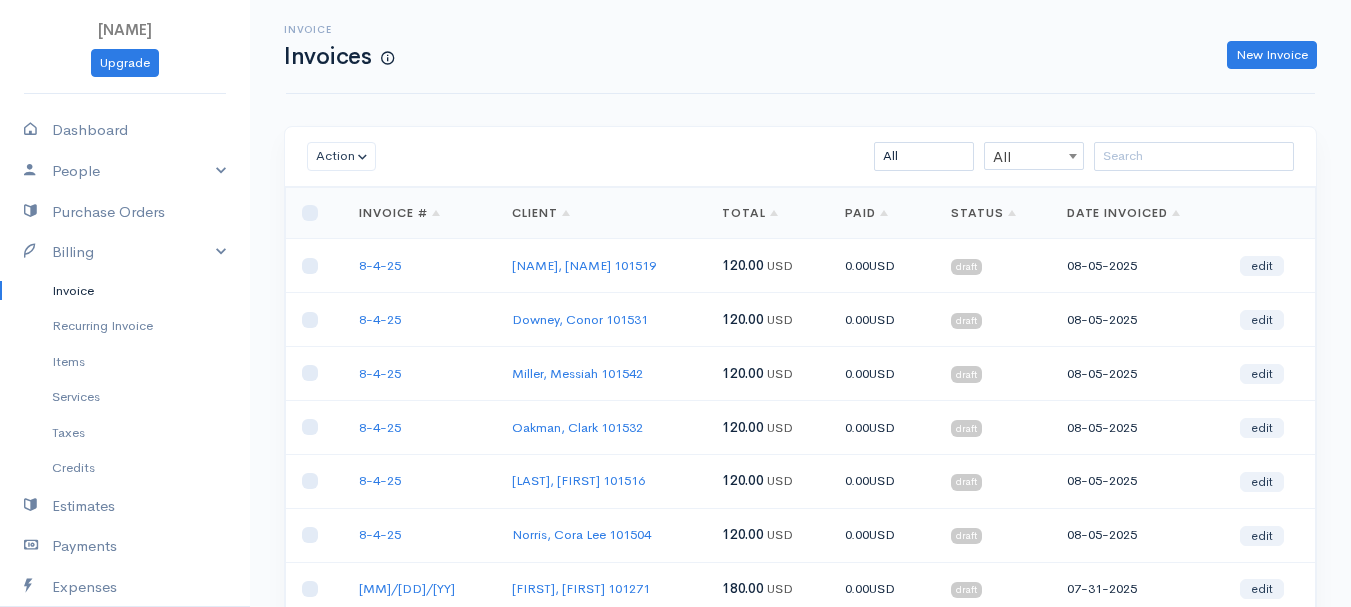 select on "United States" 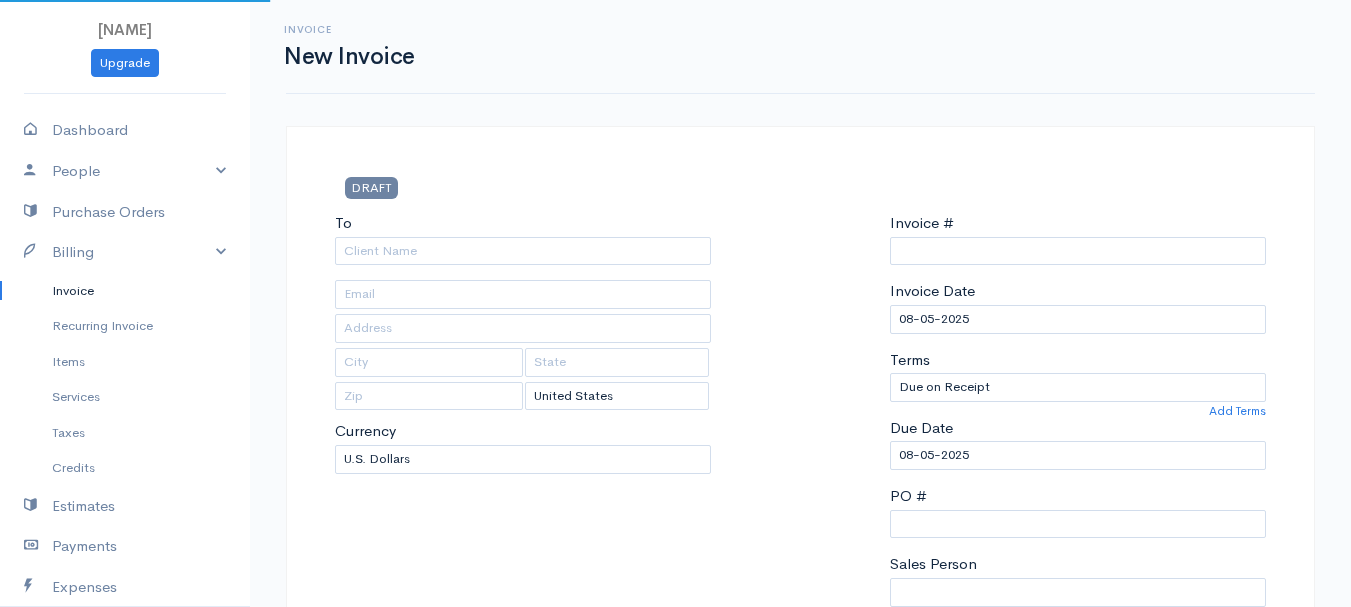 type on "[MM][DD][YYYY]" 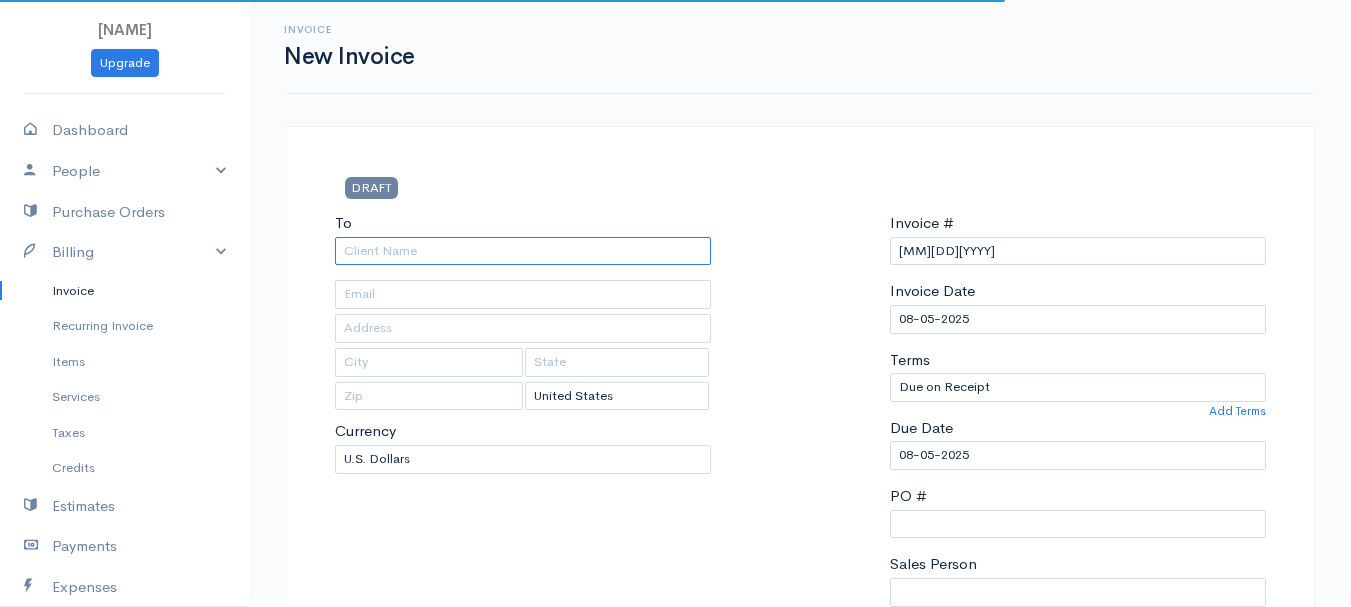 click on "To" at bounding box center (523, 251) 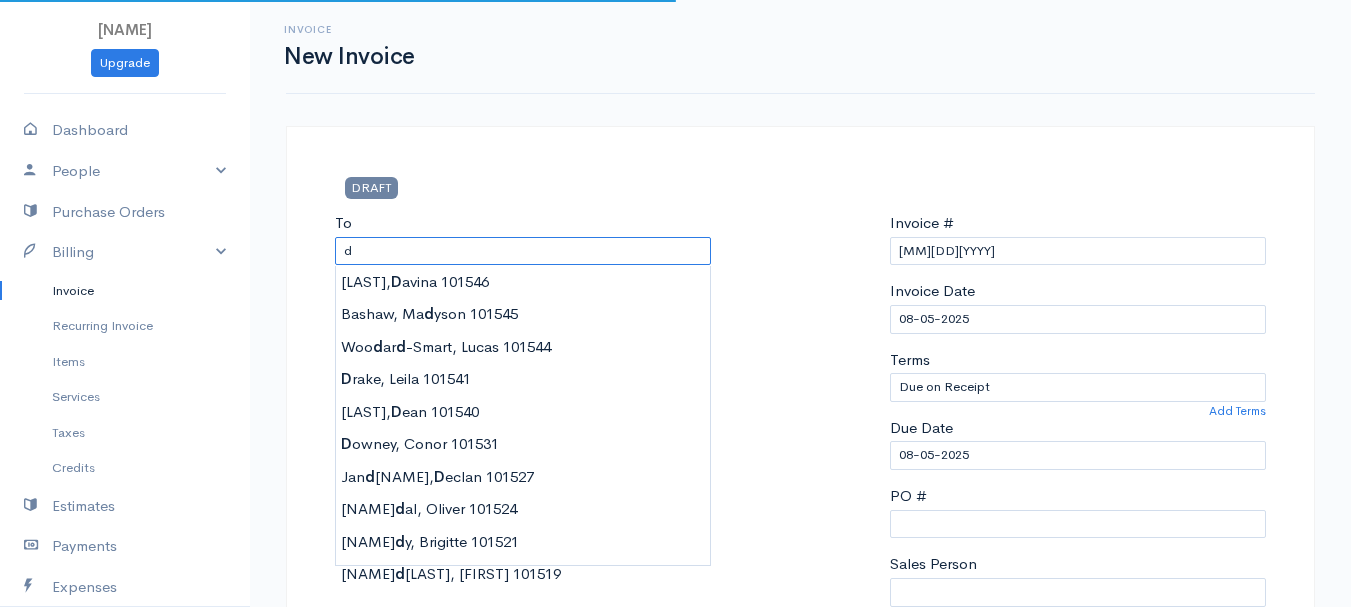 click on "d" at bounding box center (523, 251) 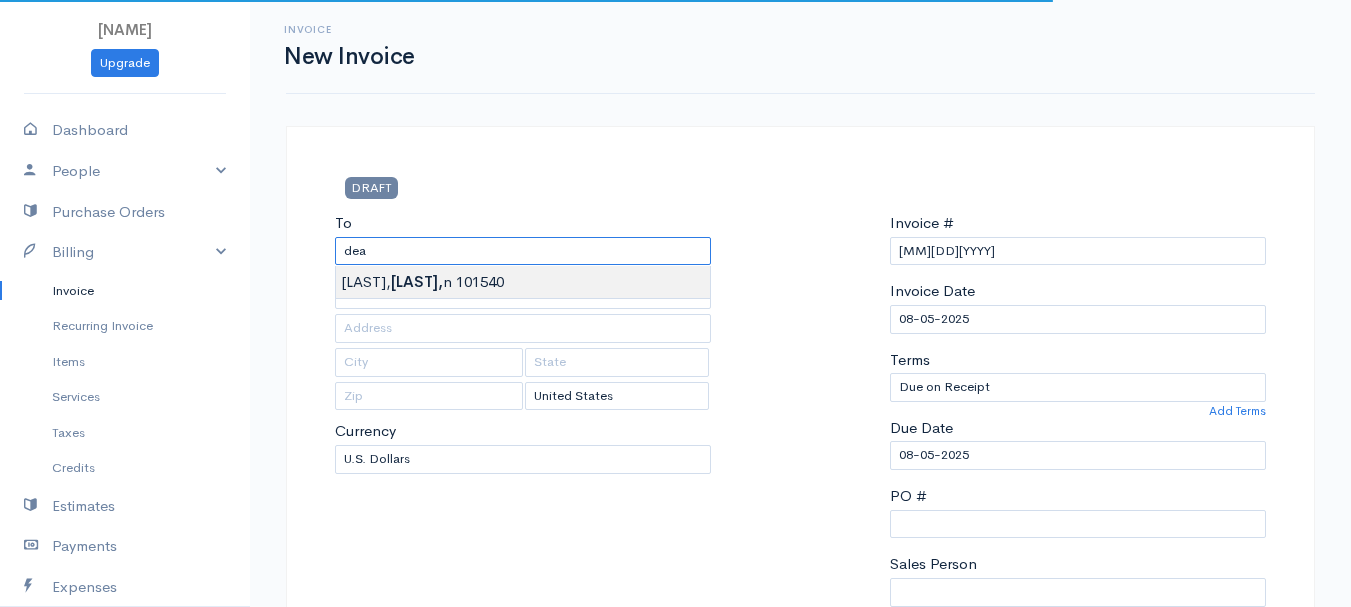 type on "Philbrick, Dean      101540" 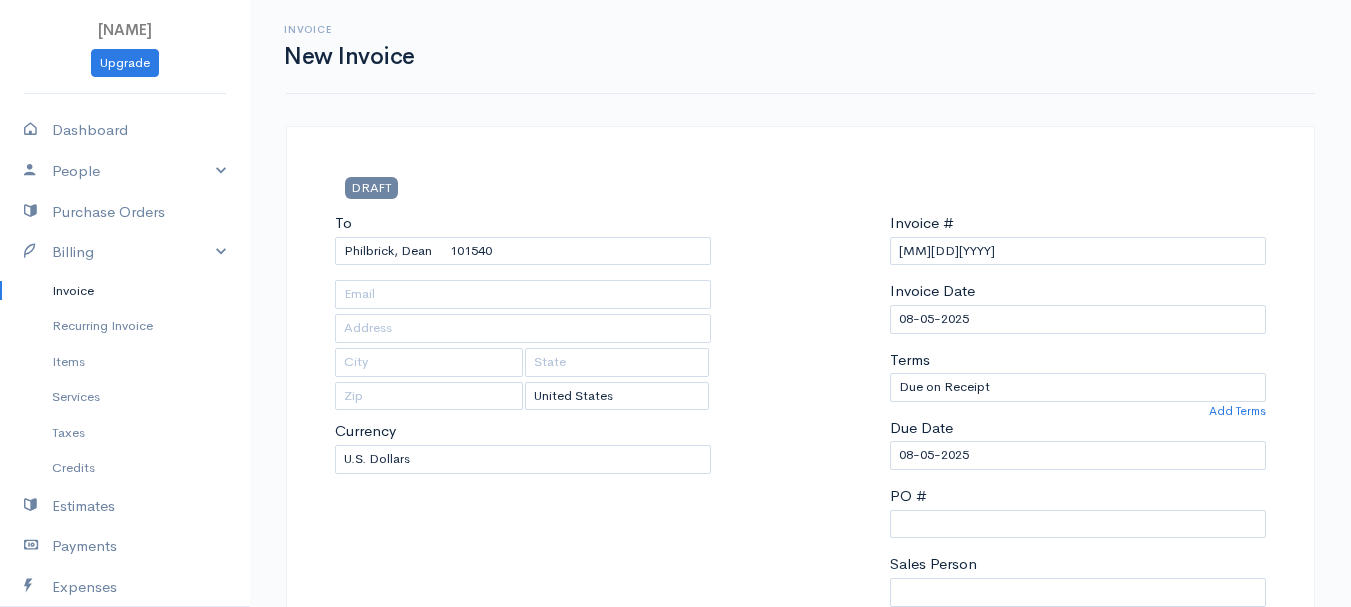 click on "[NAME]
Upgrade
Dashboard
People
Clients
Vendors
Staff Users
Purchase Orders
Billing
Invoice
Recurring Invoice
Items
Services
Taxes
Credits
Estimates
Payments
Expenses
Track Time
Projects
Reports
Settings
My Organizations
Logout
Help
@CloudBooksApp 2022
Invoice
New Invoice
DRAFT To [NAME], [NAME]      101540 [Choose Country] [STATE] Canada United Kingdom Afghanistan Albania Algeria American Samoa Andorra Anguilla Angola Antarctica Antigua and Barbuda" at bounding box center [675, 864] 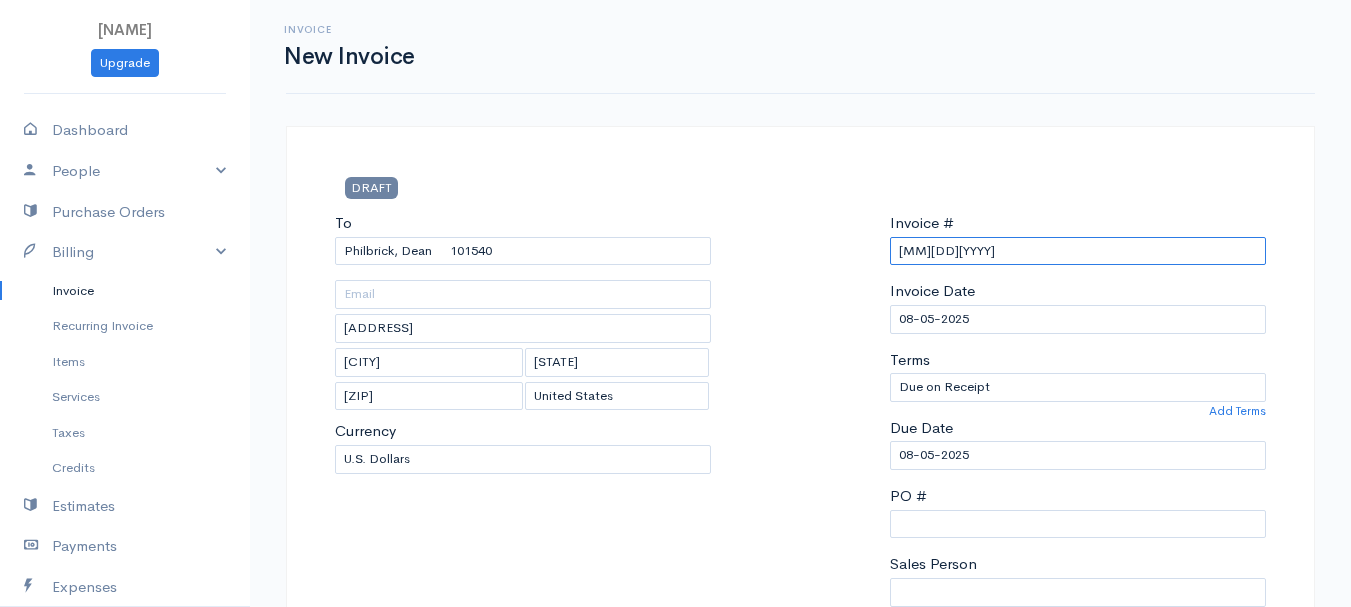 click on "[MM][DD][YYYY]" at bounding box center (1078, 251) 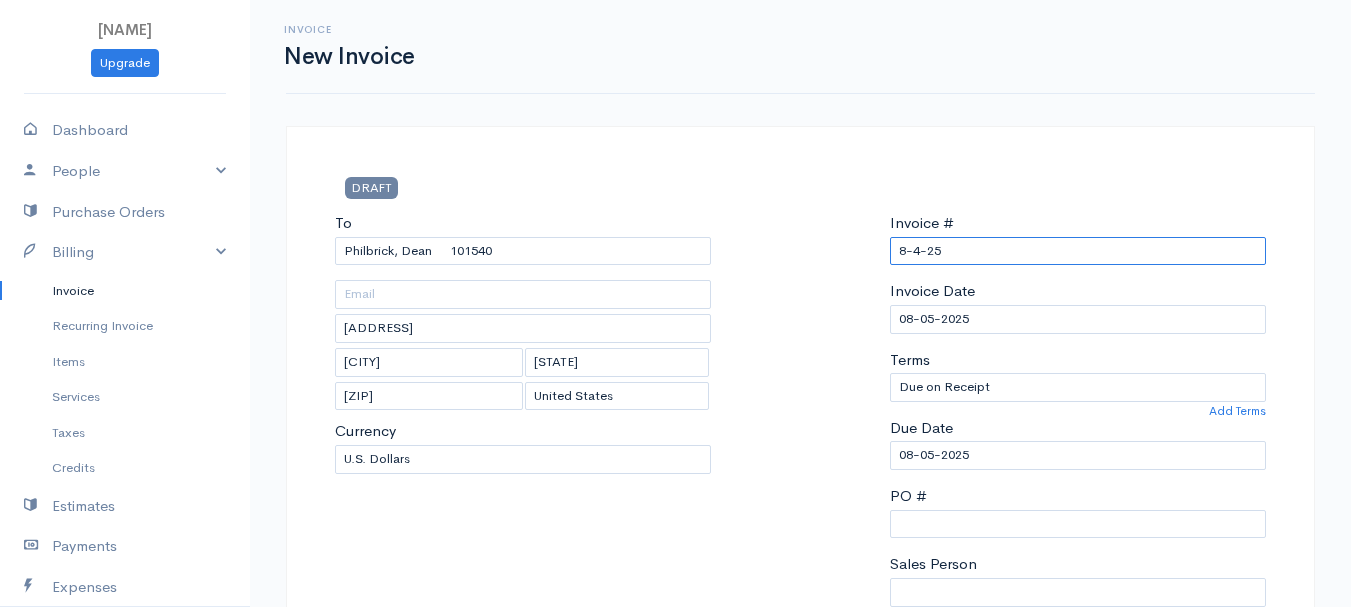 scroll, scrollTop: 400, scrollLeft: 0, axis: vertical 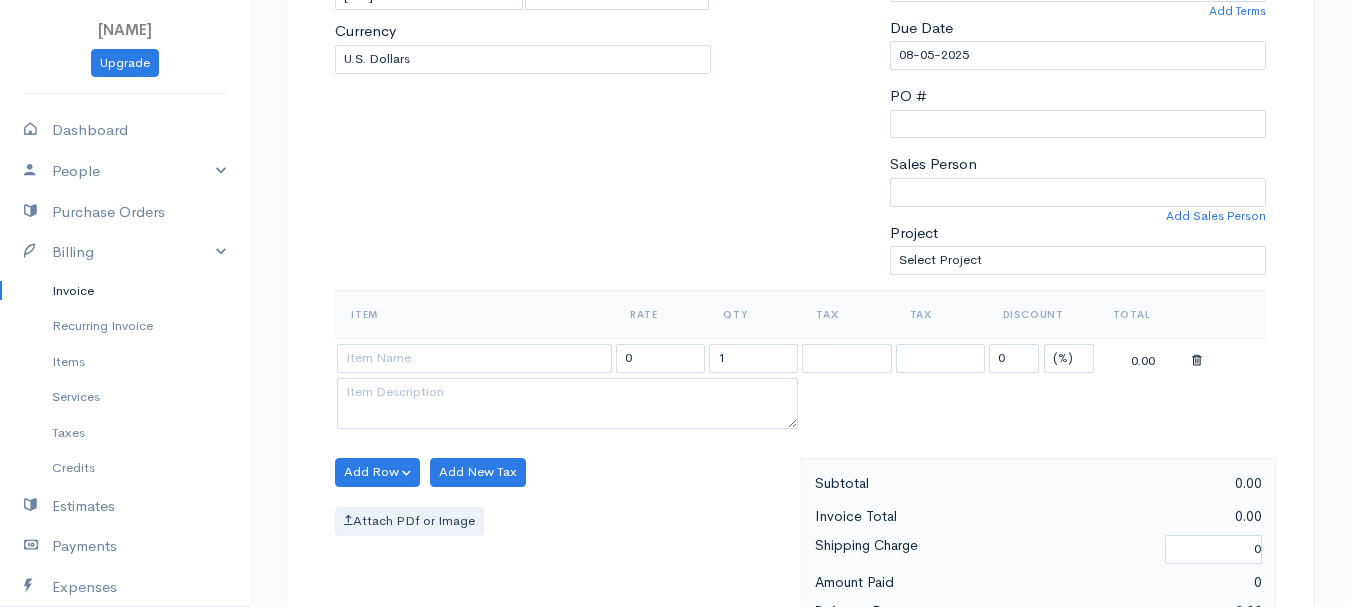type on "8-4-25" 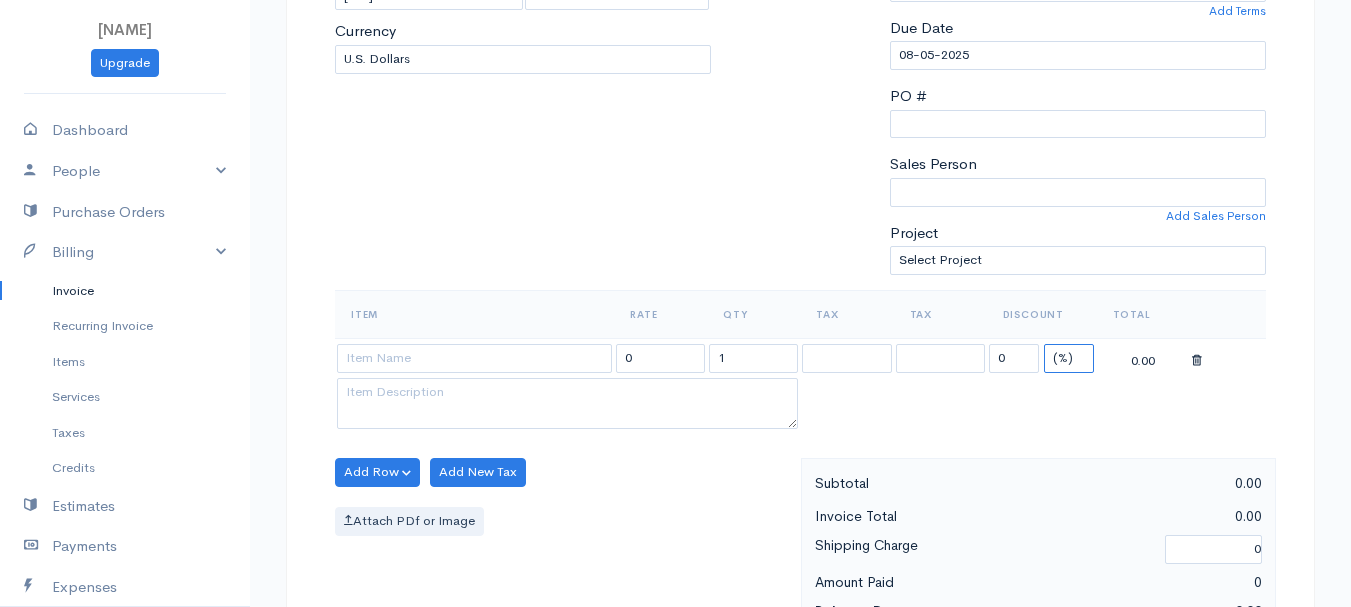 click on "(%) Flat" at bounding box center (1069, 358) 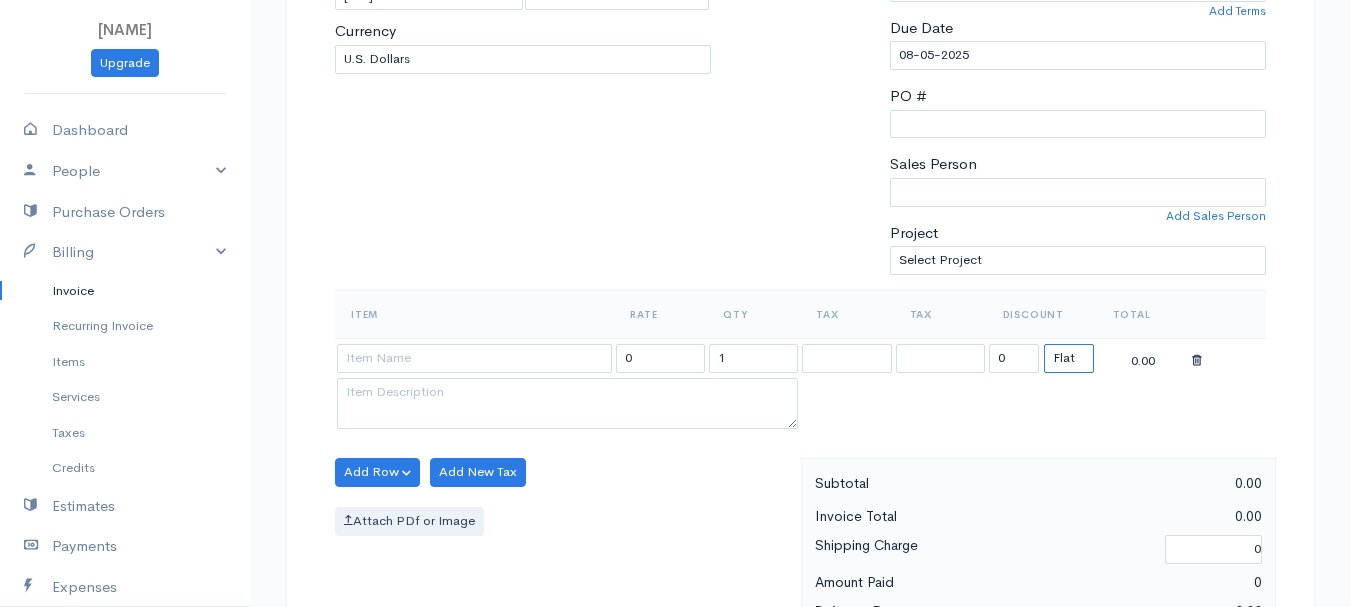 click on "(%) Flat" at bounding box center (1069, 358) 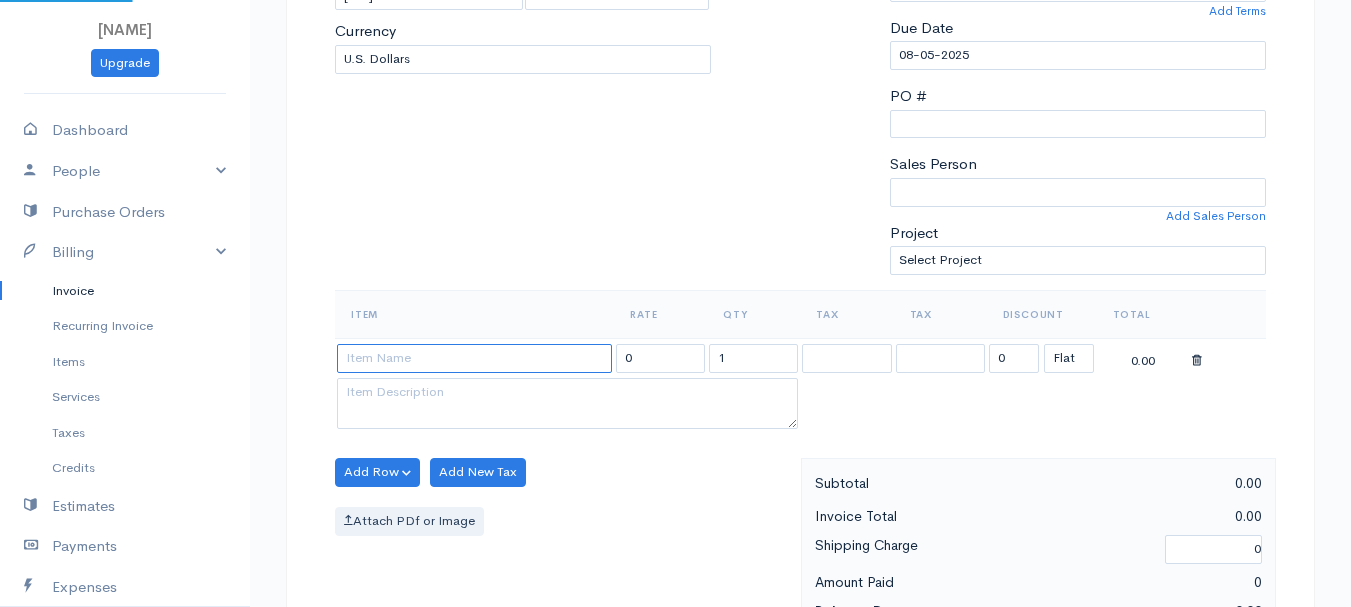 click at bounding box center (474, 358) 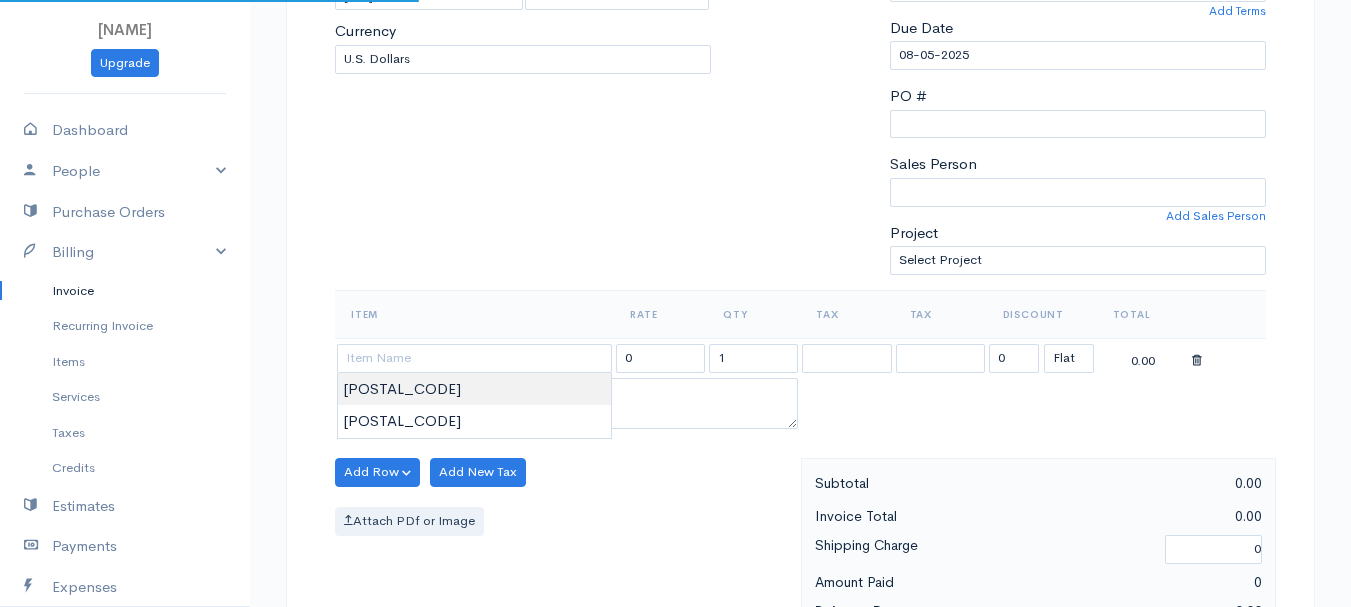 type on "[POSTAL_CODE]" 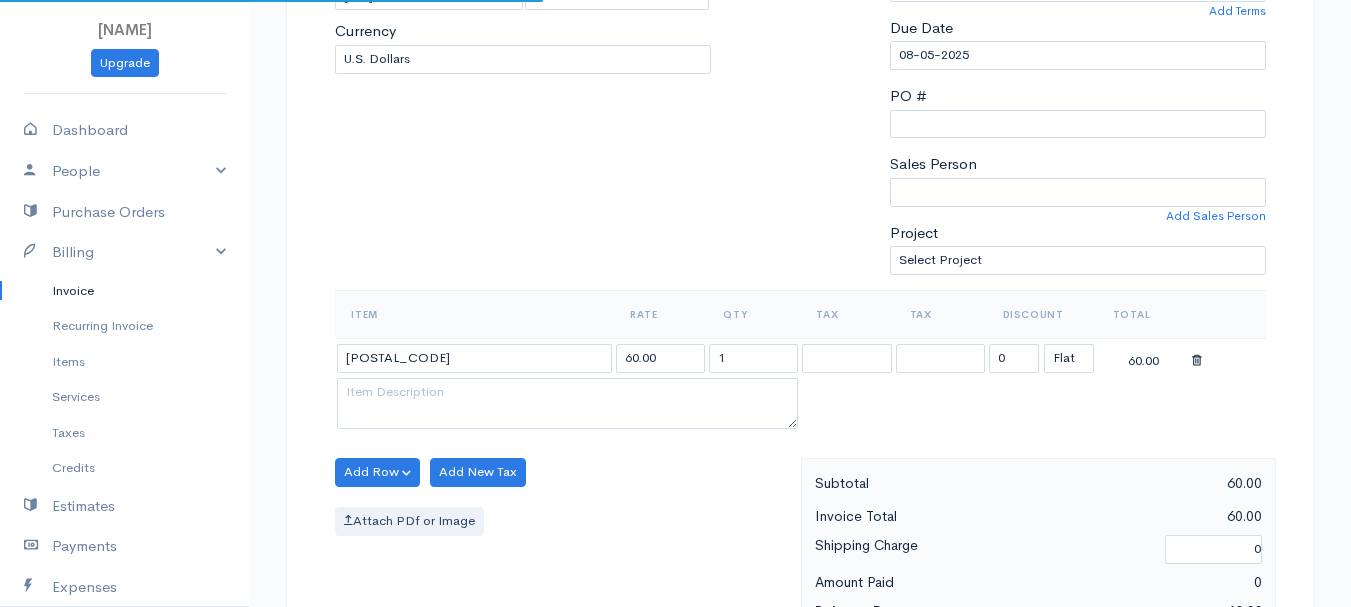 click on "[NAME]
Upgrade
Dashboard
People
Clients
Vendors
Staff Users
Purchase Orders
Billing
Invoice
Recurring Invoice
Items
Services
Taxes
Credits
Estimates
Payments
Expenses
Track Time
Projects
Reports
Settings
My Organizations
Logout
Help
@CloudBooksApp 2022
Invoice
New Invoice
DRAFT To [NAME], [NAME]      101540 [ADDRESS] [NAME] [ZIP] [Choose Country] [STATE] Canada United Kingdom Afghanistan Albania Algeria American Samoa Andorra Anguilla Angola Antarctica Antigua and Barbuda 0" at bounding box center (675, 464) 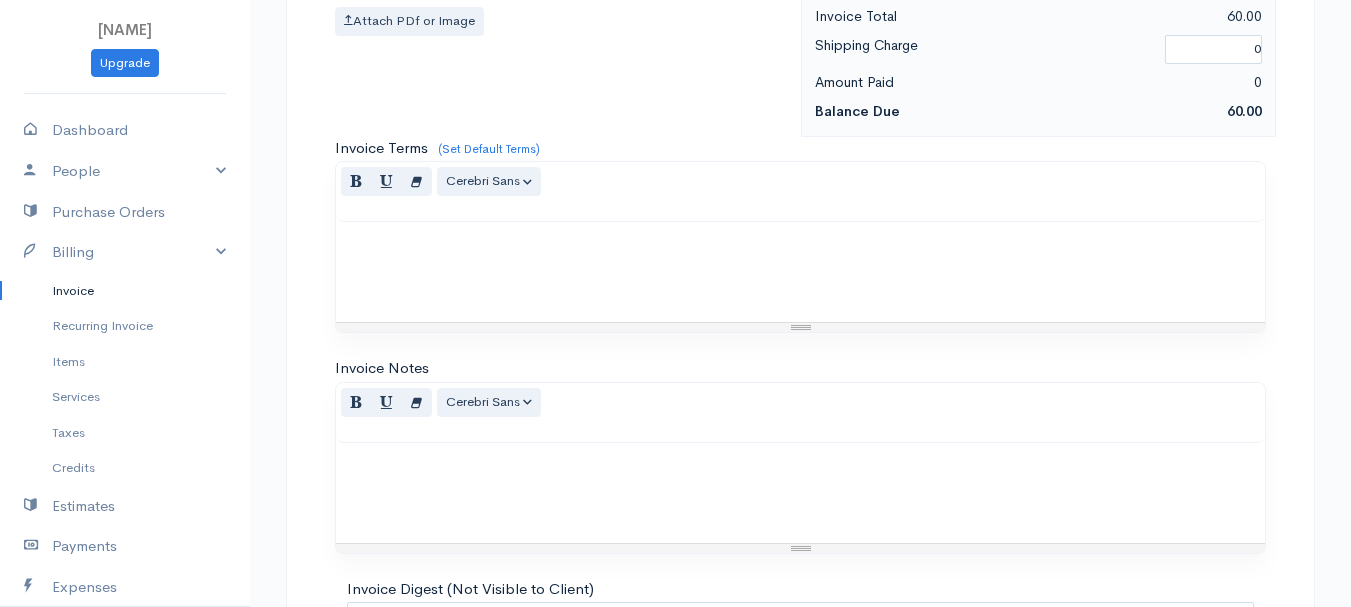 scroll, scrollTop: 1122, scrollLeft: 0, axis: vertical 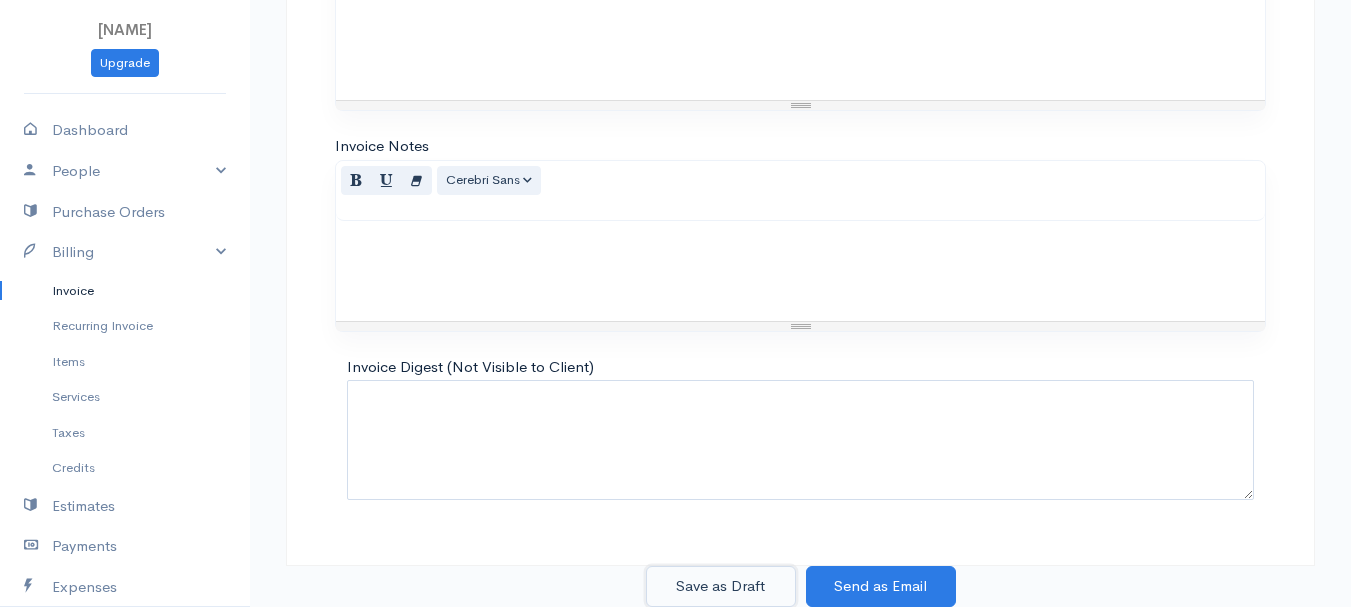 click on "Save as Draft" at bounding box center (721, 586) 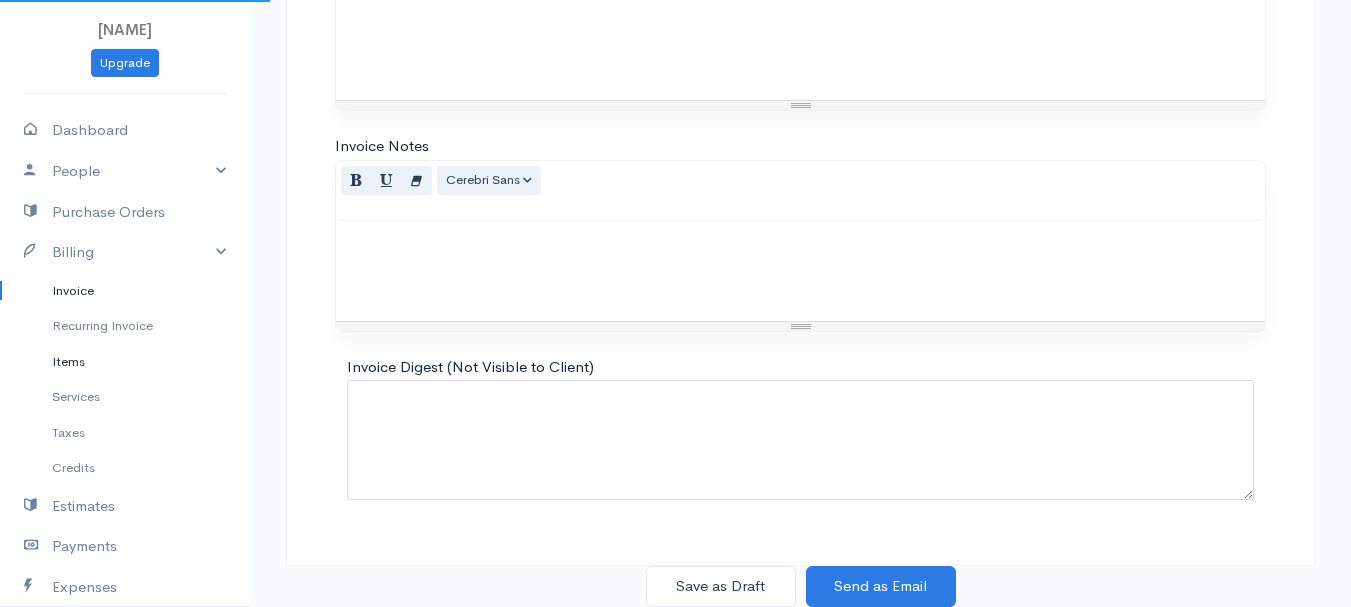 scroll, scrollTop: 0, scrollLeft: 0, axis: both 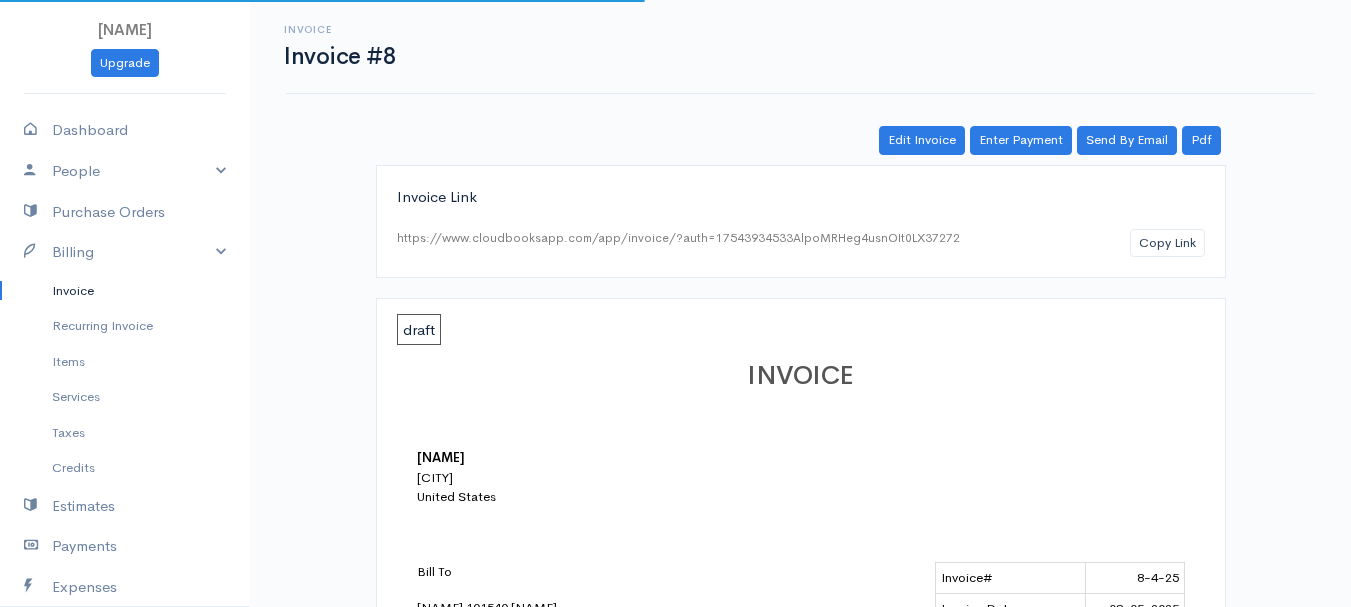click on "Invoice" at bounding box center [125, 291] 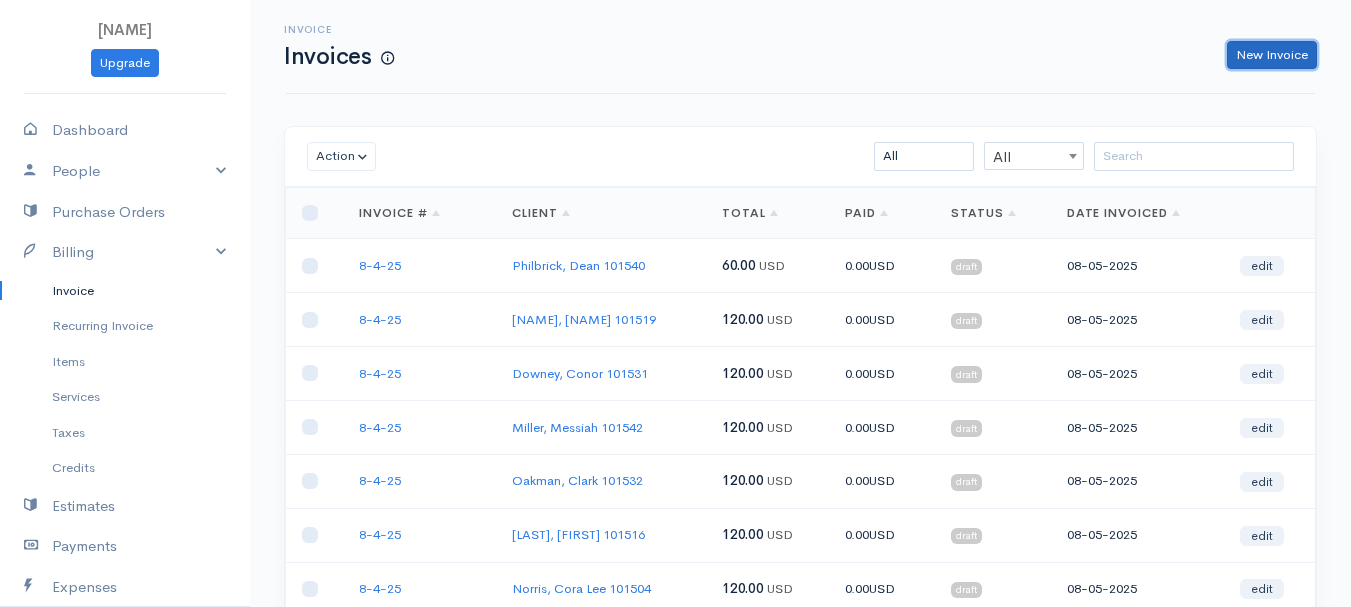 click on "New Invoice" at bounding box center (1272, 55) 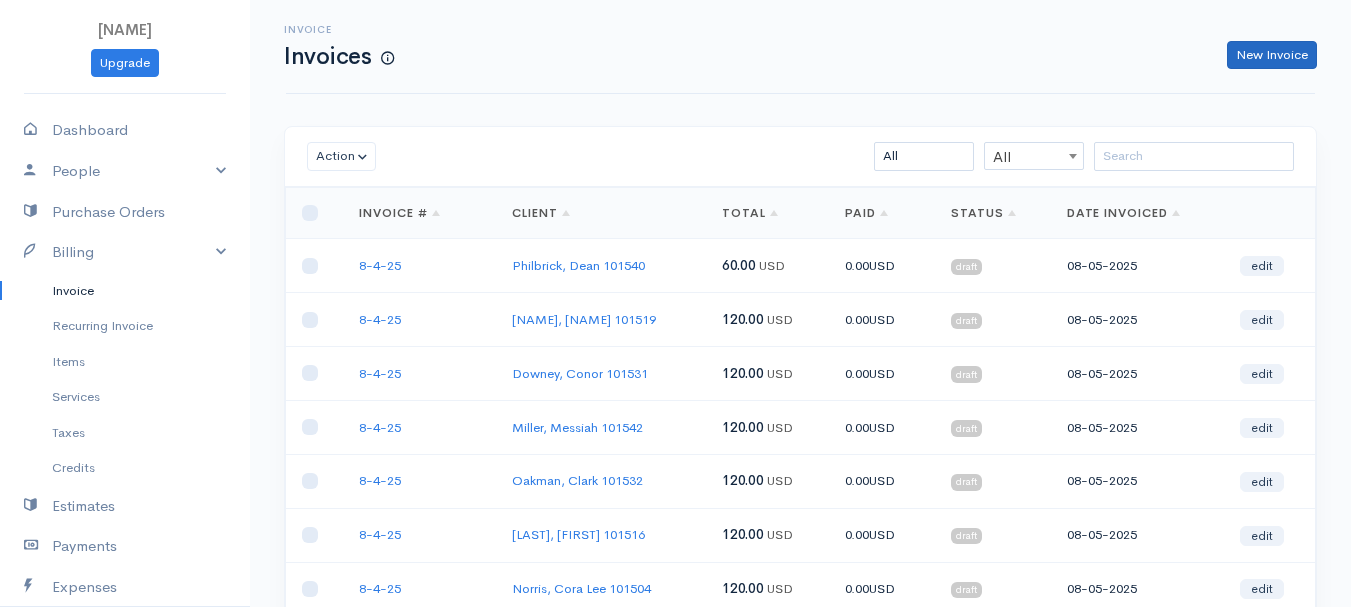 select on "United States" 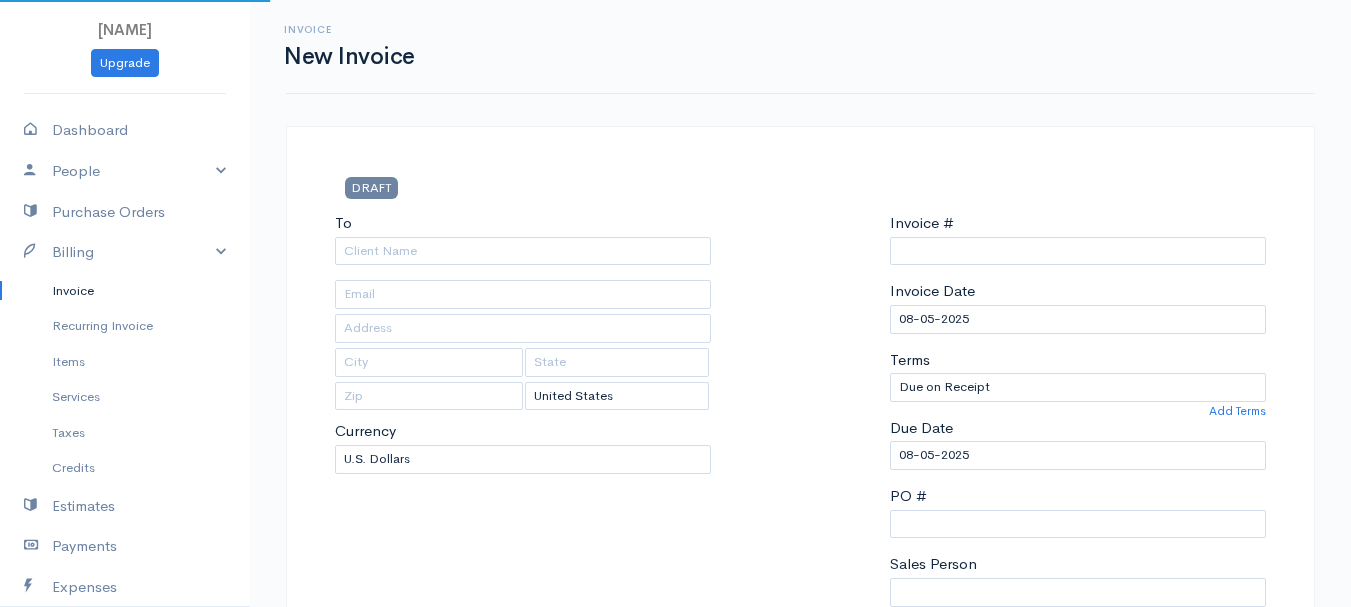 type on "[MM][DD][YYYY]" 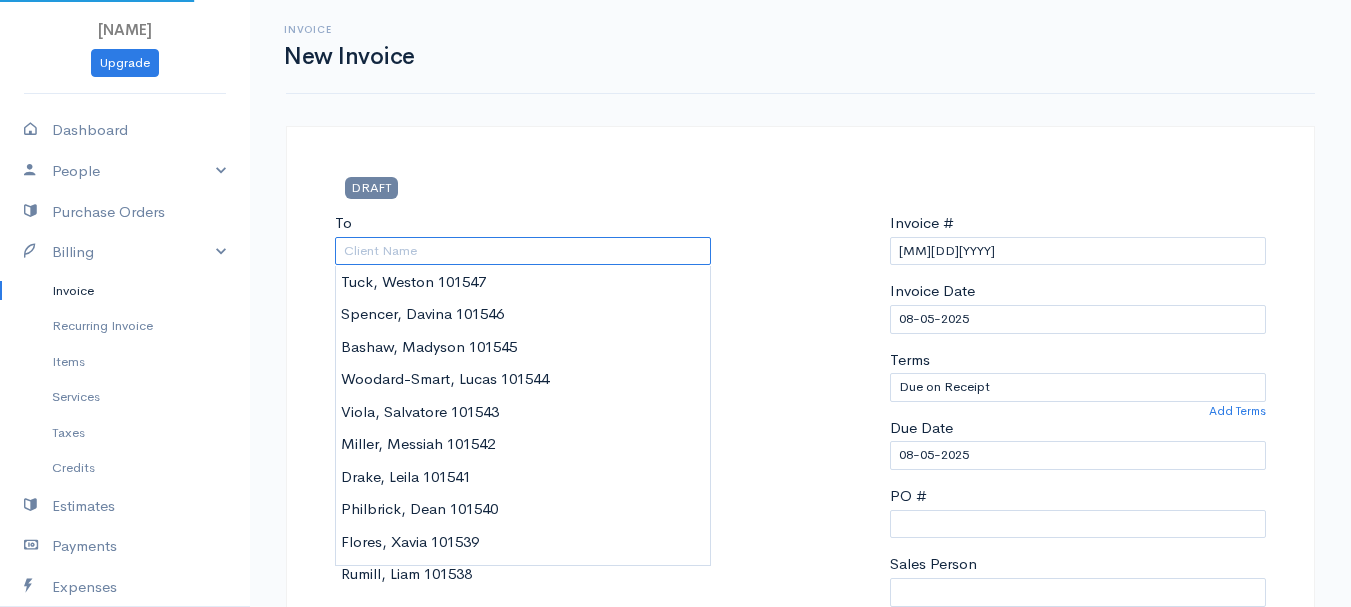click on "To" at bounding box center [523, 251] 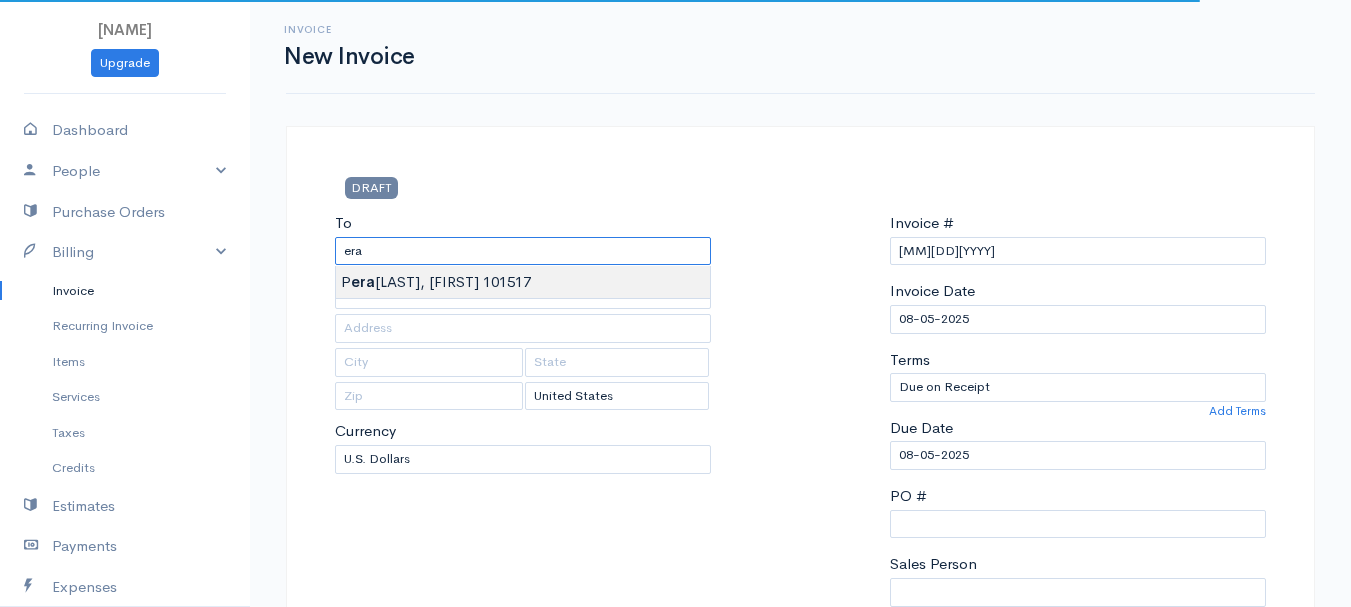 type on "Perales, Nicholas 101517" 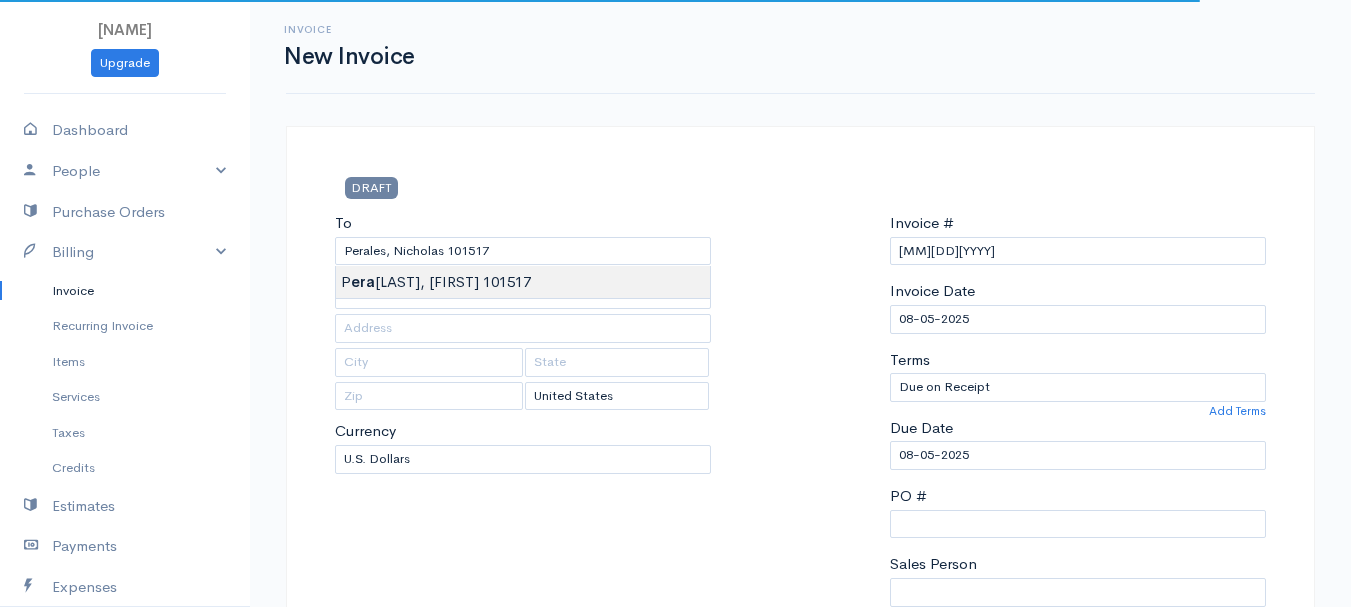 type on "[NUMBER] [STREET]" 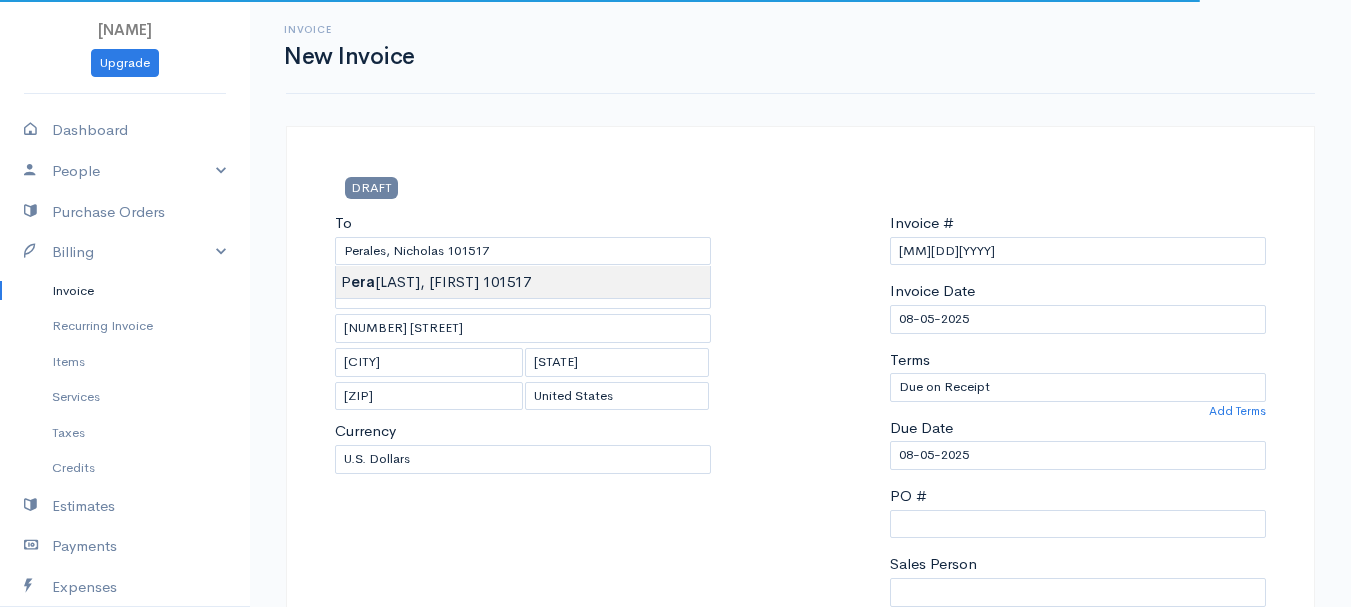 click on "DRAFT To [LAST], [FIRST] 101517 [NUMBER] [STREET] [CITY] [STATE] [POSTAL_CODE] [Choose Country] United States Canada United Kingdom Afghanistan Albania Algeria American Samoa Andorra Anguilla" at bounding box center (675, 864) 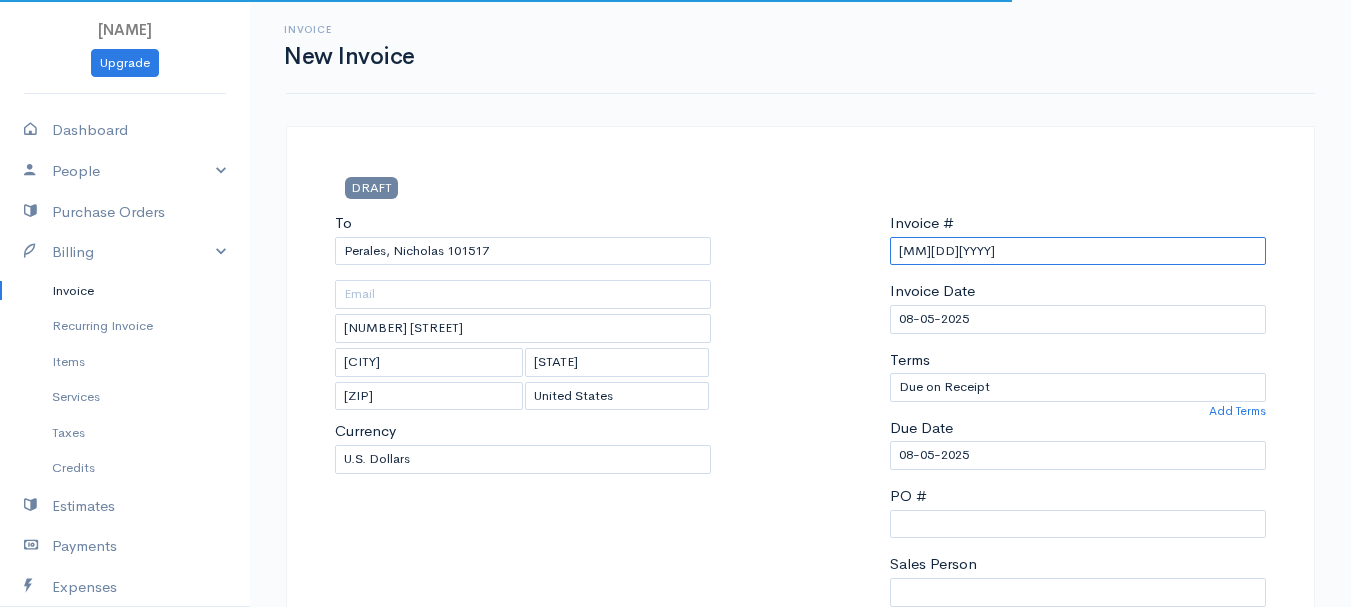 click on "[MM][DD][YYYY]" at bounding box center [1078, 251] 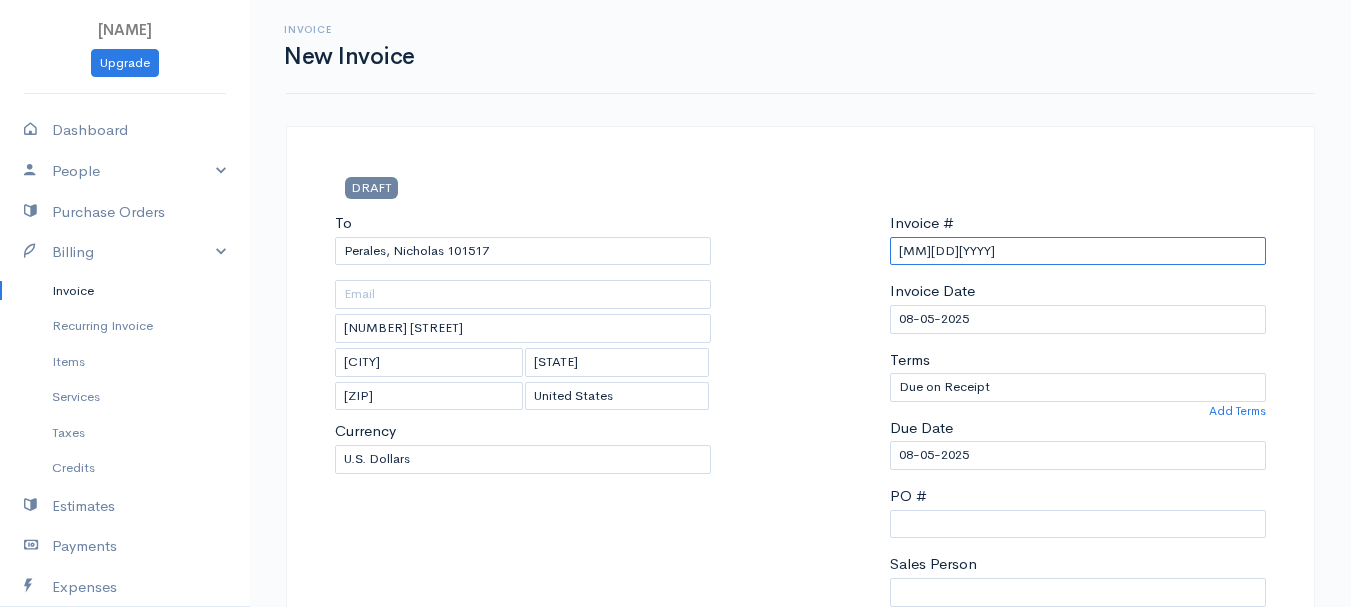 click on "[MM][DD][YYYY]" at bounding box center [1078, 251] 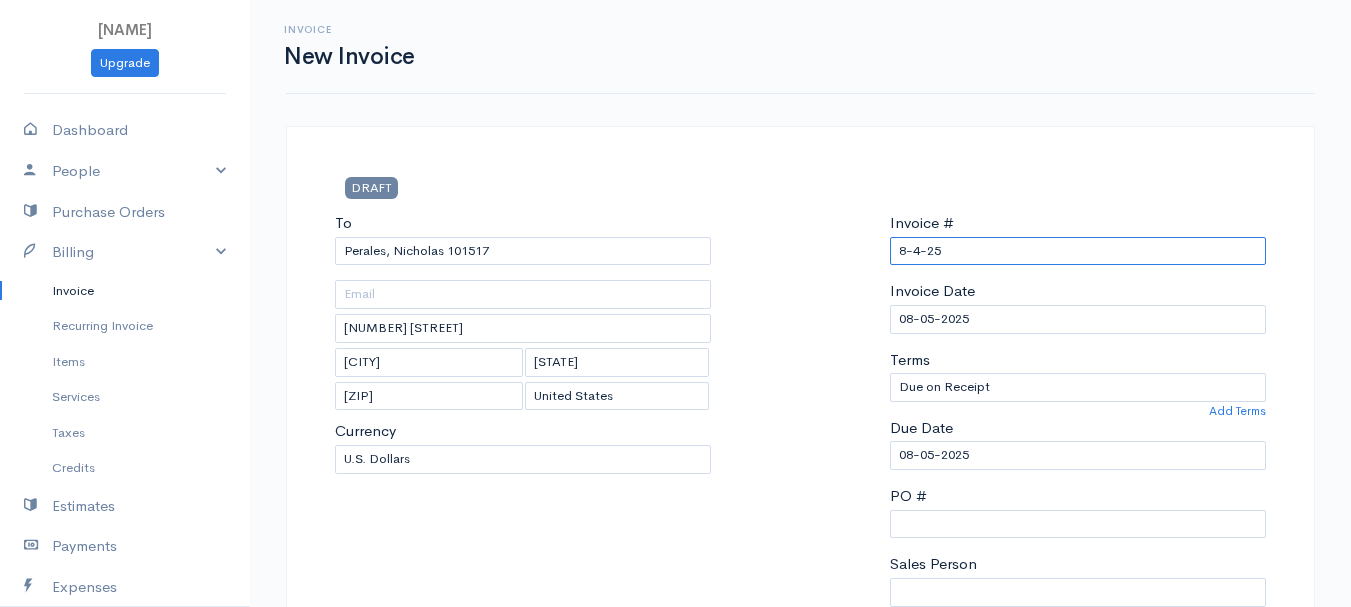 scroll, scrollTop: 500, scrollLeft: 0, axis: vertical 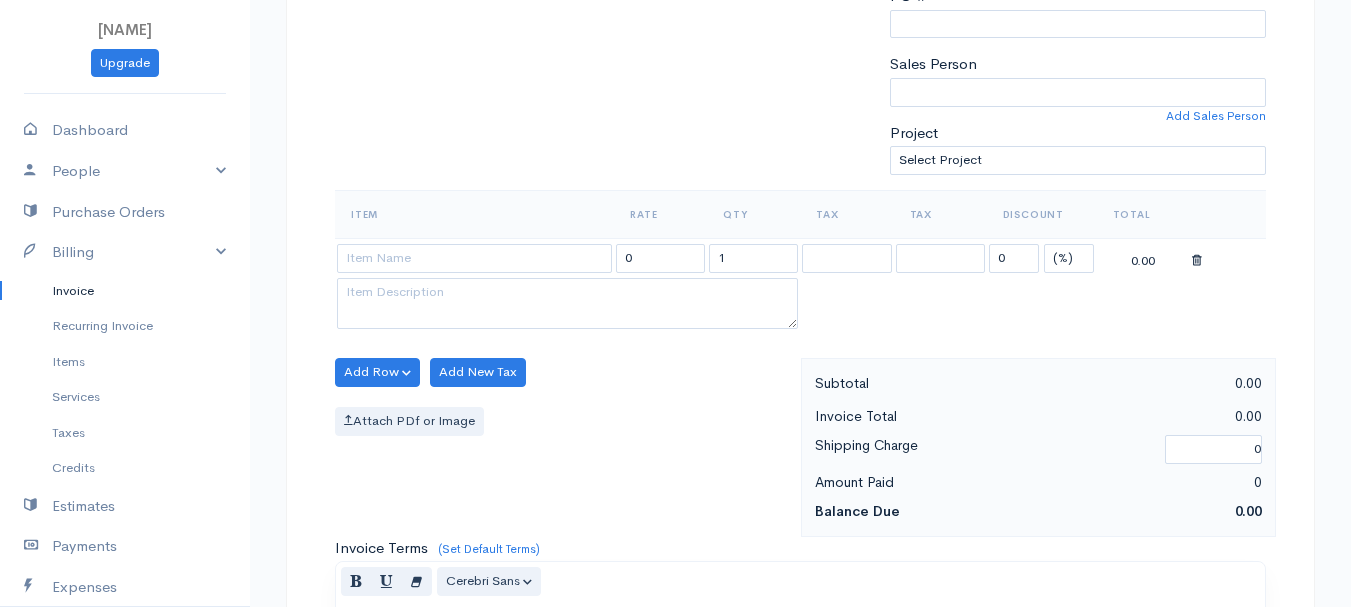 type on "8-4-25" 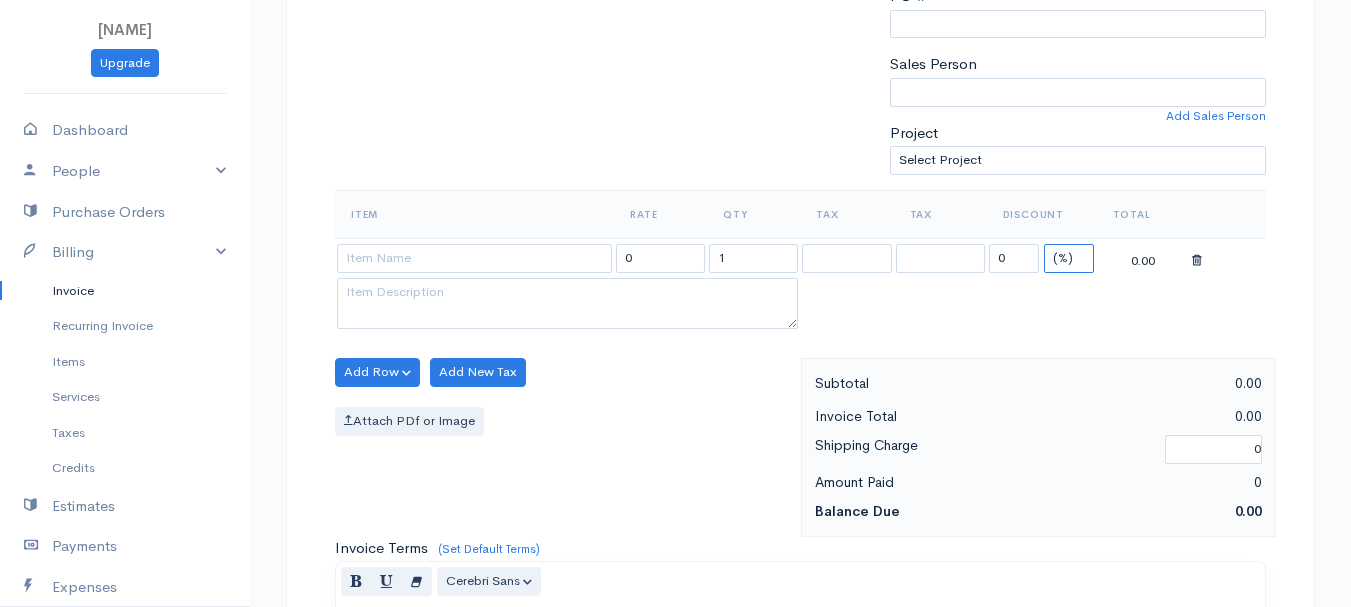 drag, startPoint x: 1073, startPoint y: 249, endPoint x: 1071, endPoint y: 261, distance: 12.165525 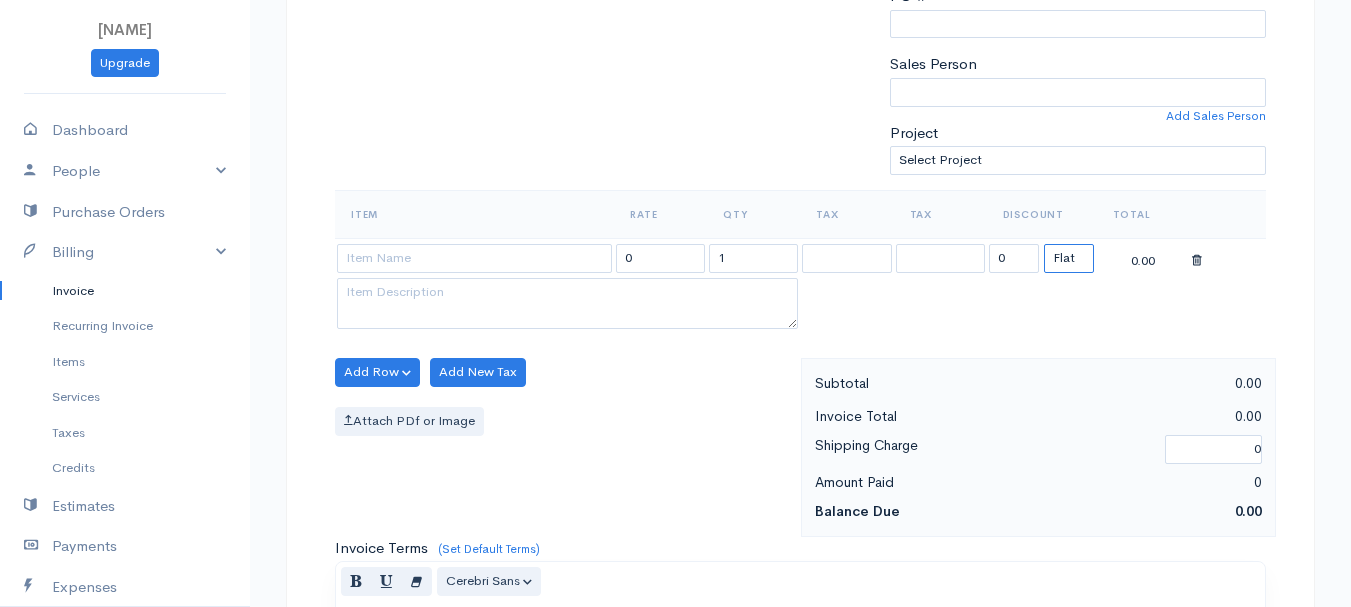 click on "(%) Flat" at bounding box center (1069, 258) 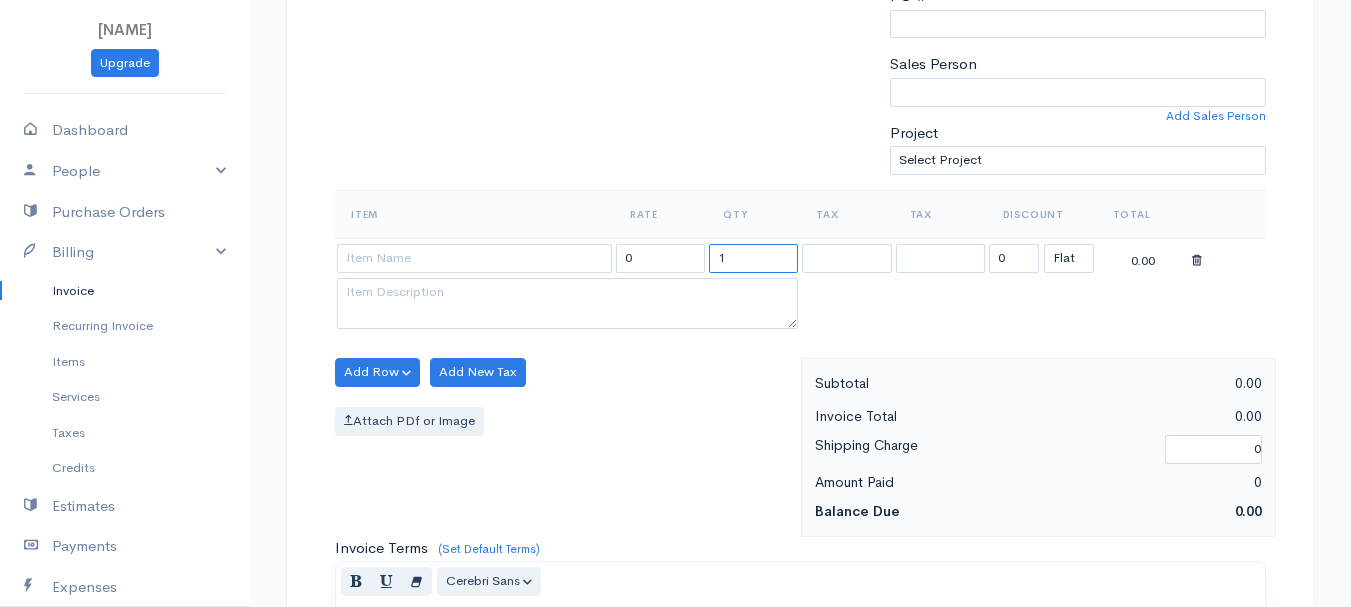 click on "1" at bounding box center (753, 258) 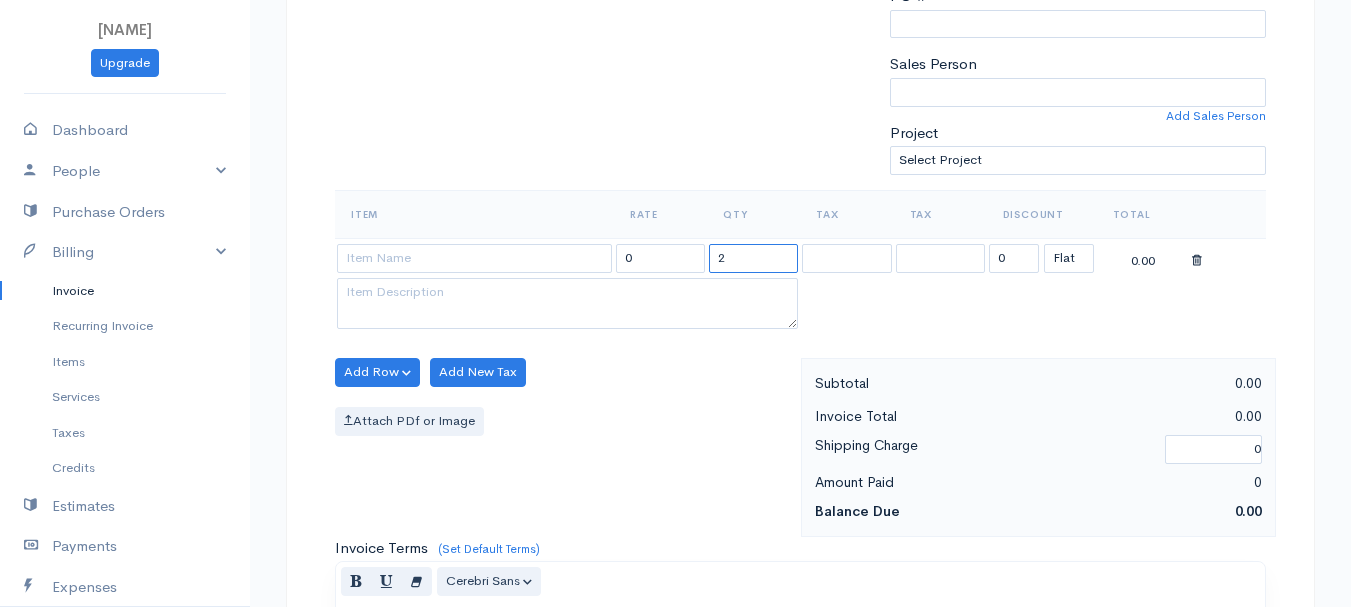 type on "2" 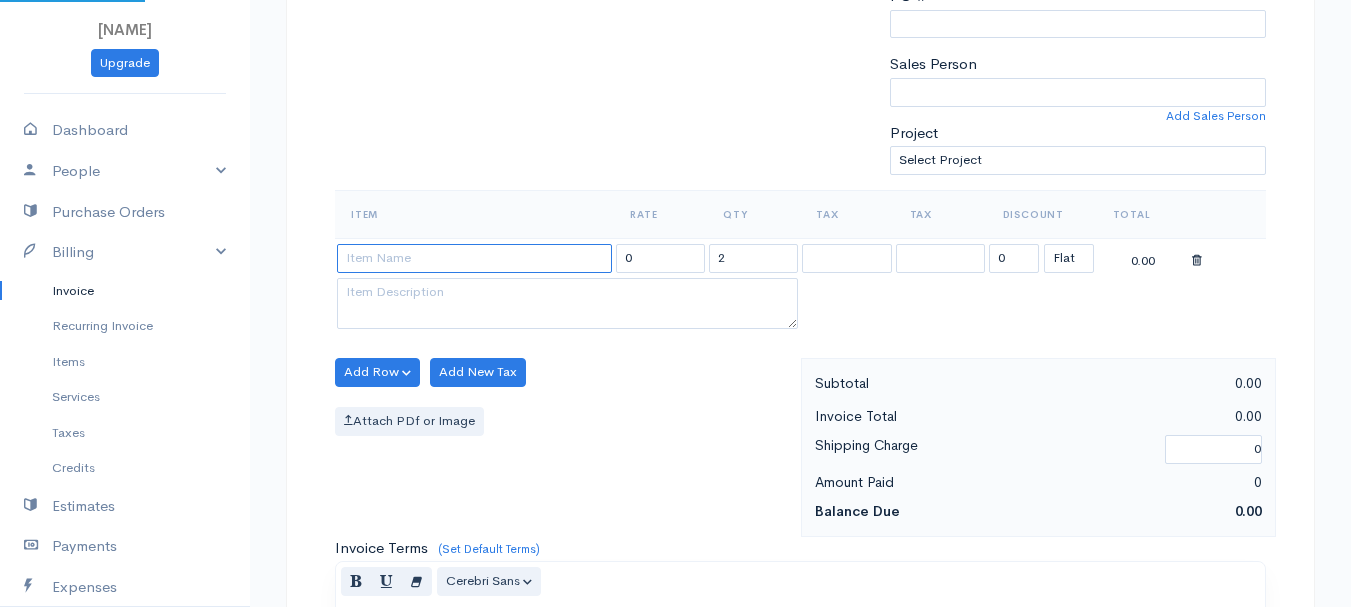 click at bounding box center (474, 258) 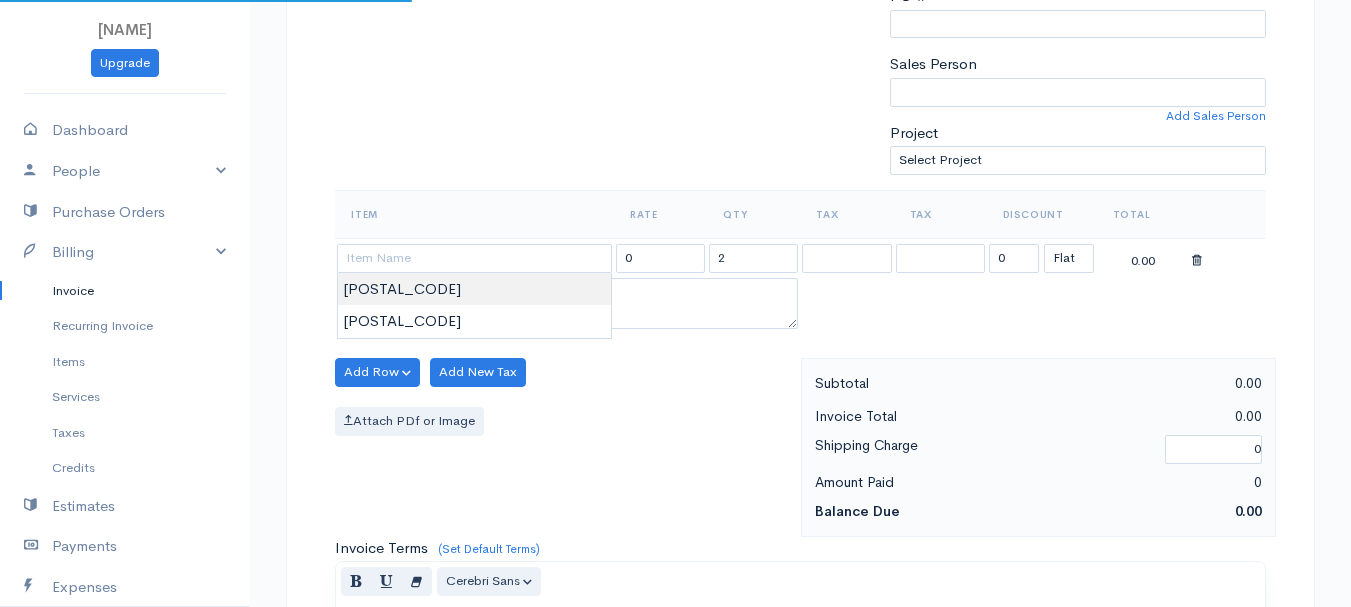 type on "[POSTAL_CODE]" 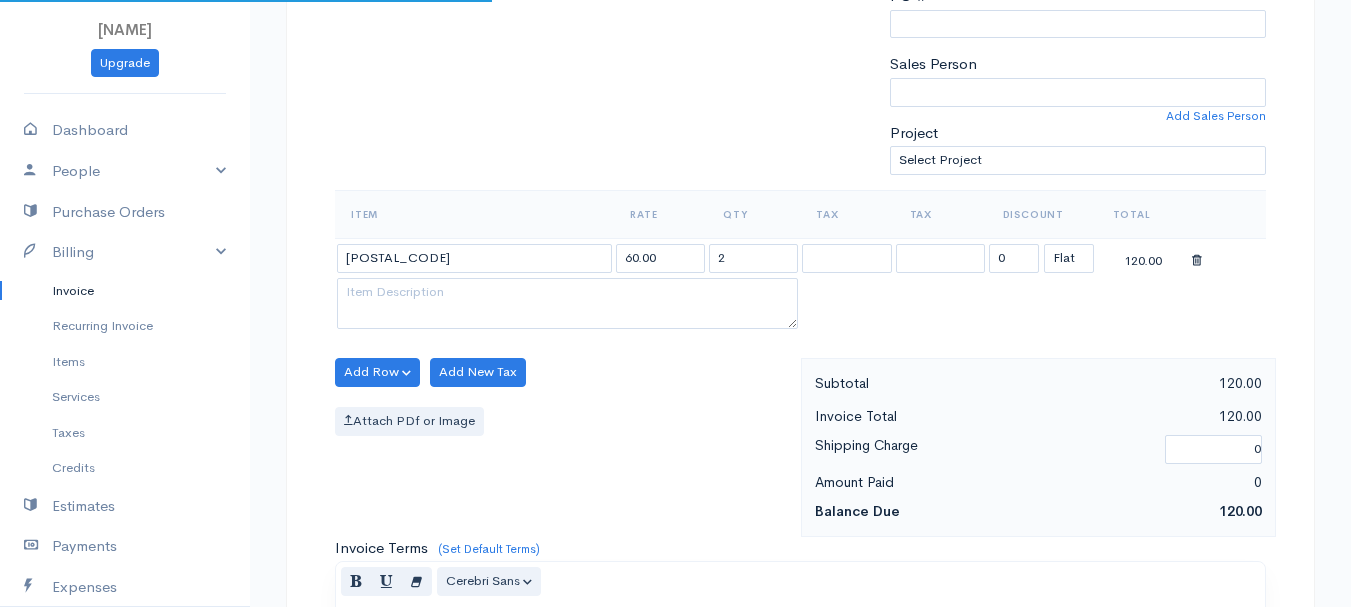 click on "DRAFT To [LAST], [FIRST] 101517 [NUMBER] [STREET] [CITY] [STATE] [POSTAL_CODE] [Choose Country] United States Canada United Kingdom Afghanistan Albania Algeria American Samoa Andorra Anguilla" at bounding box center (675, 364) 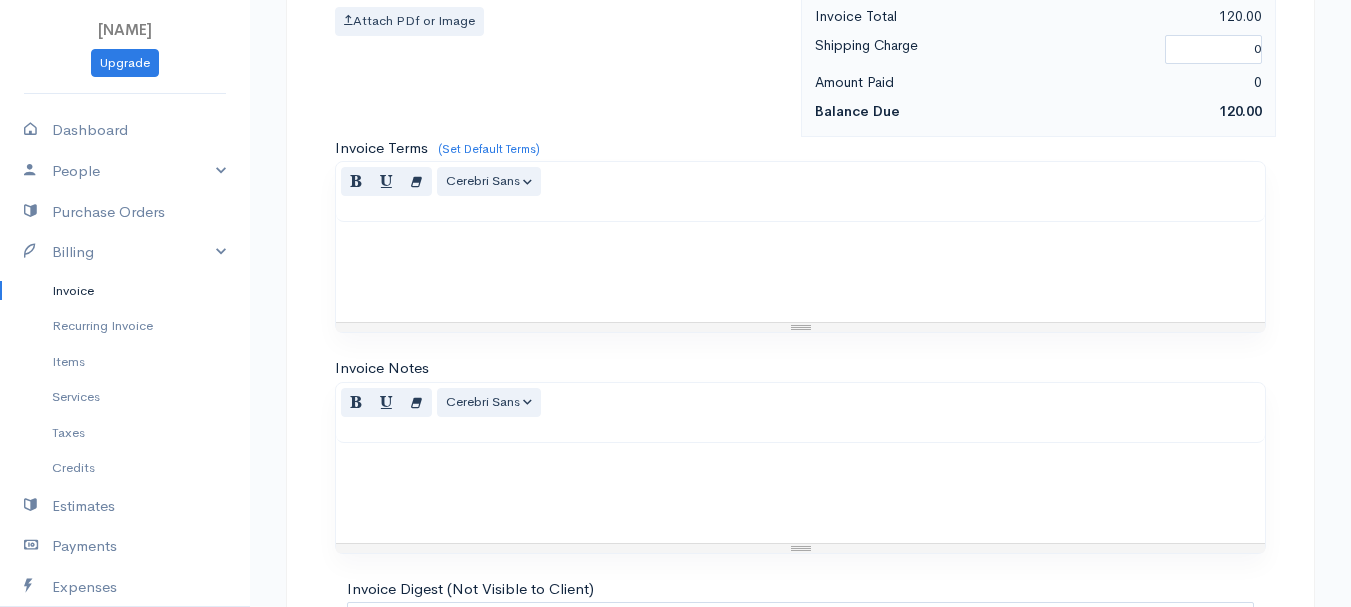 scroll, scrollTop: 1122, scrollLeft: 0, axis: vertical 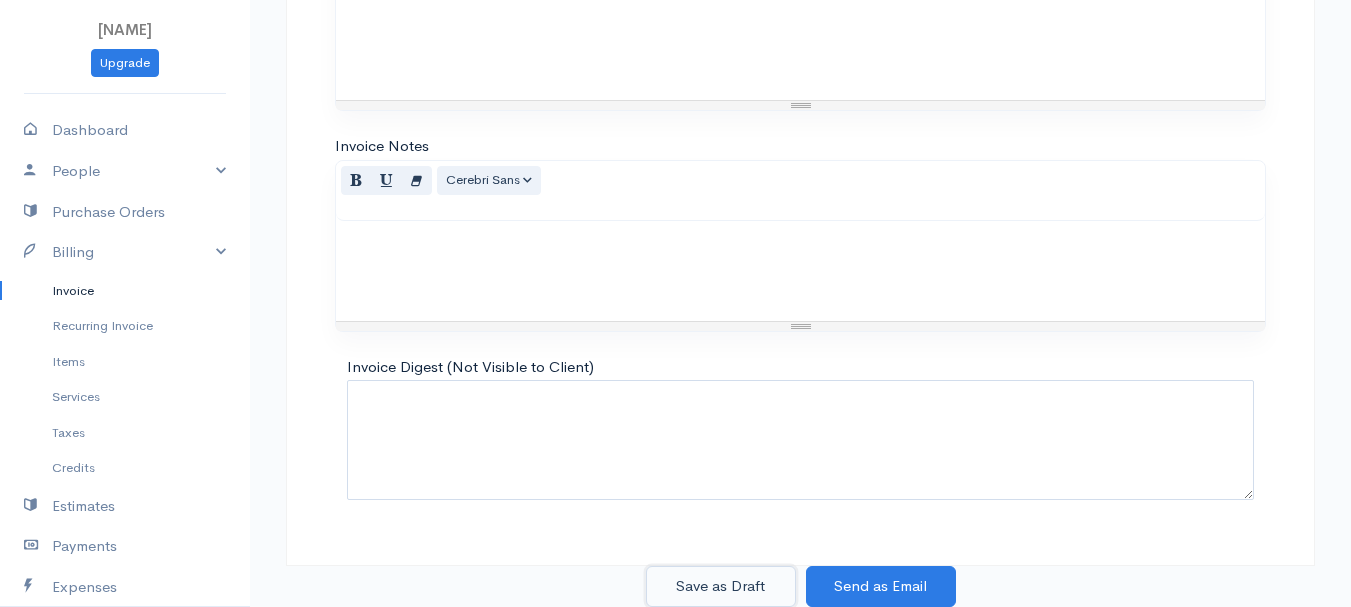 click on "Save as Draft" at bounding box center (721, 586) 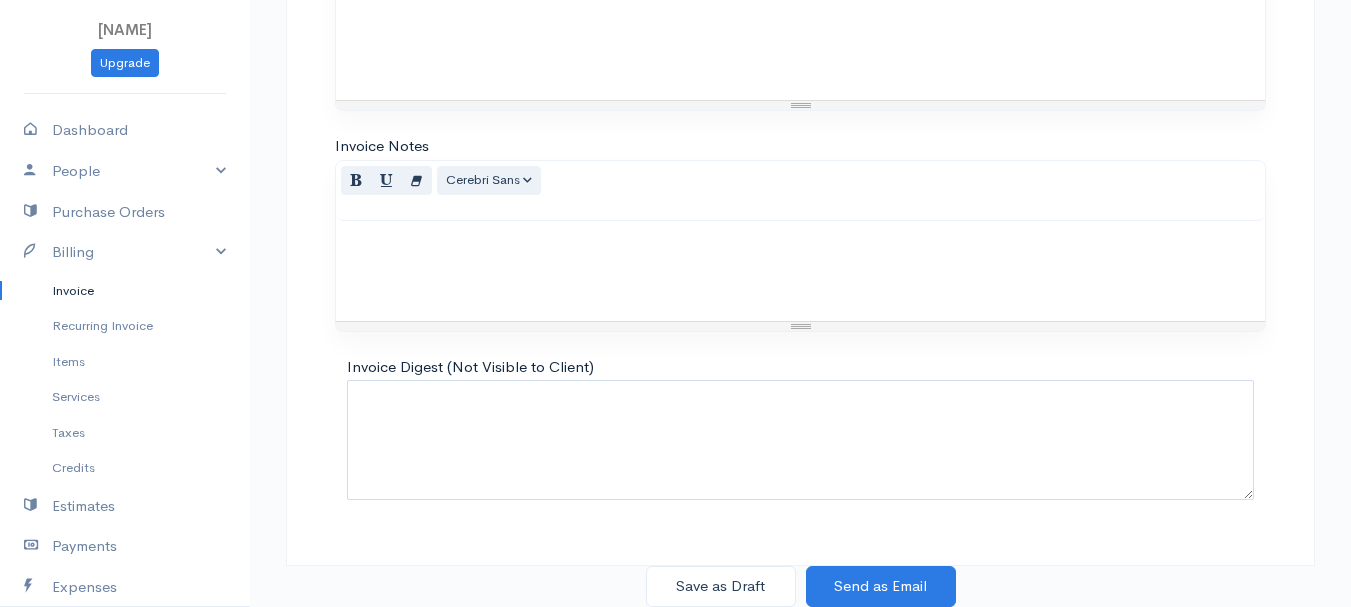 scroll, scrollTop: 0, scrollLeft: 0, axis: both 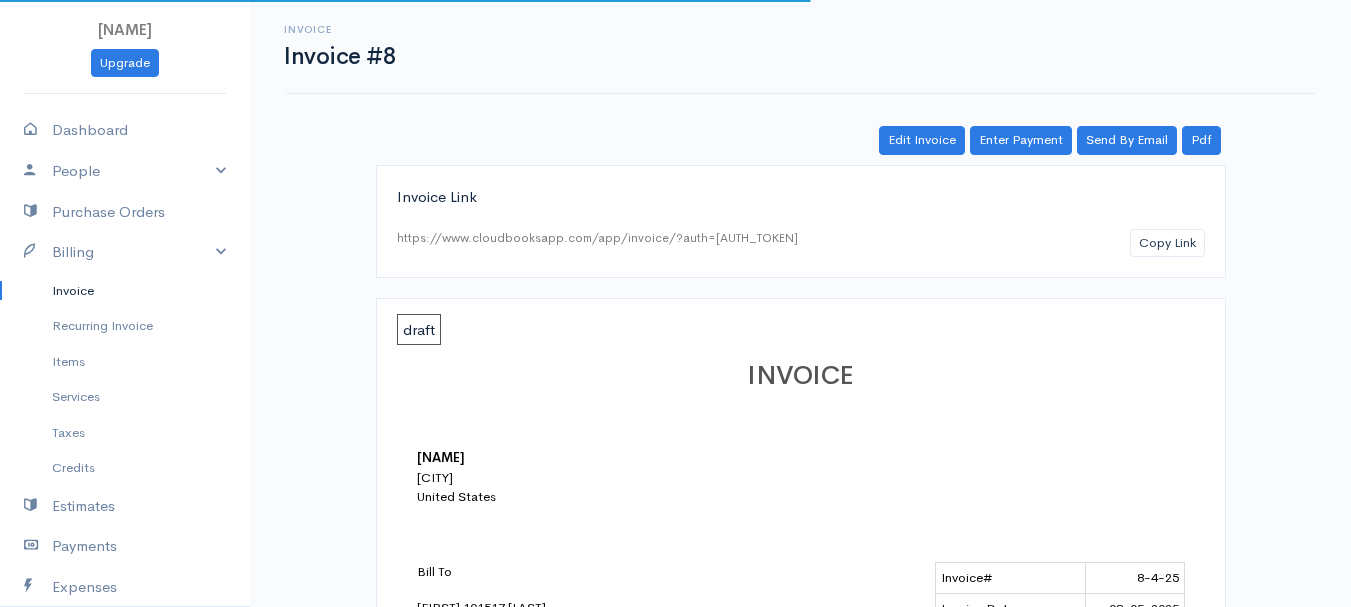 click on "Invoice" at bounding box center (125, 291) 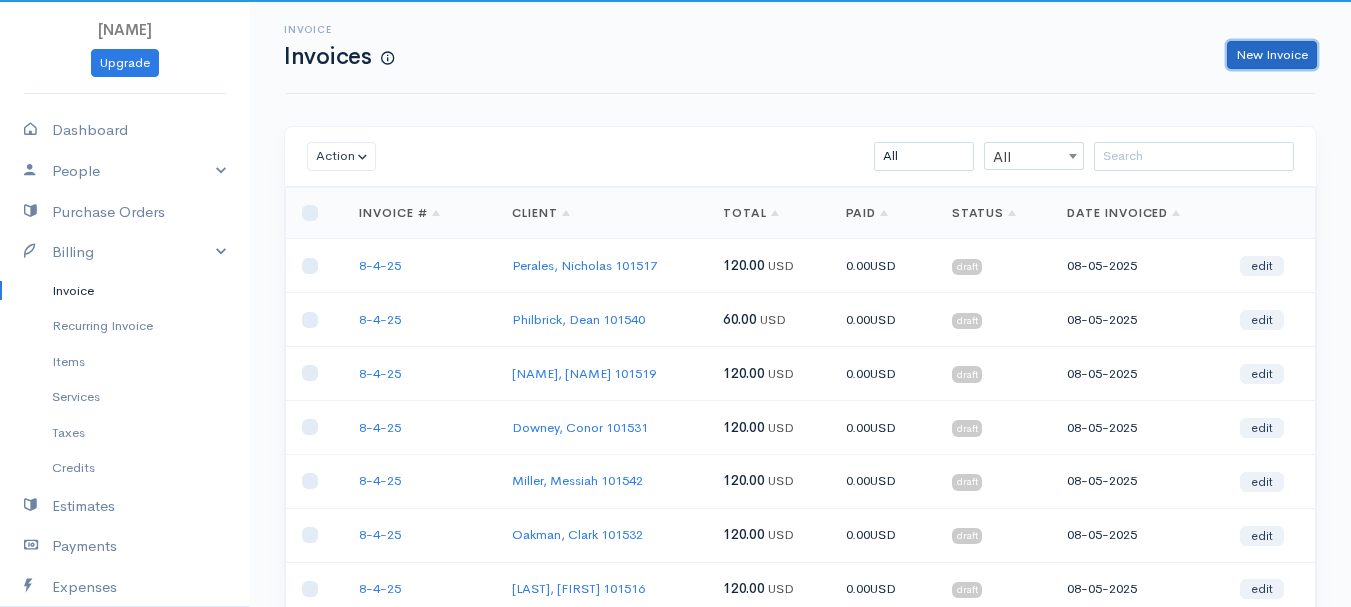 click on "New Invoice" at bounding box center (1272, 55) 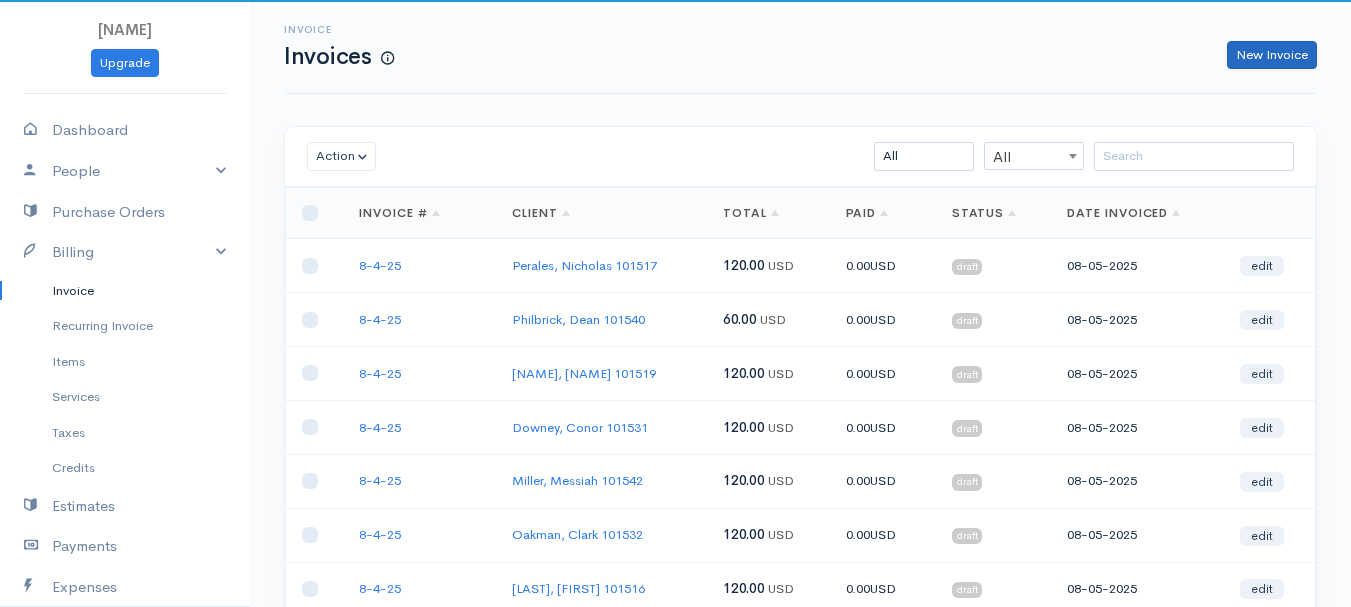 select on "United States" 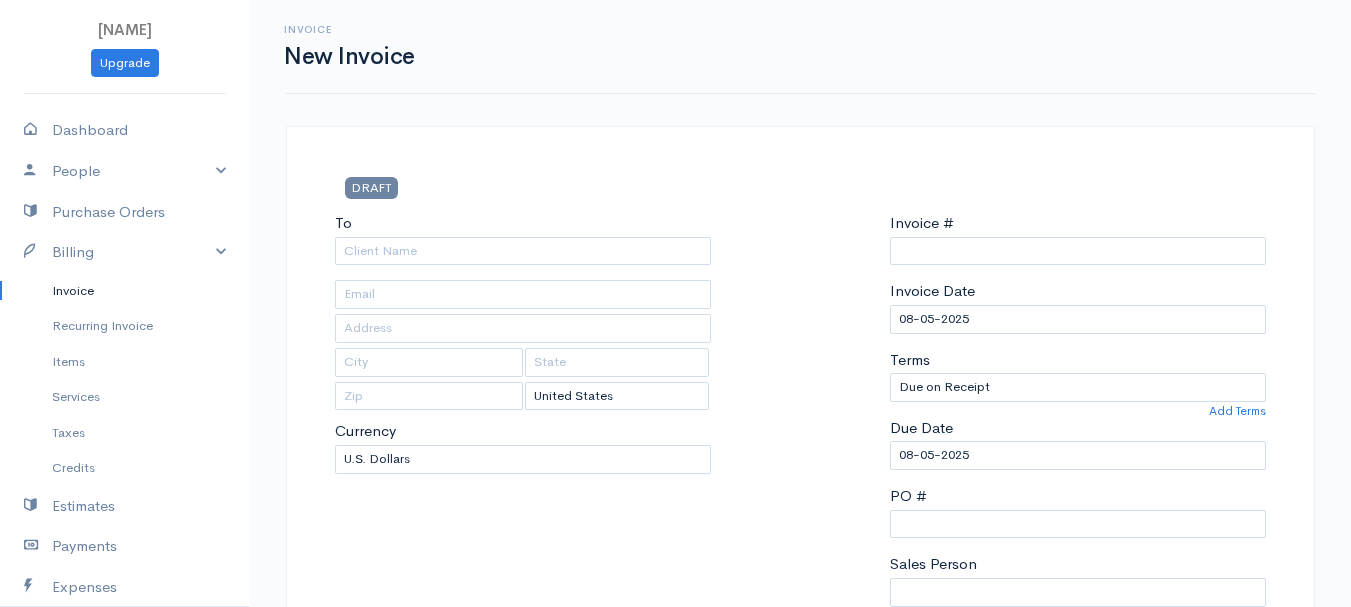 type on "[MM][DD][YYYY]" 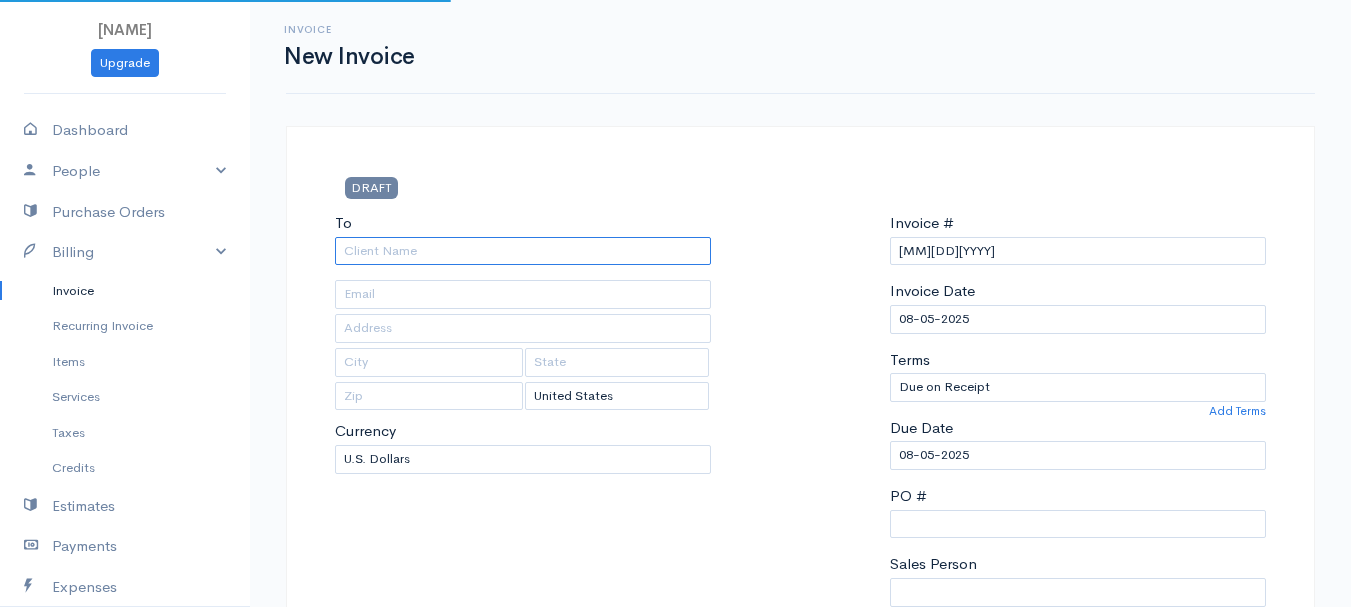 click on "To" at bounding box center [523, 251] 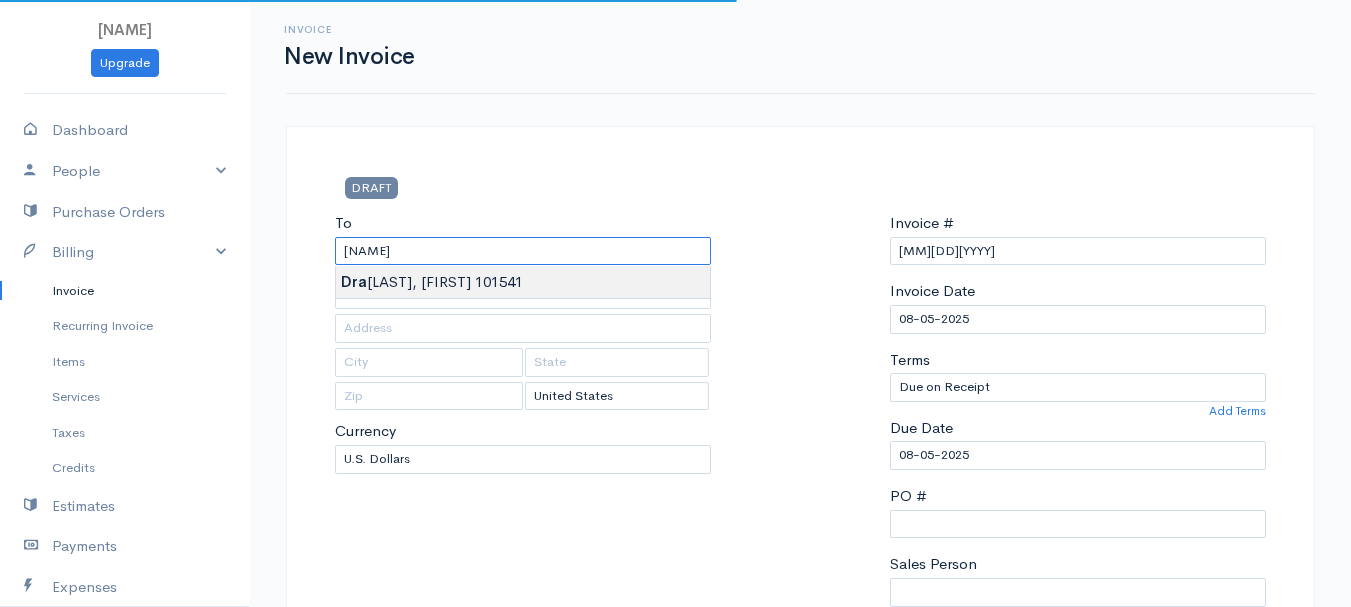 type on "Drake, Leila     101541" 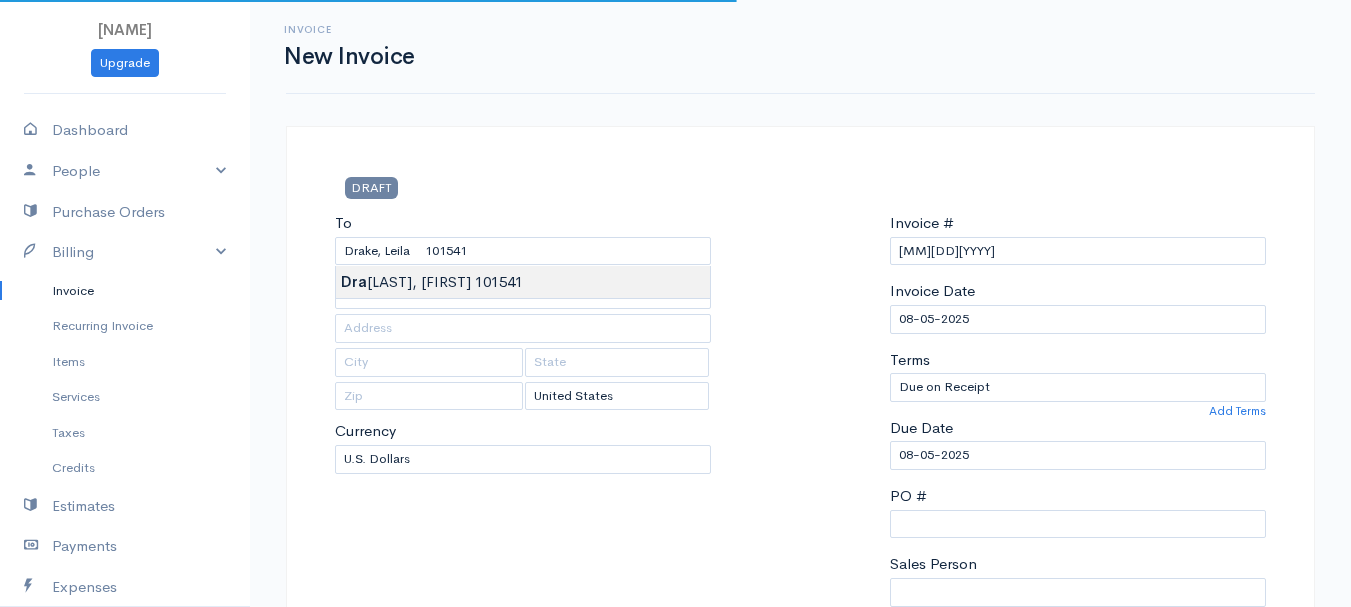 click on "[NAME]
Upgrade
Dashboard
People
Clients
Vendors
Staff Users
Purchase Orders
Billing
Invoice
Recurring Invoice
Items
Services
Taxes
Credits
Estimates
Payments
Expenses
Track Time
Projects
Reports
Settings
My Organizations
Logout
Help
@CloudBooksApp 2022
Invoice
New Invoice
DRAFT To [NAME], [NAME]     101541 [Choose Country] [STATE] Canada United Kingdom Afghanistan Albania Algeria American Samoa Andorra Anguilla Angola Antarctica Antigua and Barbuda Chad" at bounding box center (675, 864) 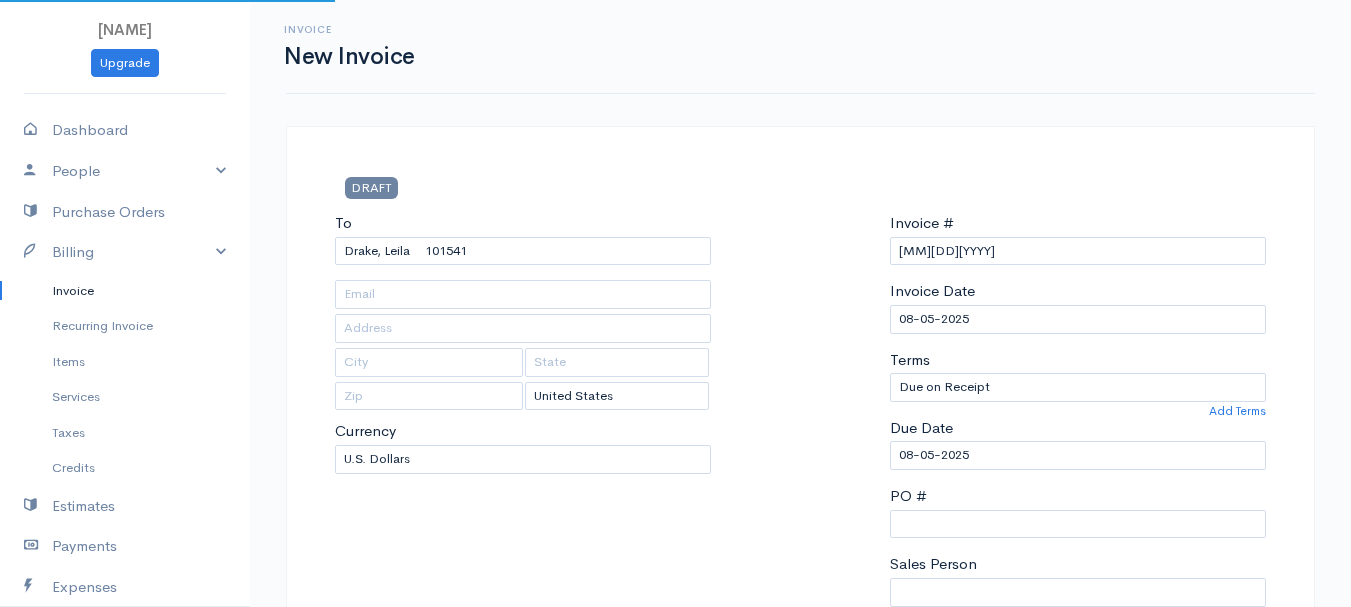 type on "[NUMBER] [STREET]" 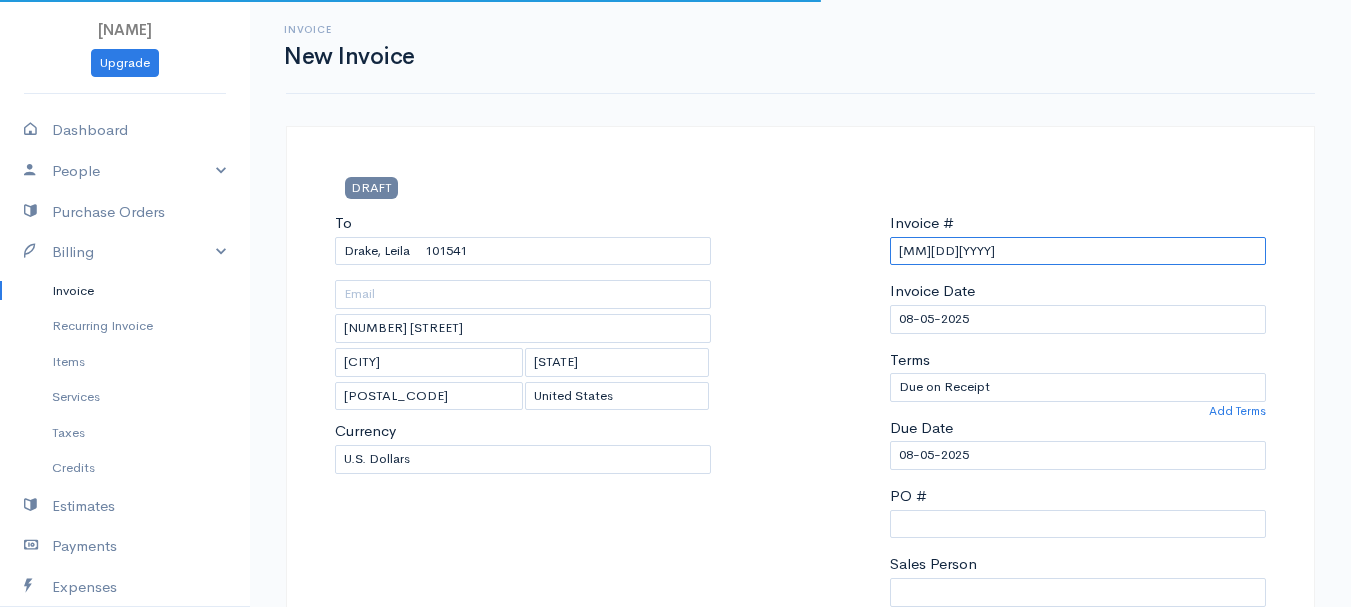 click on "[MM][DD][YYYY]" at bounding box center [1078, 251] 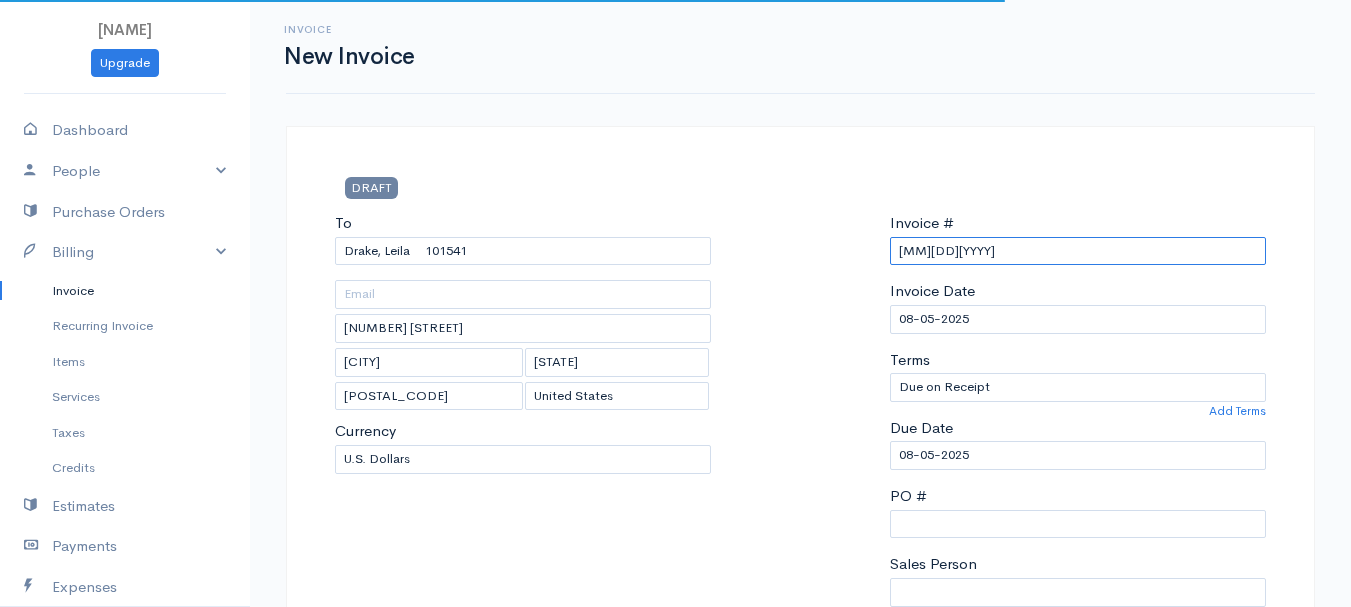 click on "[MM][DD][YYYY]" at bounding box center (1078, 251) 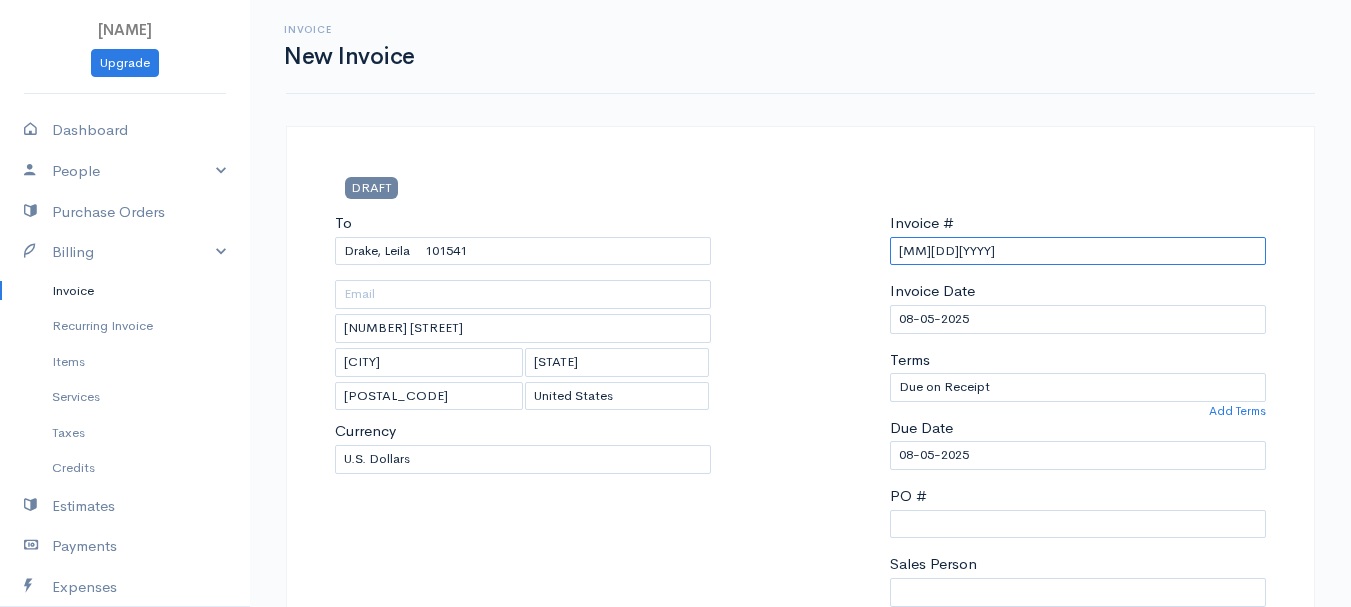 paste on "8-4-25" 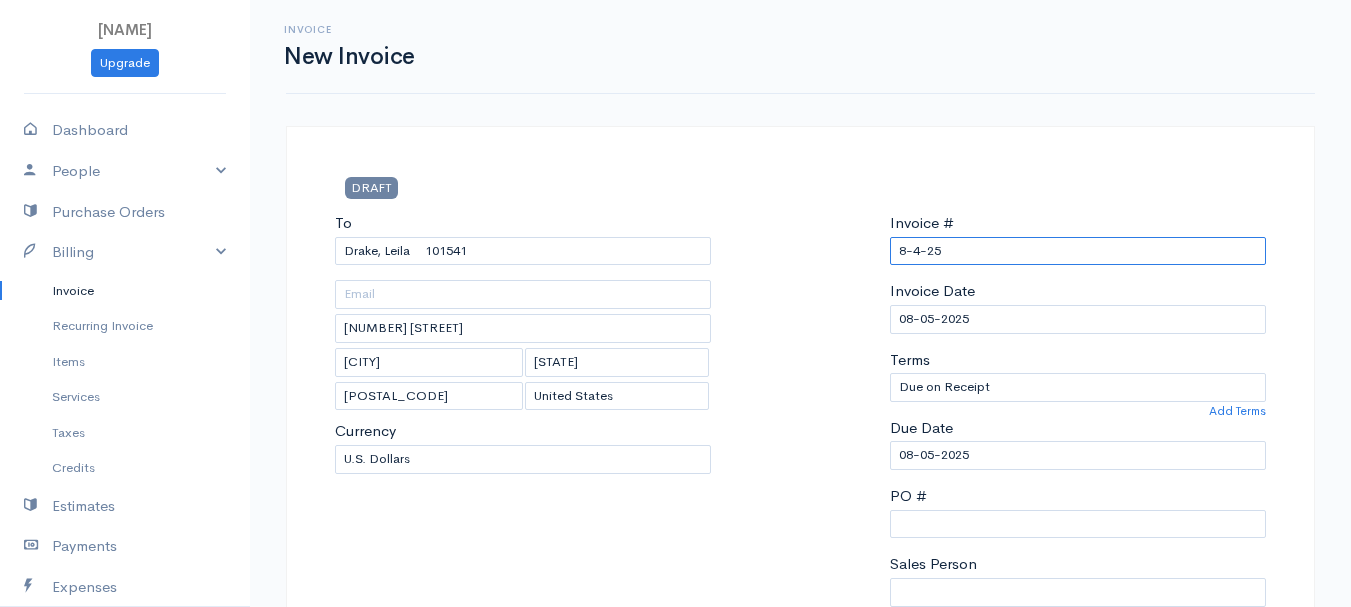 scroll, scrollTop: 500, scrollLeft: 0, axis: vertical 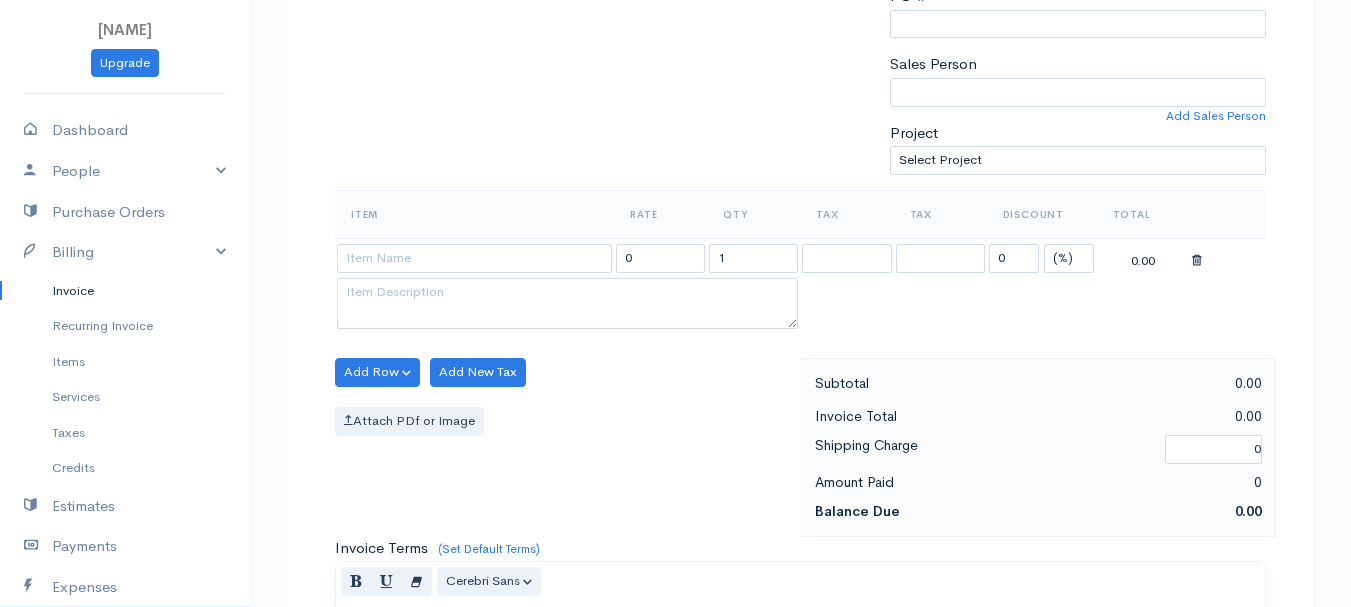 type on "8-4-25" 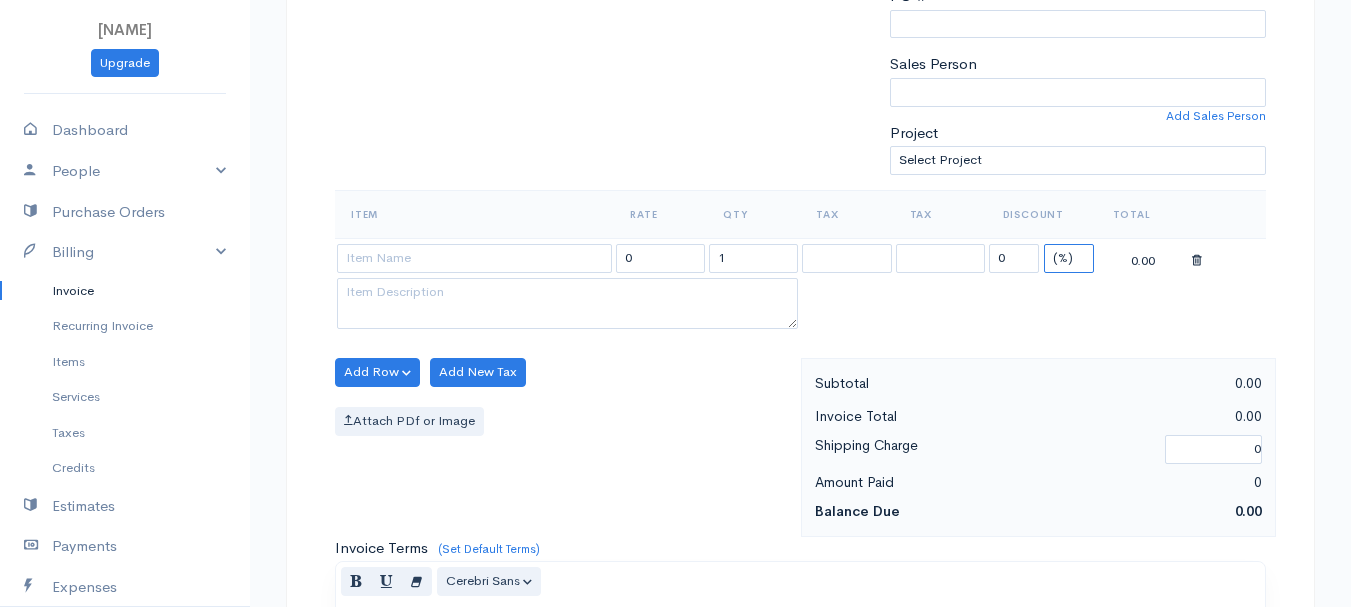 click on "(%) Flat" at bounding box center (1069, 258) 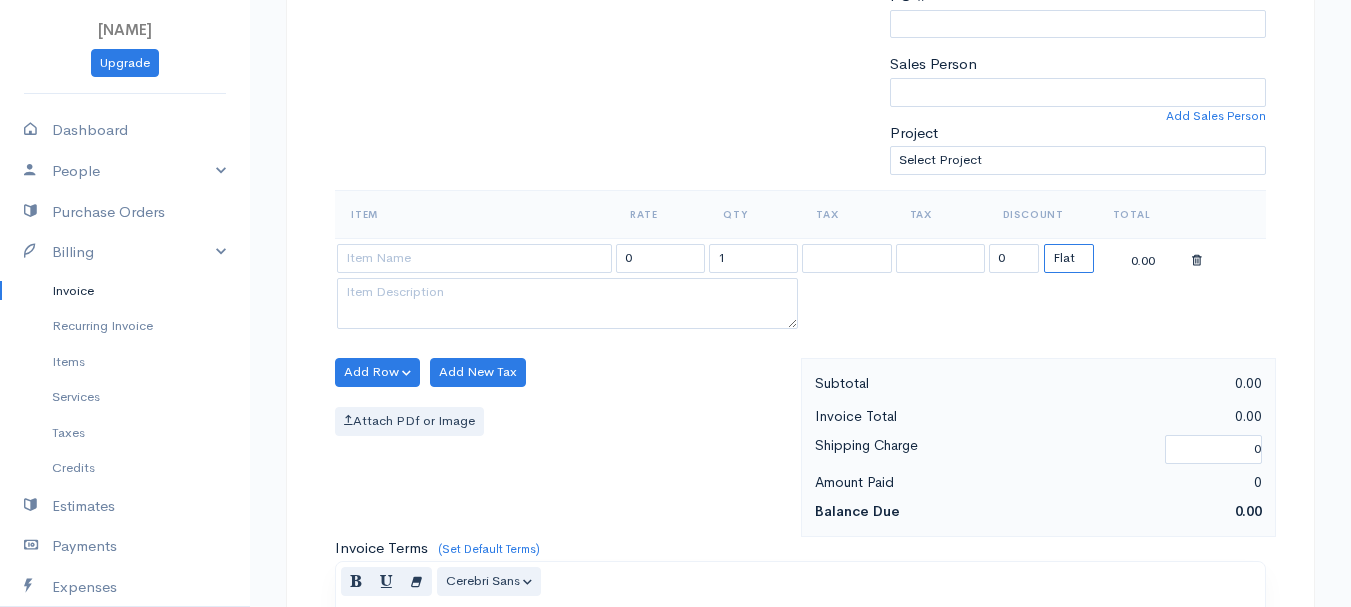click on "(%) Flat" at bounding box center (1069, 258) 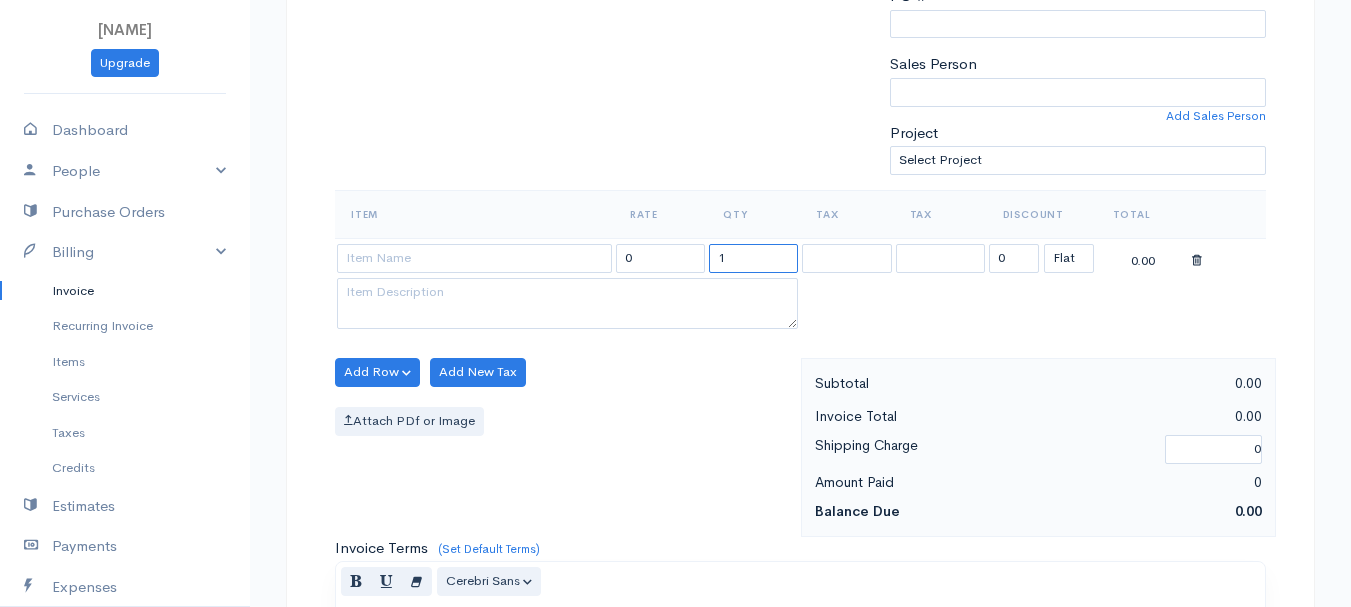 click on "1" at bounding box center [753, 258] 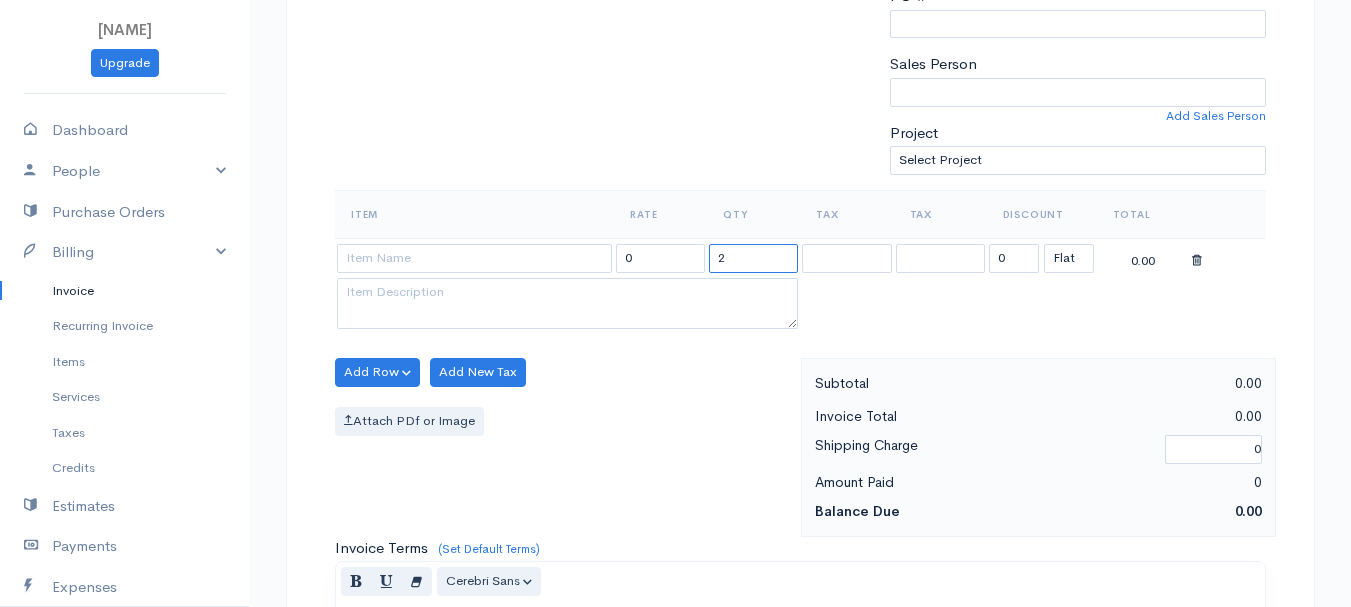 type on "2" 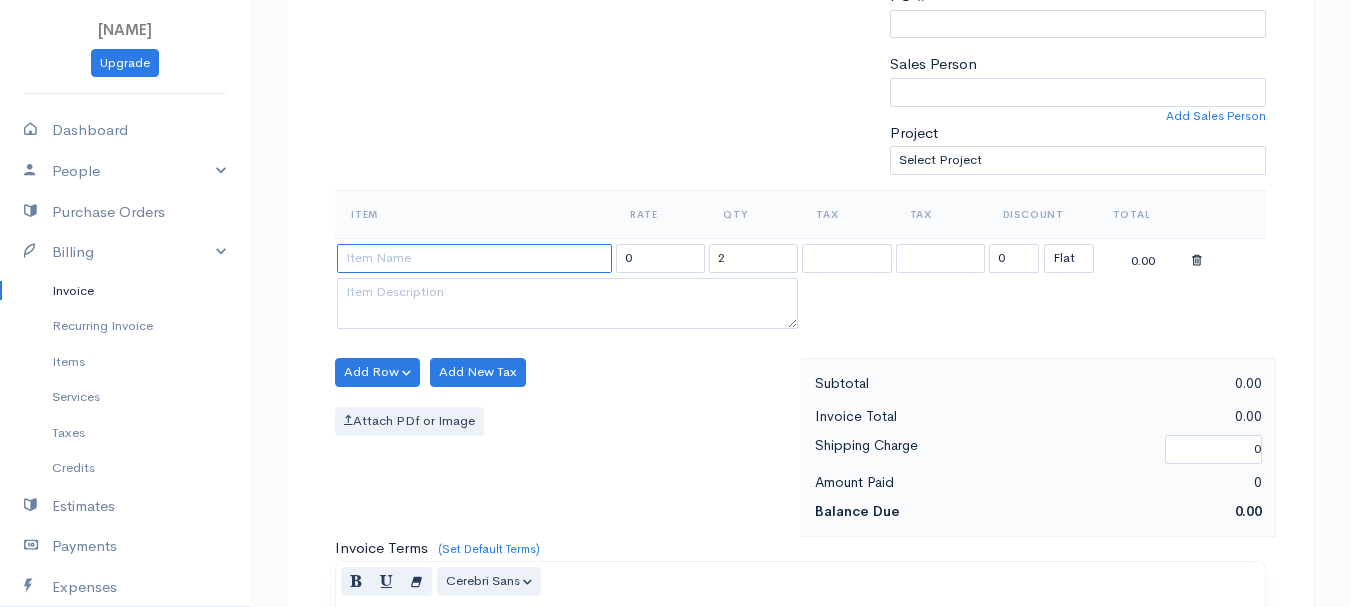 click at bounding box center [474, 258] 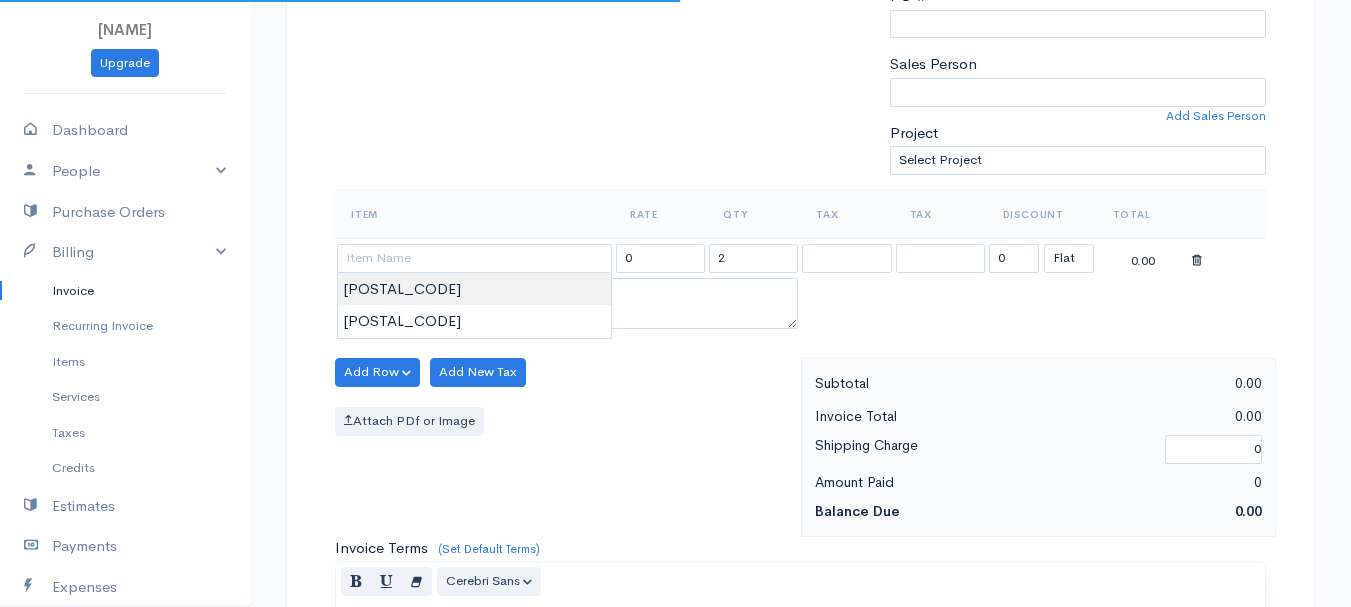 type on "[POSTAL_CODE]" 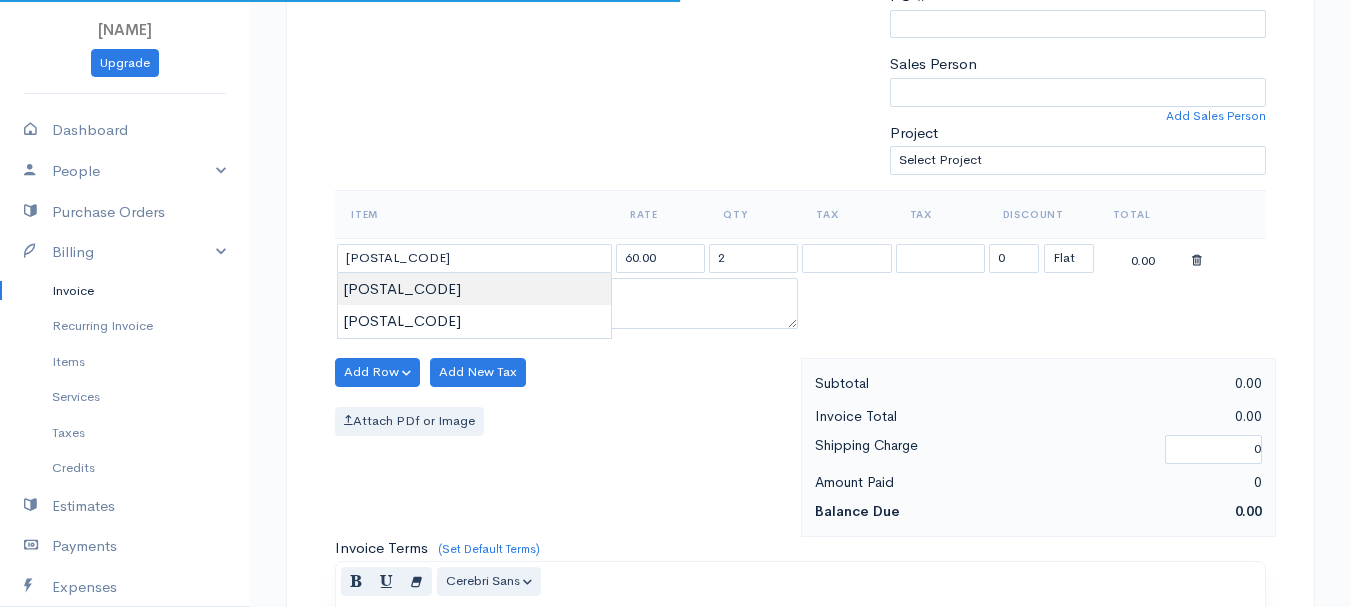 click on "DRAFT To [LAST], [FIRST]     101541 [NUMBER] [STREET] [CITY] [STATE] [POSTAL_CODE] [Choose Country] United States Canada United Kingdom Afghanistan Albania Algeria American Samoa Andorra Anguilla Kip" at bounding box center (675, 364) 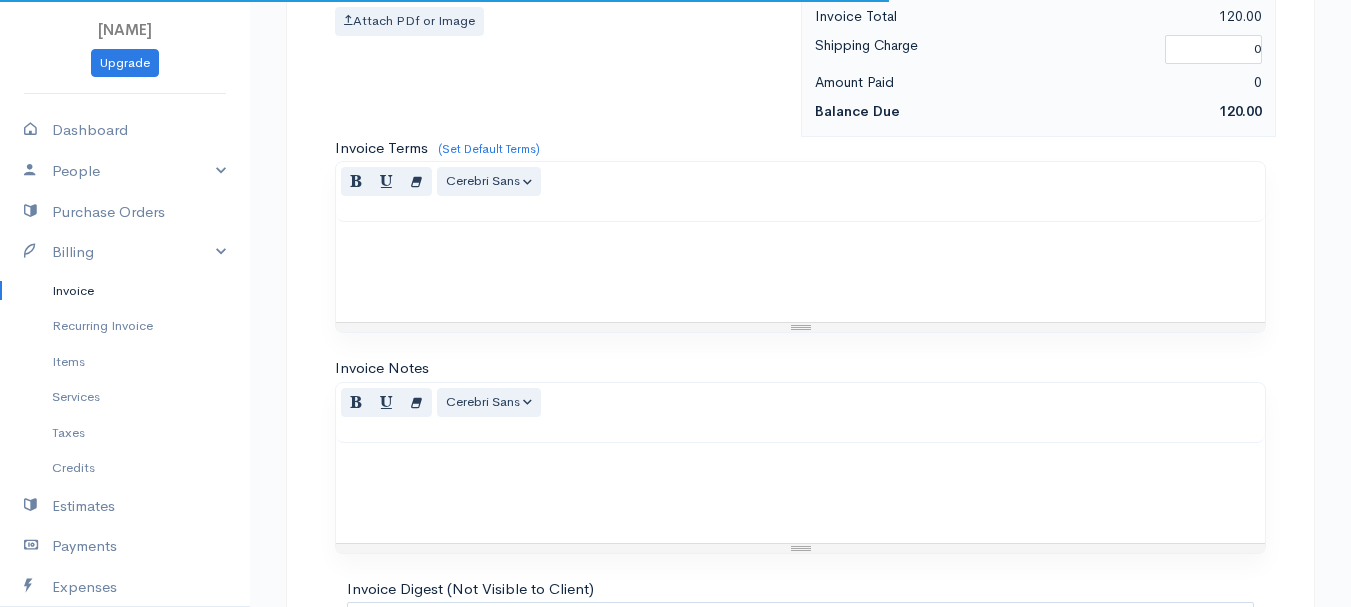 scroll, scrollTop: 1122, scrollLeft: 0, axis: vertical 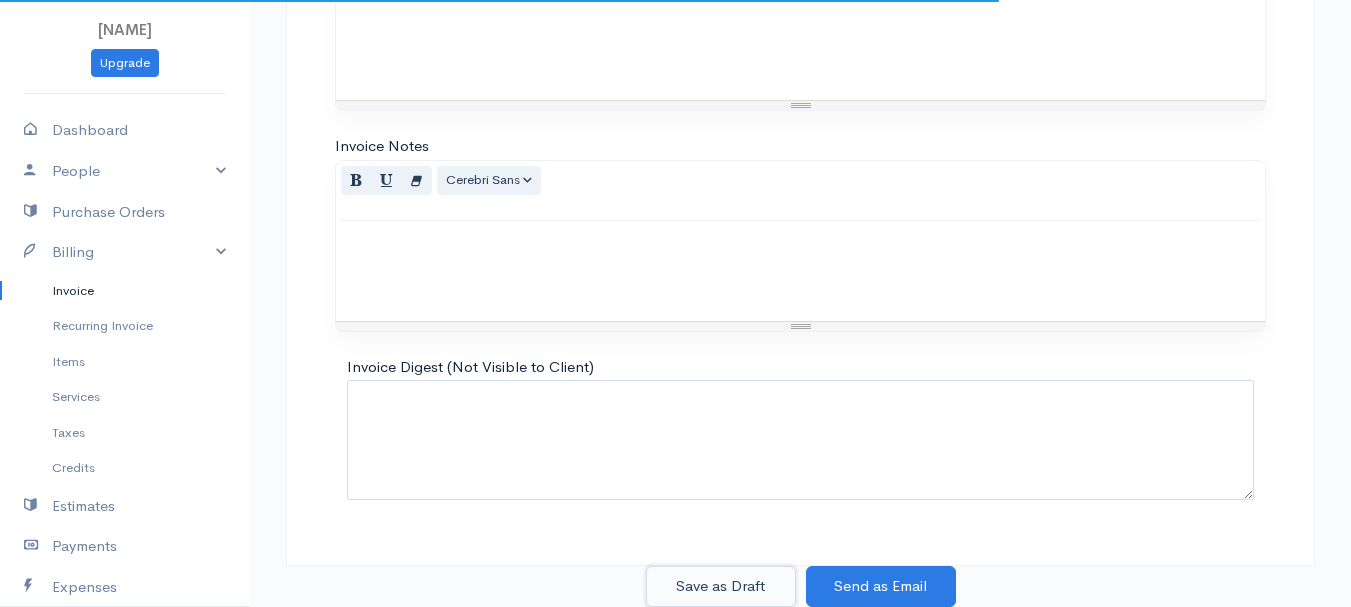 click on "Save as Draft" at bounding box center [721, 586] 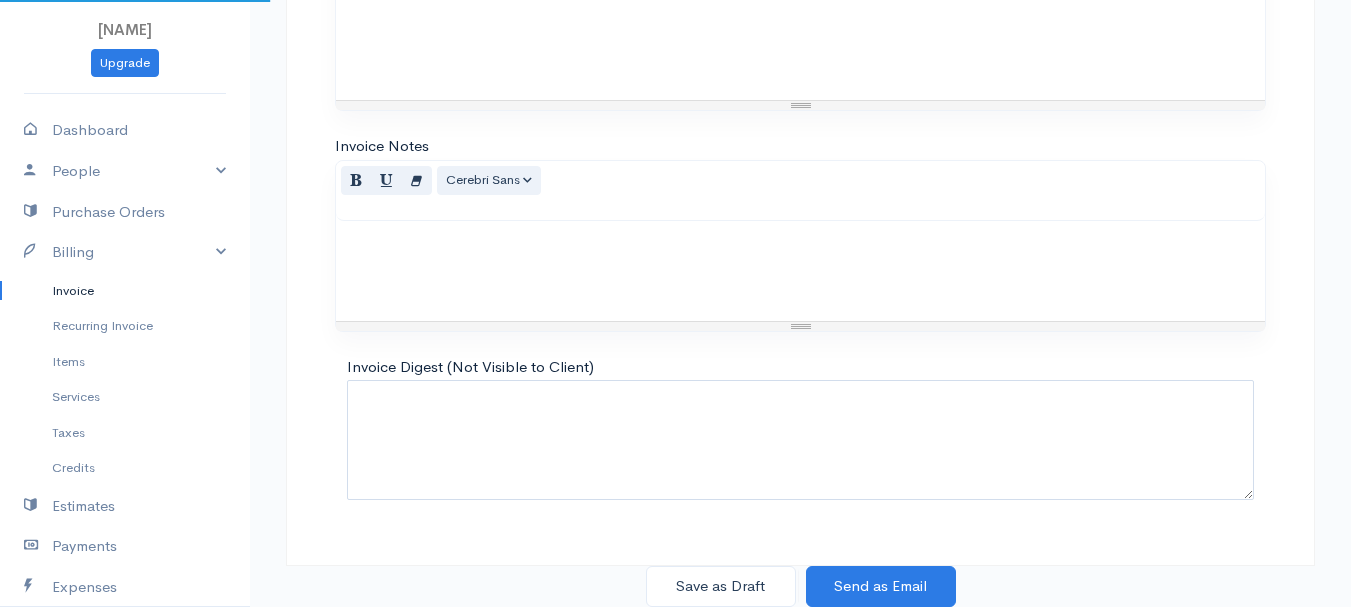 scroll, scrollTop: 0, scrollLeft: 0, axis: both 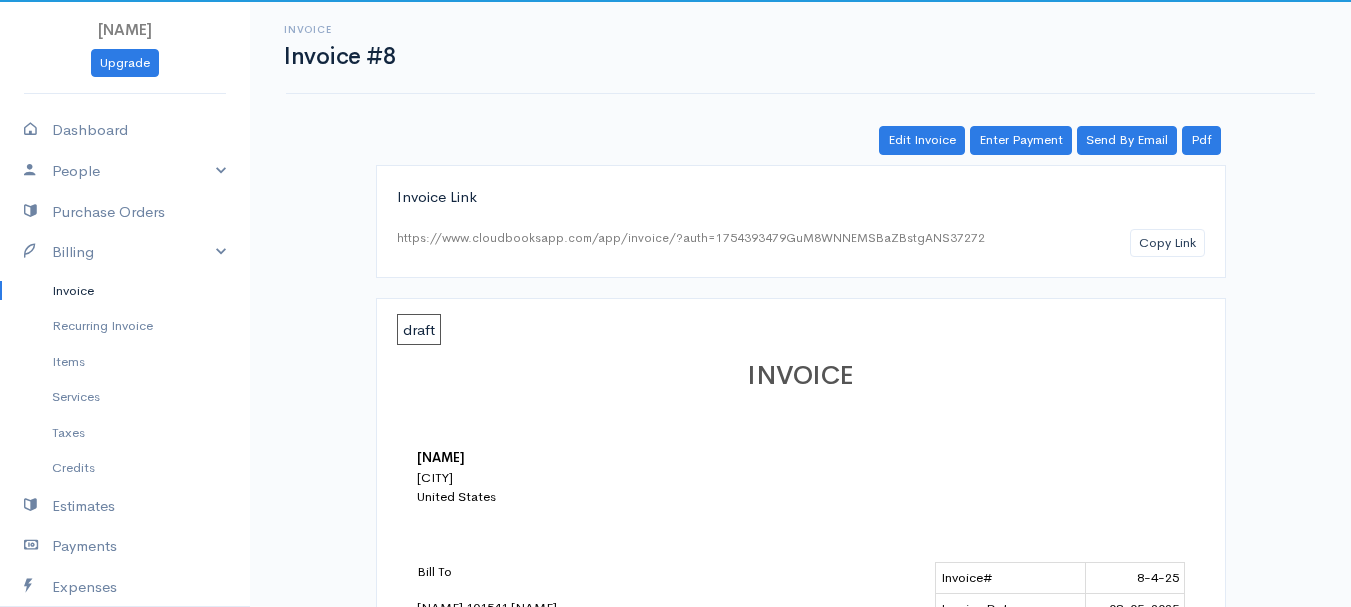 click on "Invoice" at bounding box center (125, 291) 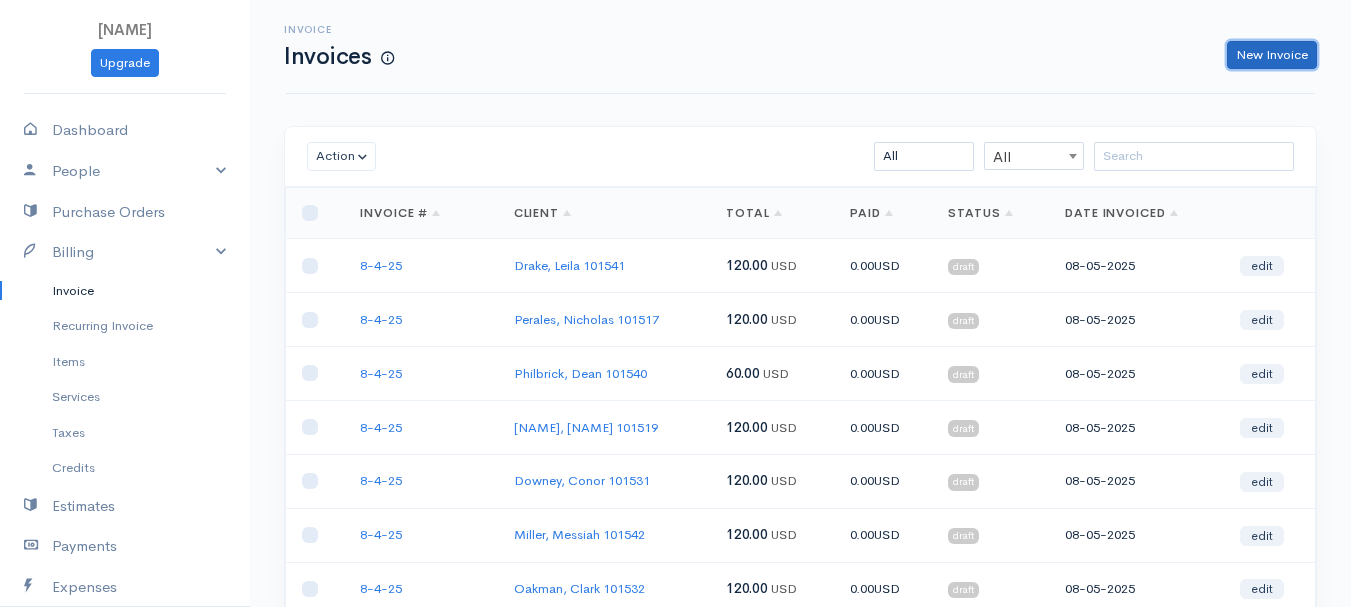 click on "New Invoice" at bounding box center [1272, 55] 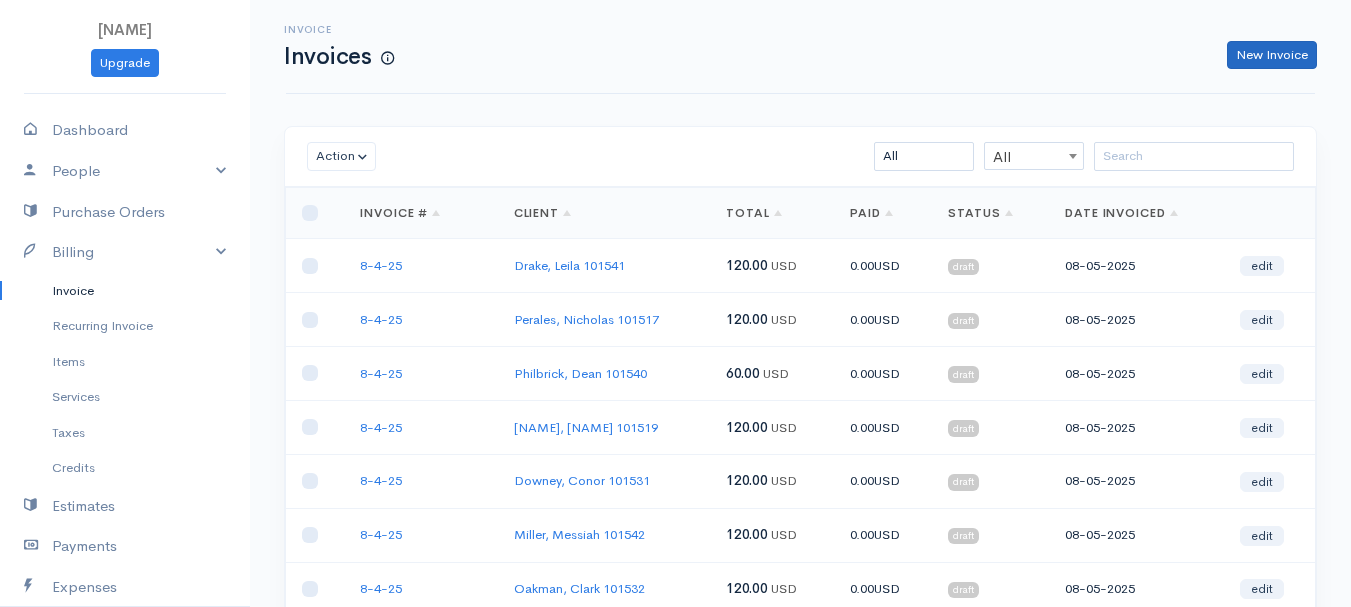 select on "United States" 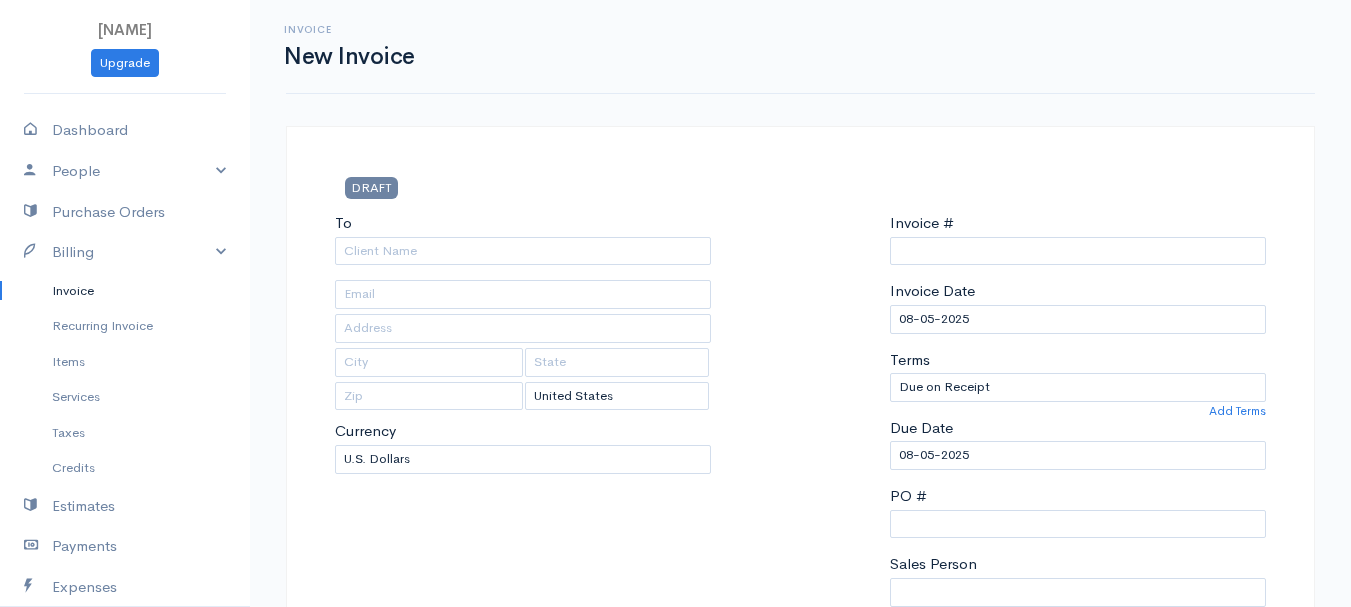 select on "USD" 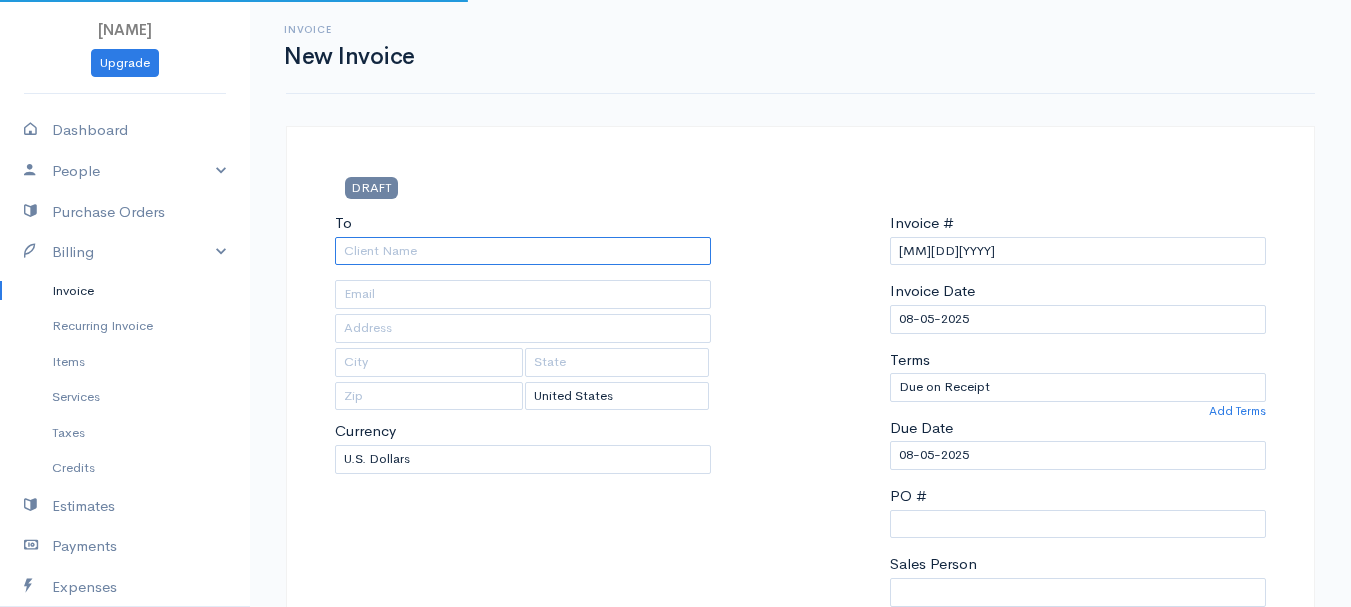 click on "To" at bounding box center [523, 251] 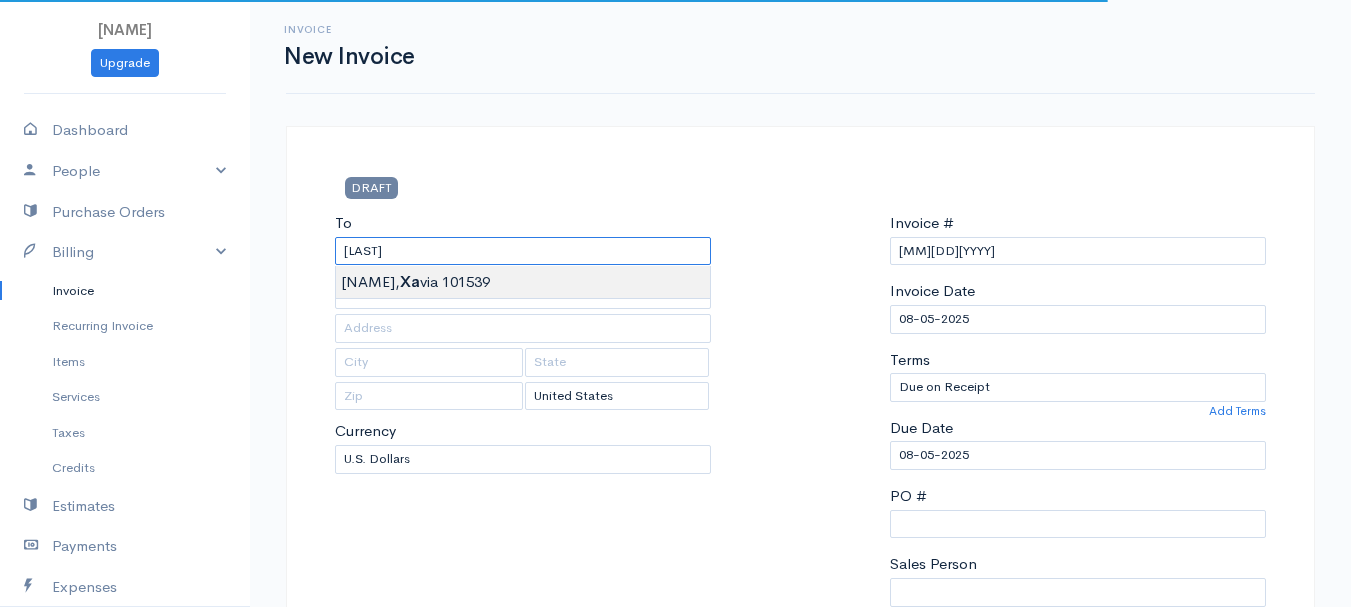 type on "Flores, Xavia        101539" 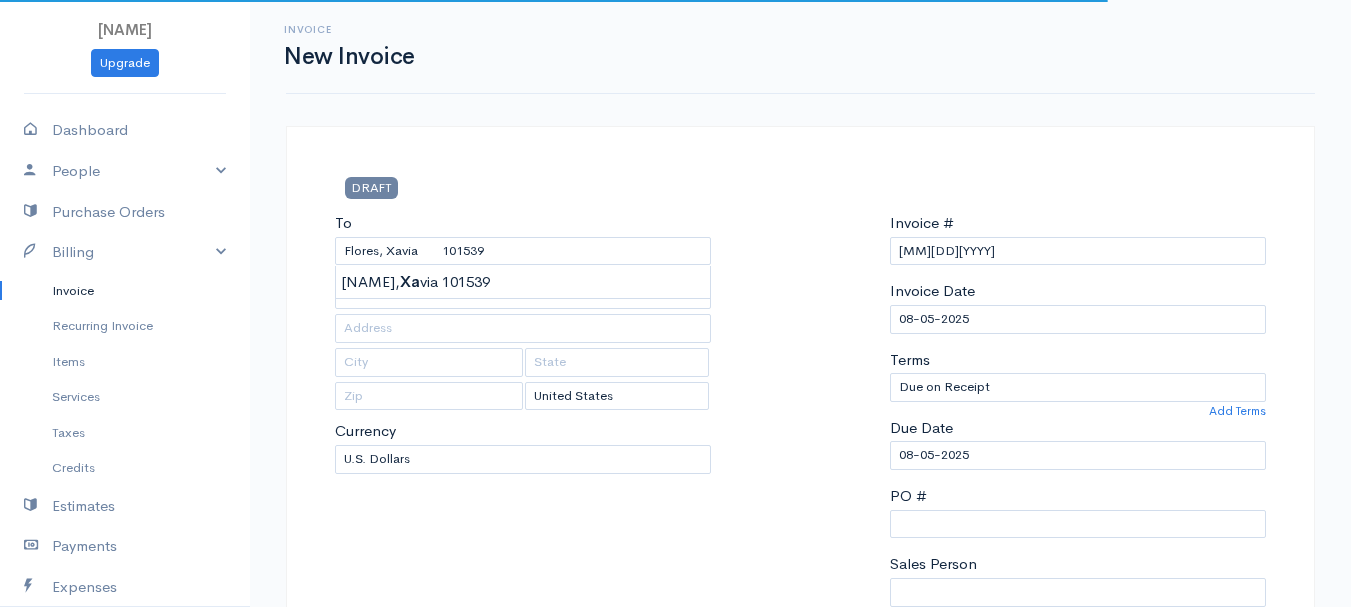 type on "[ADDRESS]" 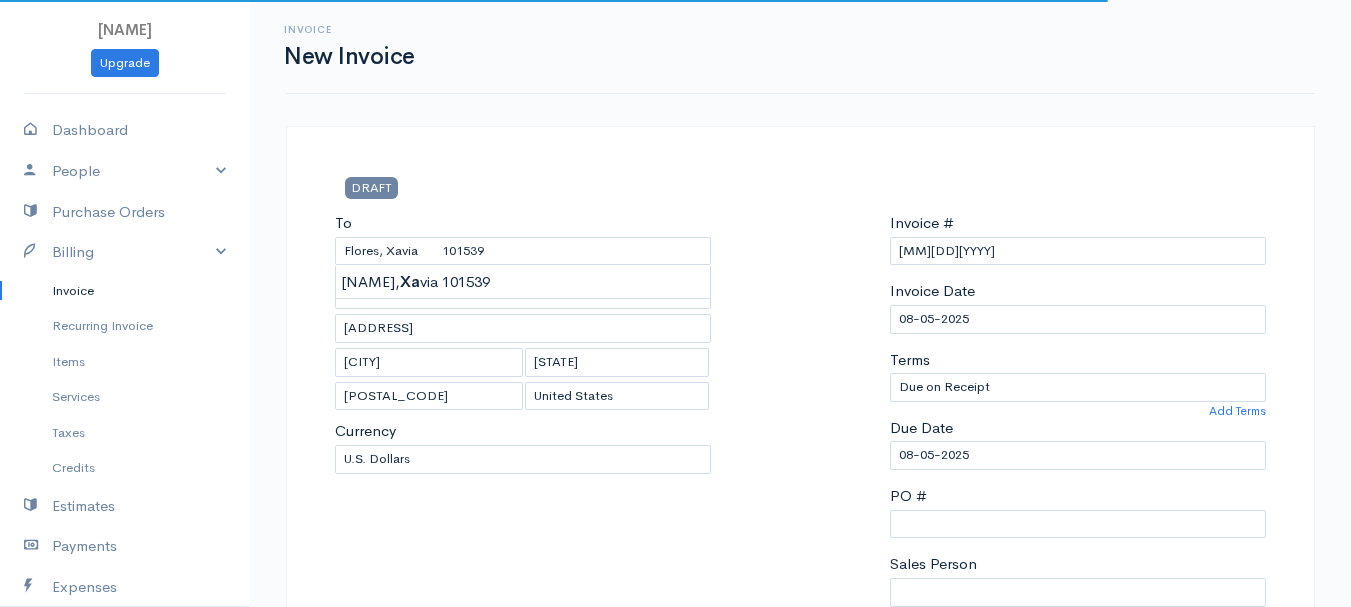 drag, startPoint x: 372, startPoint y: 279, endPoint x: 418, endPoint y: 280, distance: 46.010868 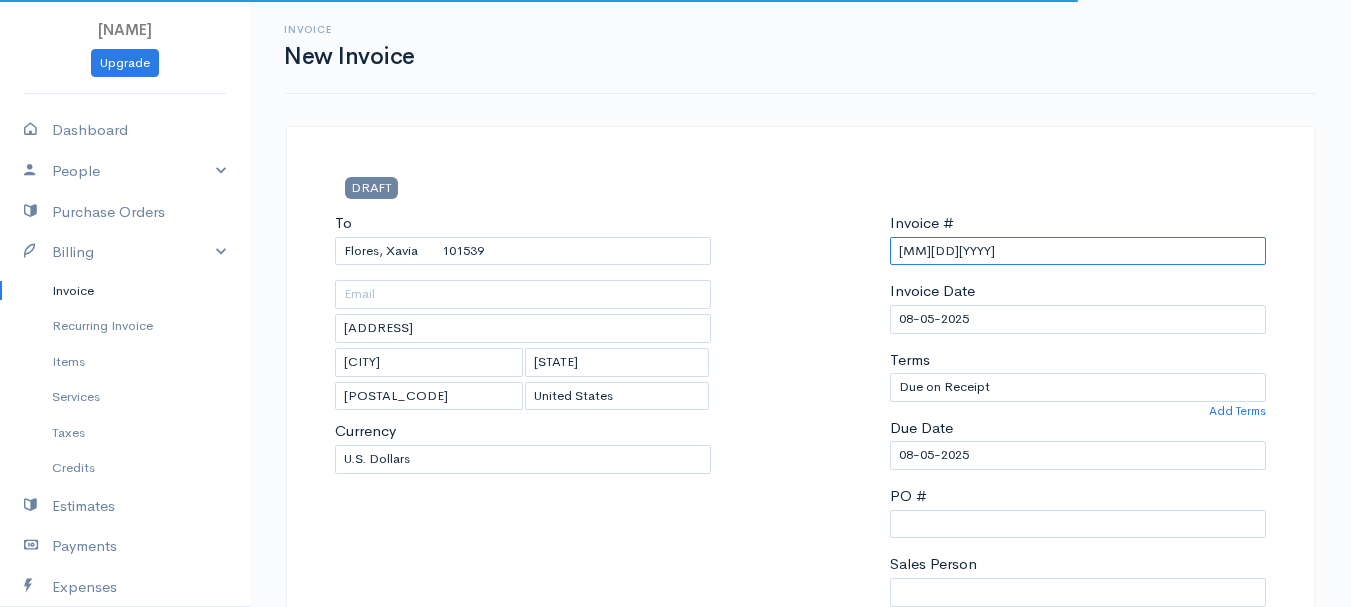 click on "[MM][DD][YYYY]" at bounding box center [1078, 251] 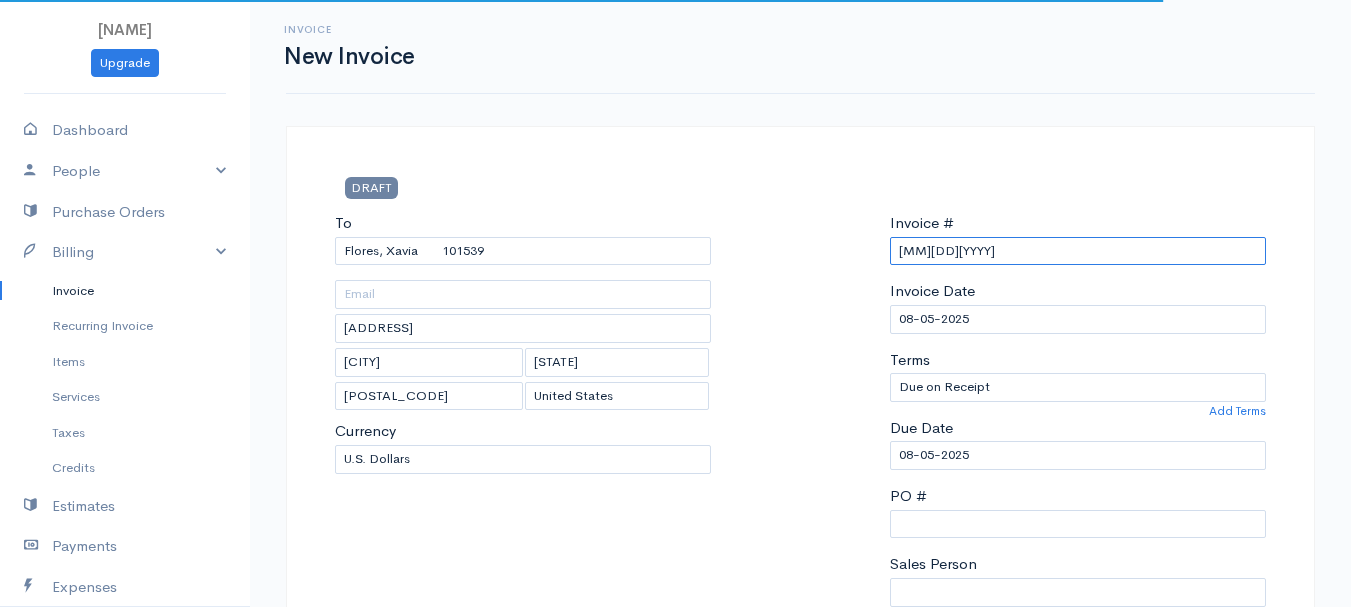 click on "[MM][DD][YYYY]" at bounding box center [1078, 251] 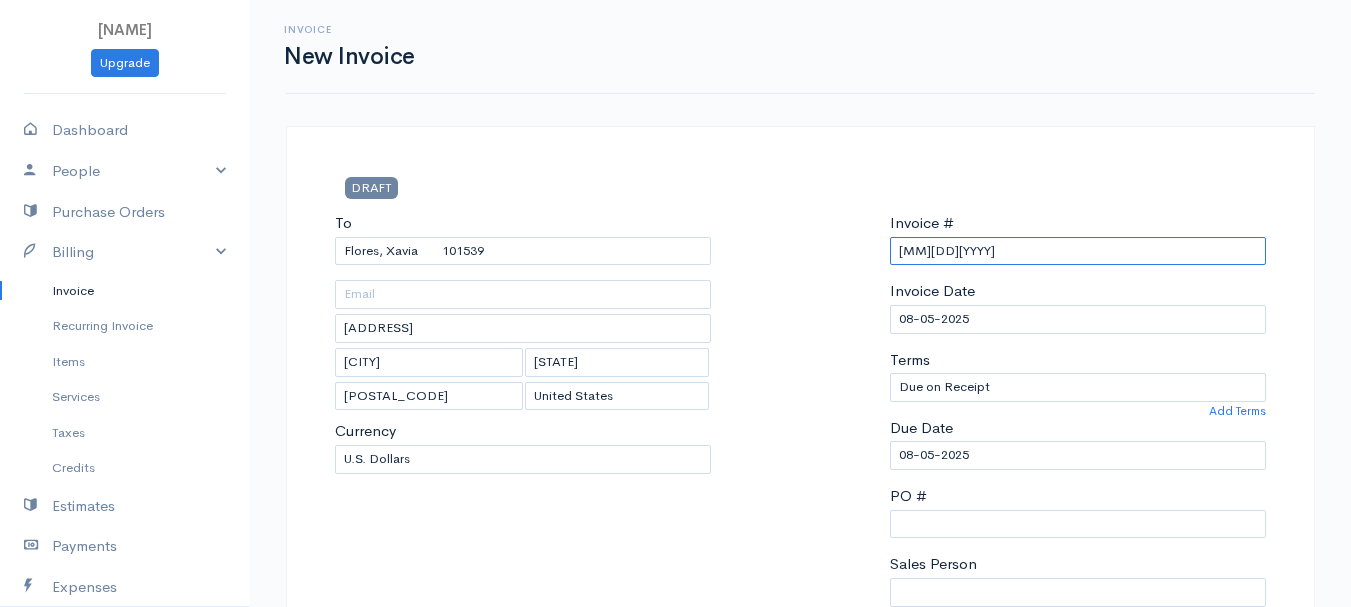 paste on "8-4-25" 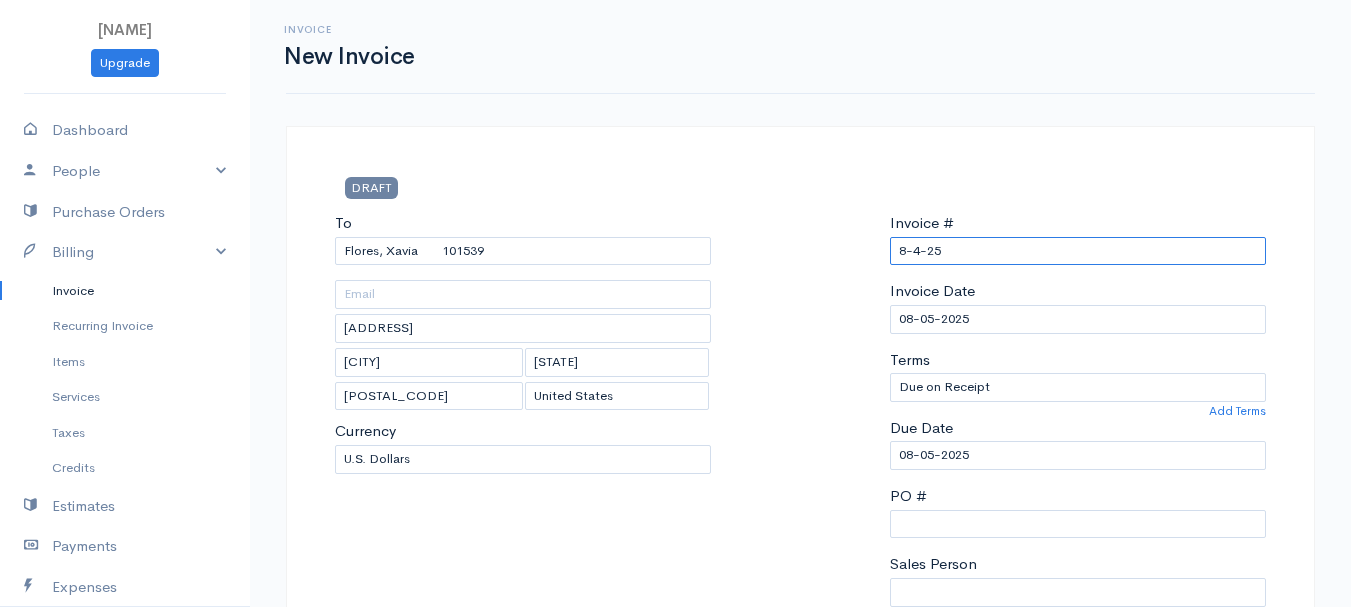 scroll, scrollTop: 400, scrollLeft: 0, axis: vertical 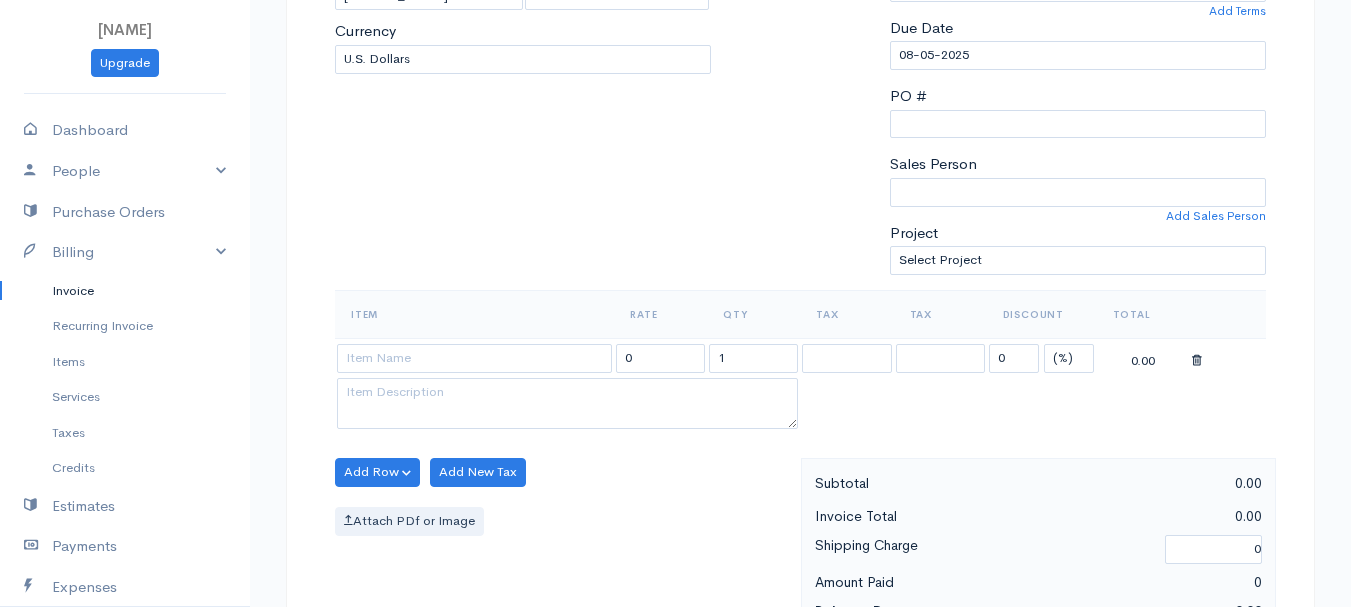 type on "8-4-25" 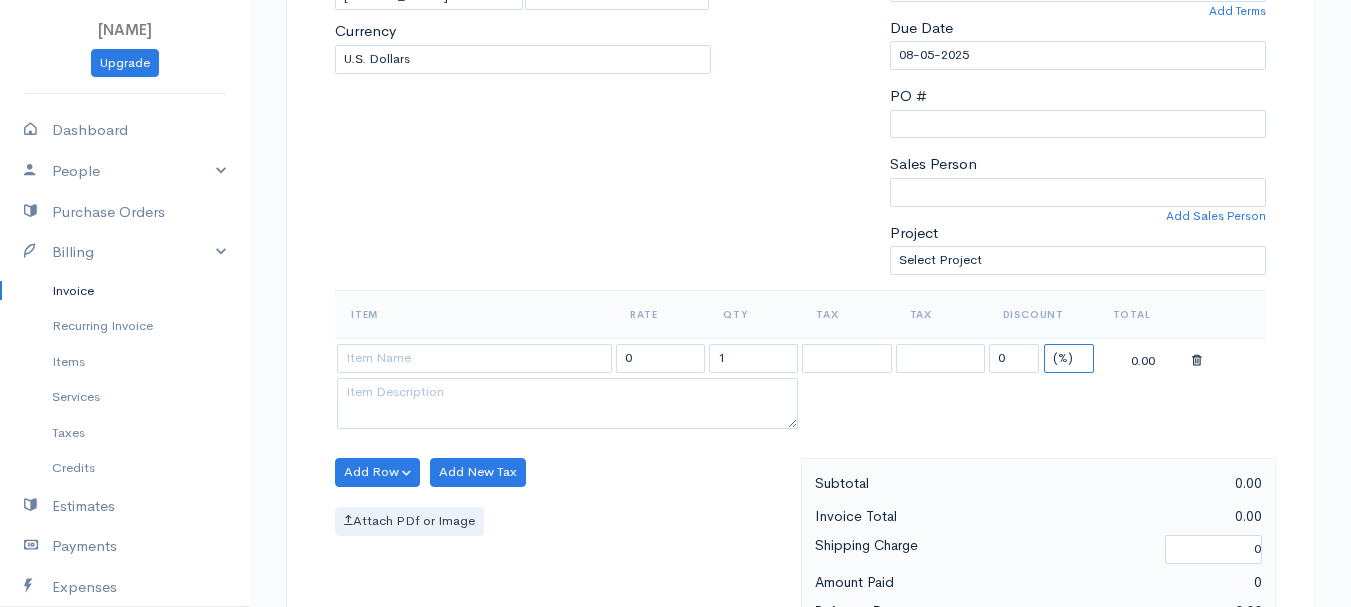 click on "(%) Flat" at bounding box center (1069, 358) 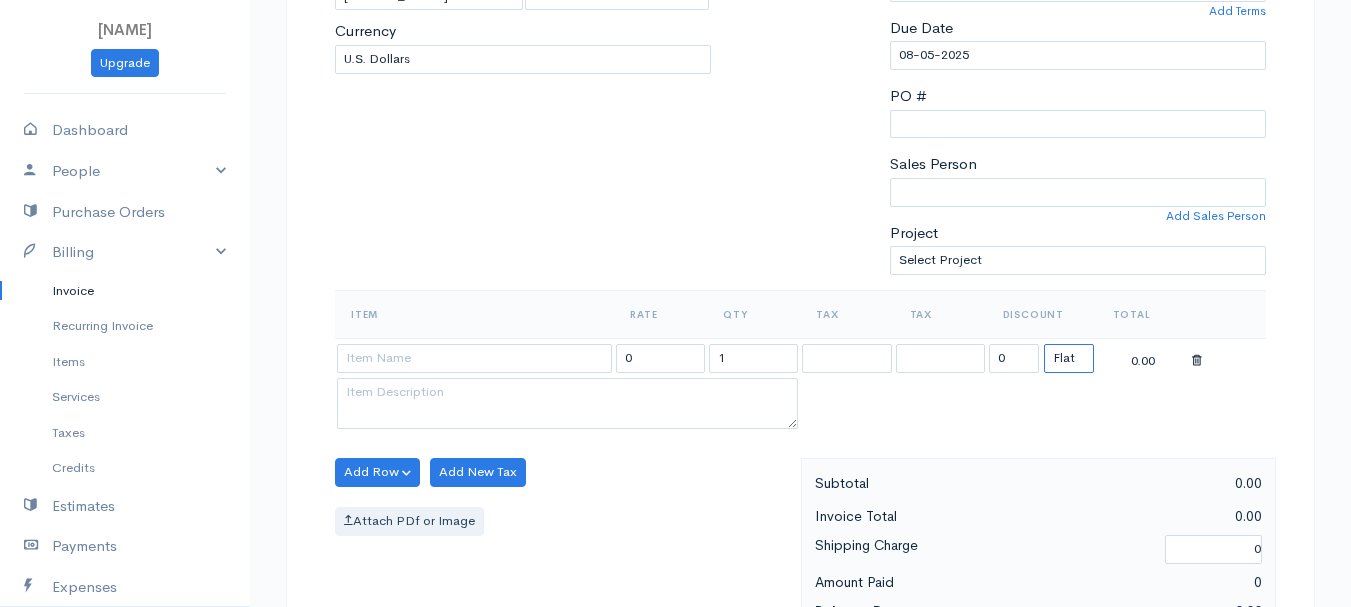 click on "(%) Flat" at bounding box center [1069, 358] 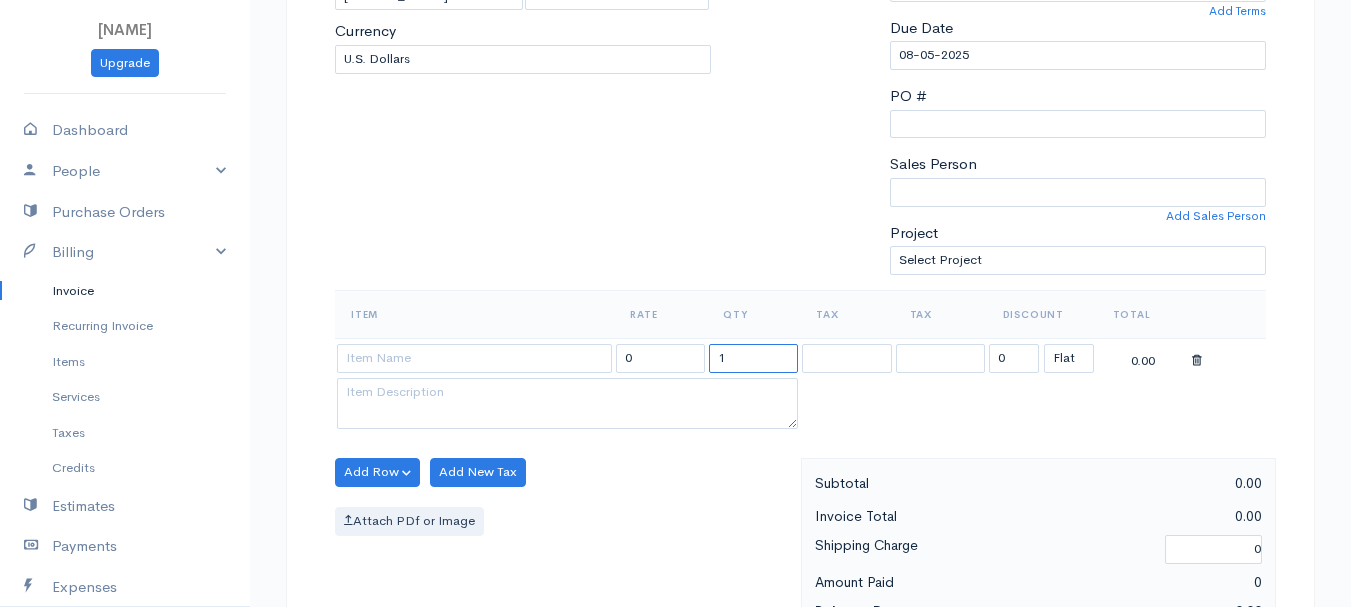 click on "1" at bounding box center (753, 358) 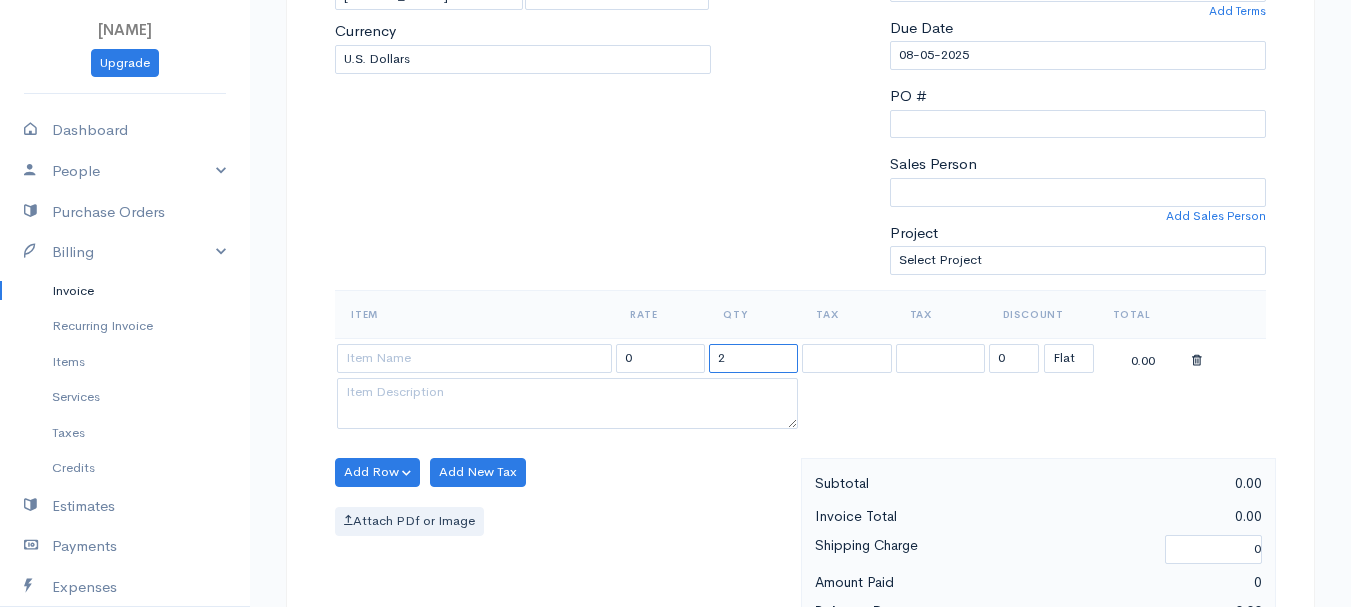 type on "2" 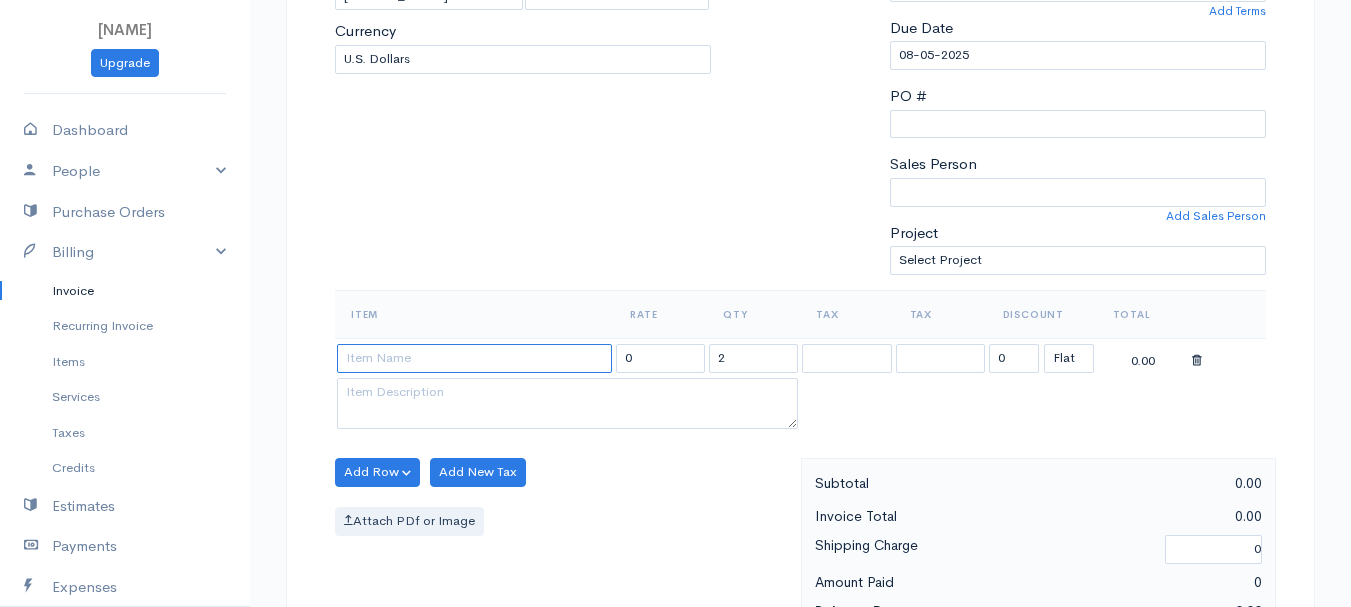 click at bounding box center [474, 358] 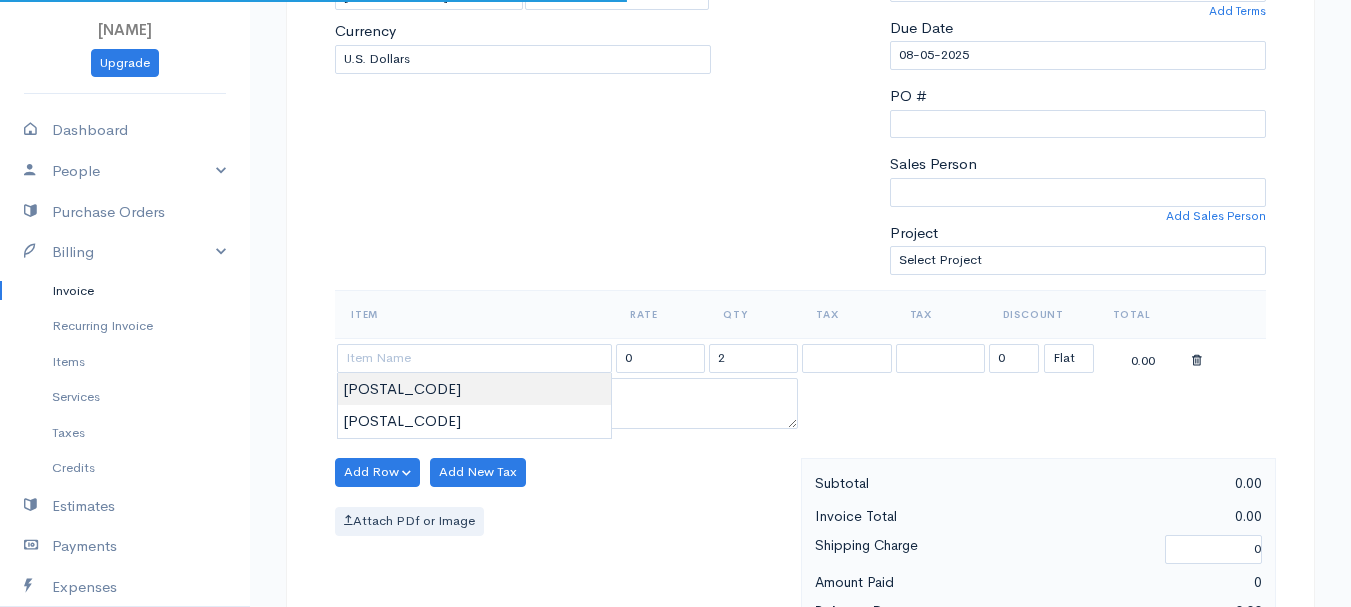type on "[POSTAL_CODE]" 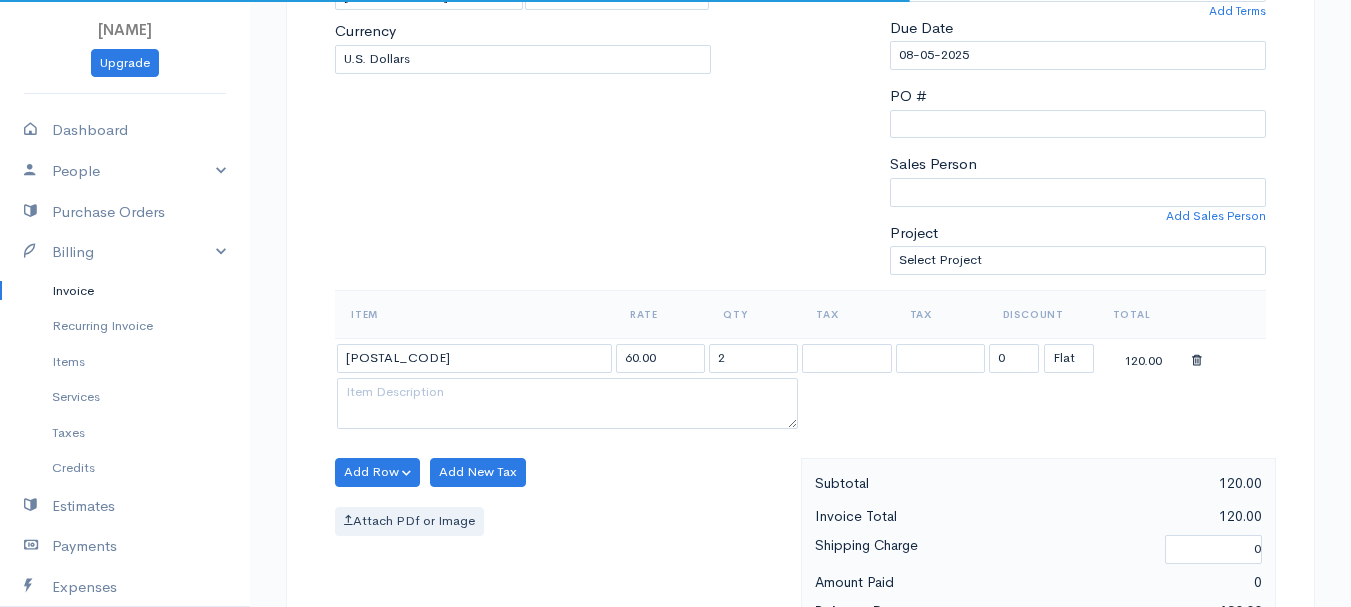 click on "DRAFT To [LAST], [FIRST]        101539 [NUMBER] [STREET]    #[NUMBER] [CITY] [STATE] [POSTAL_CODE] [Choose Country] United States Canada United Kingdom Afghanistan Albania Algeria American Samoa Andorra Chad" at bounding box center [675, 464] 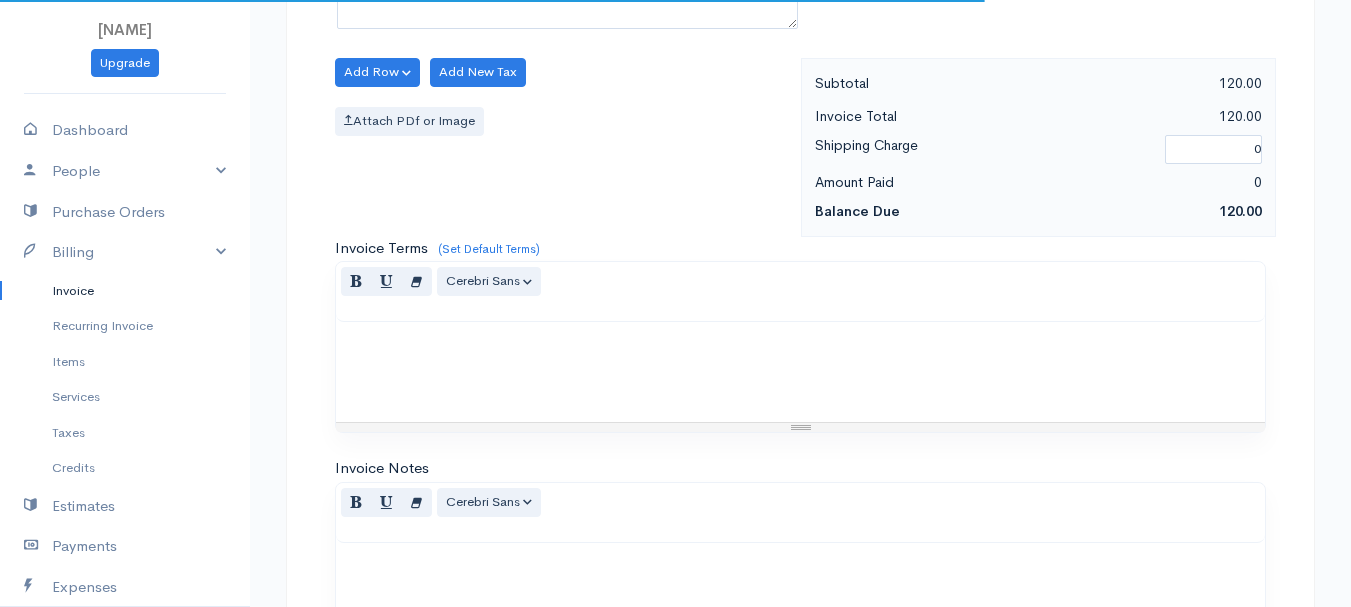 scroll, scrollTop: 1122, scrollLeft: 0, axis: vertical 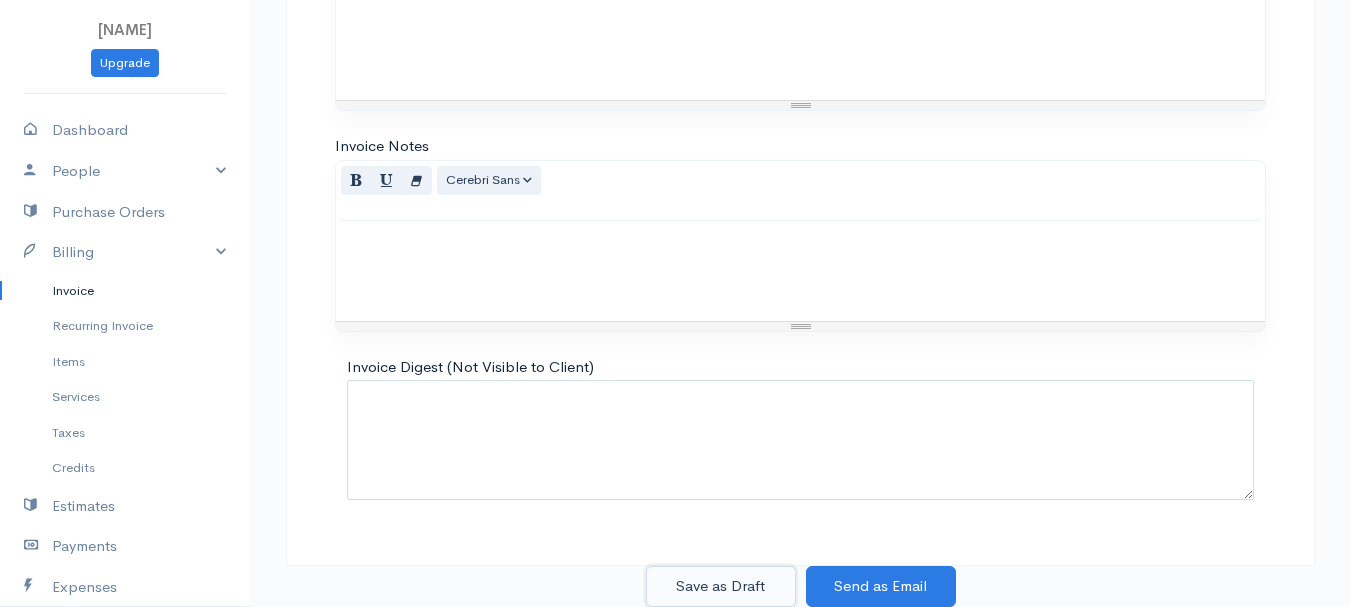 click on "Save as Draft" at bounding box center (721, 586) 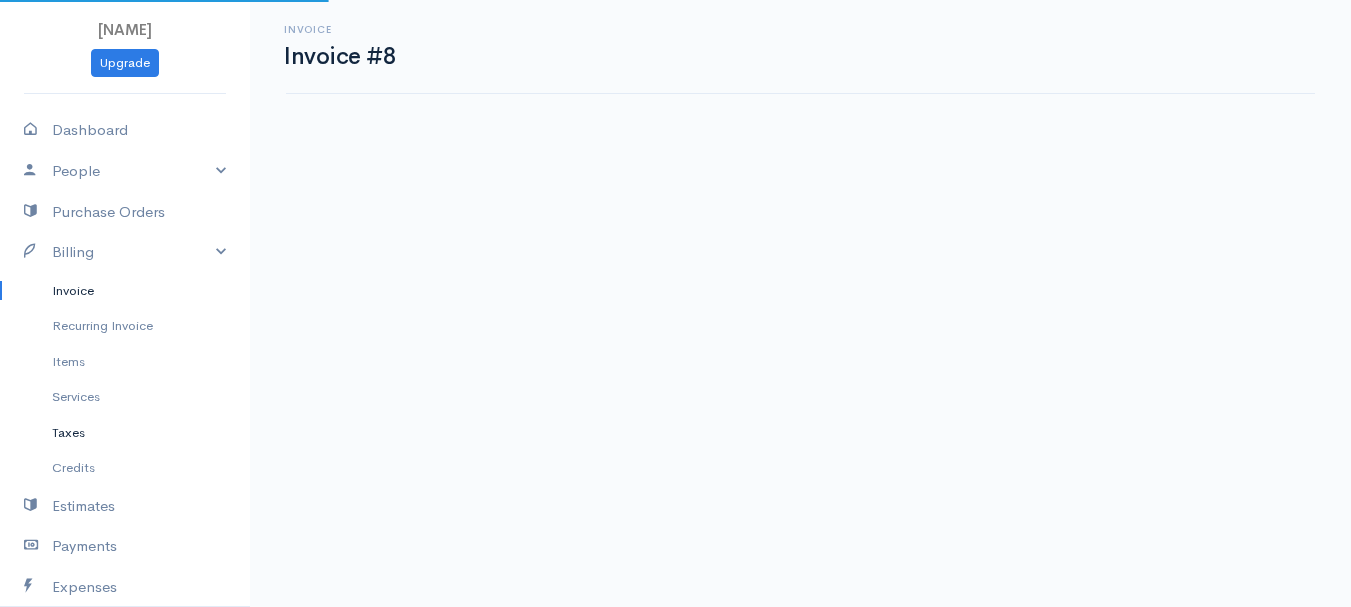 scroll, scrollTop: 0, scrollLeft: 0, axis: both 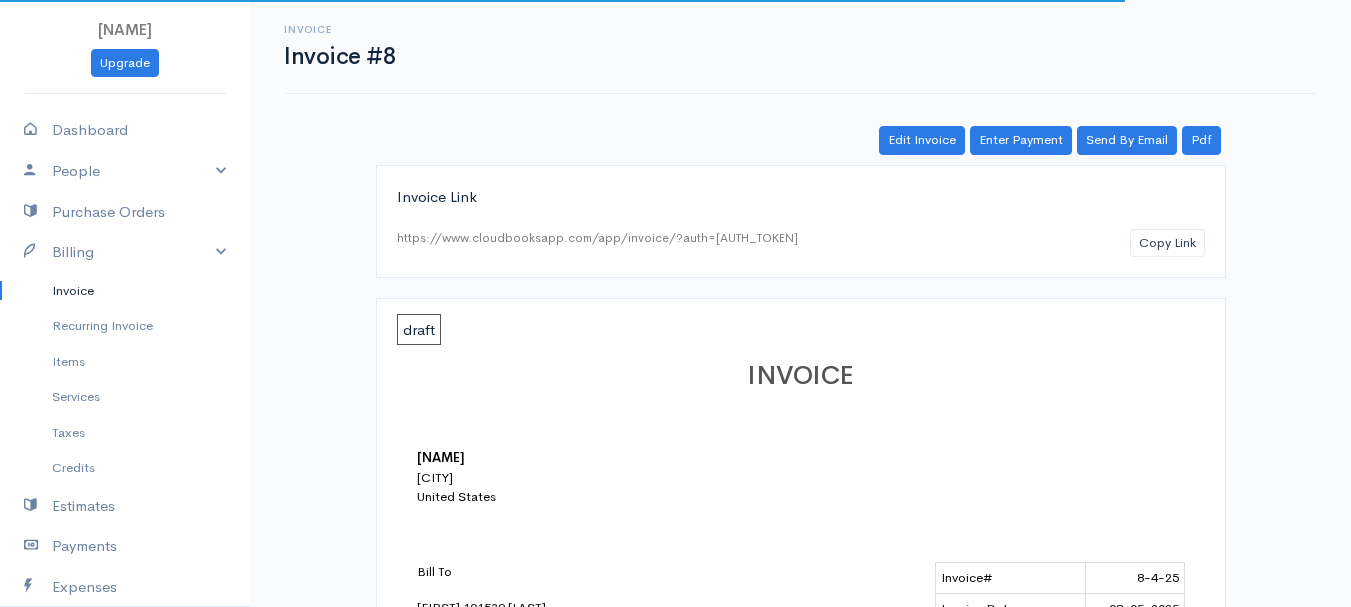 click on "Invoice" at bounding box center [125, 291] 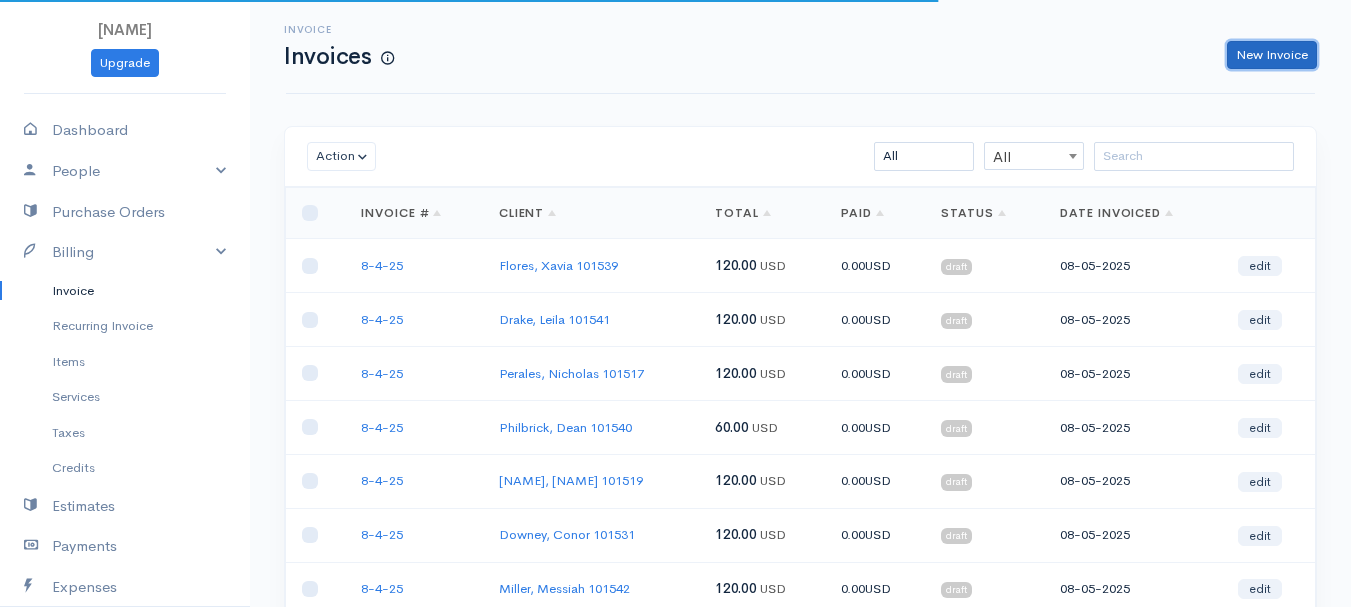 click on "New Invoice" at bounding box center (1272, 55) 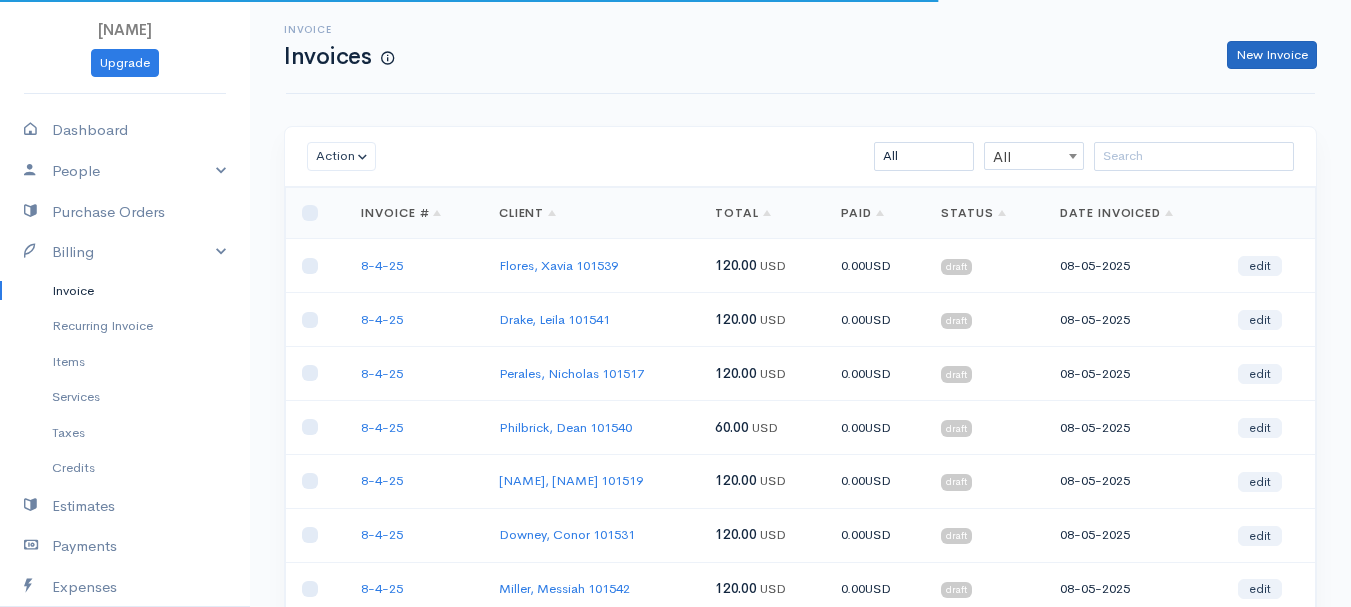select on "United States" 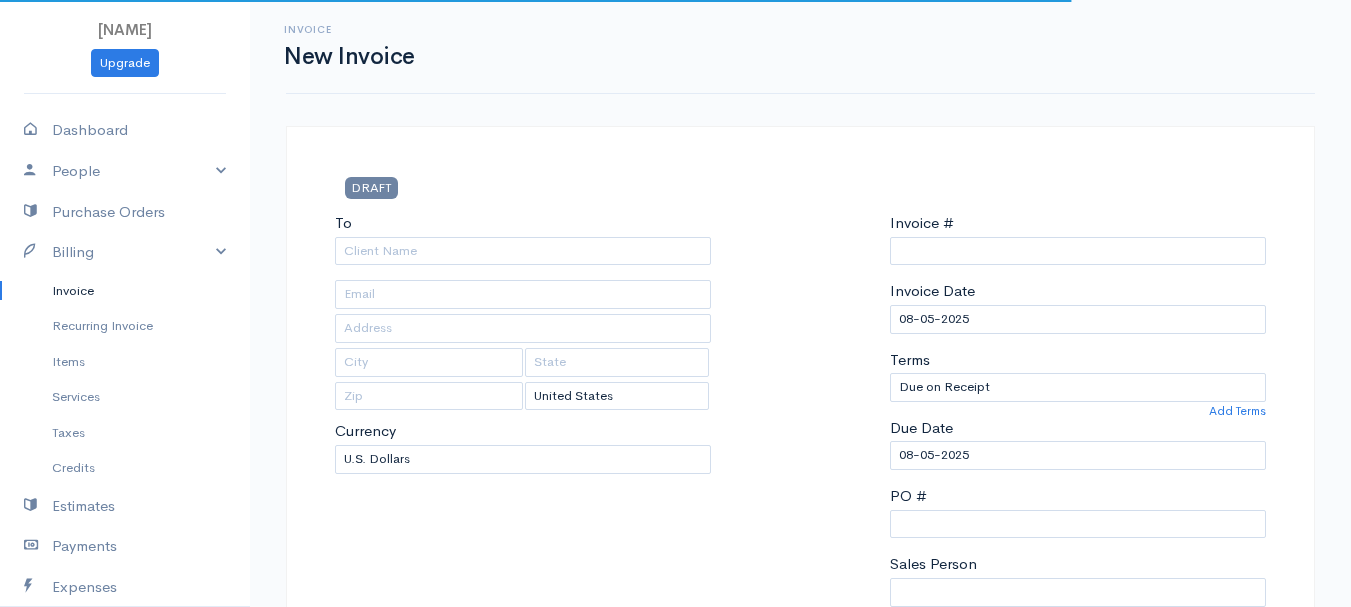 type on "[MM][DD][YYYY]" 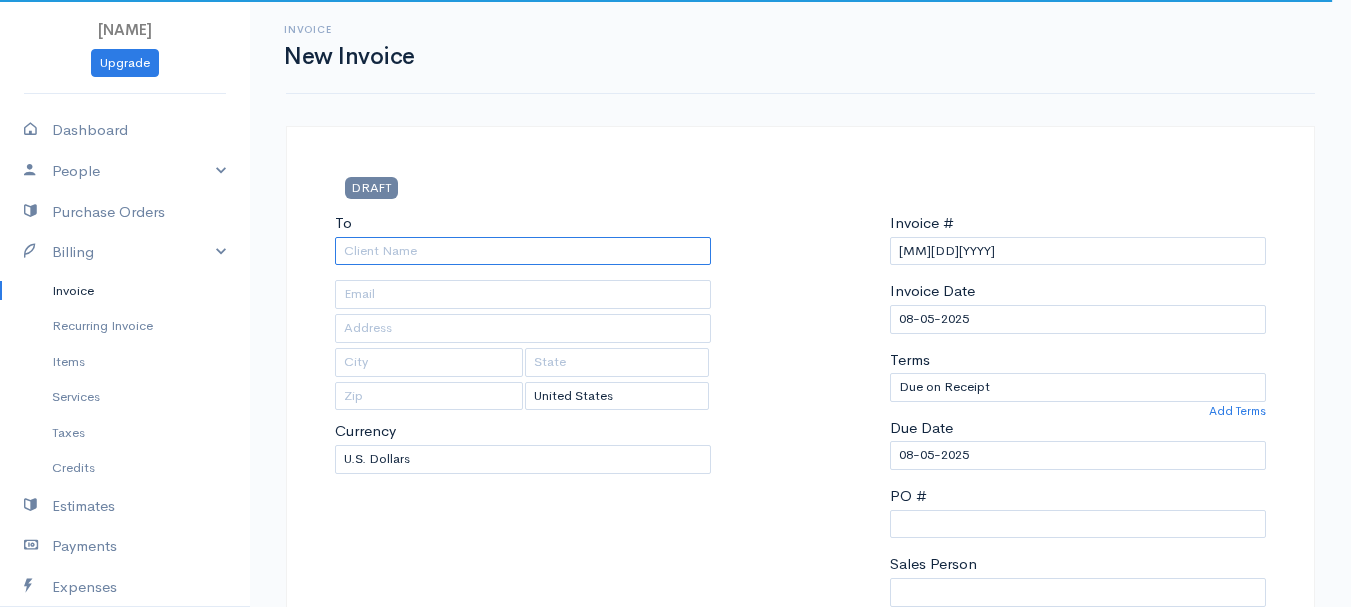 click on "To" at bounding box center [523, 251] 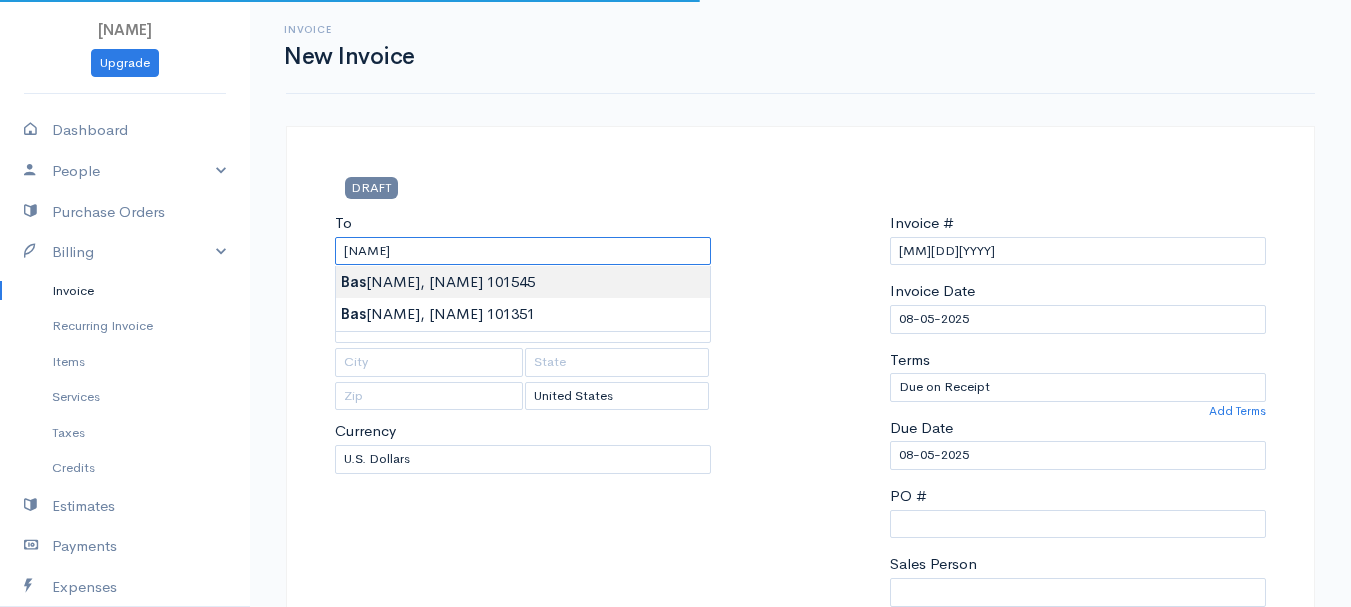 type on "Bashaw, Madyson     101545" 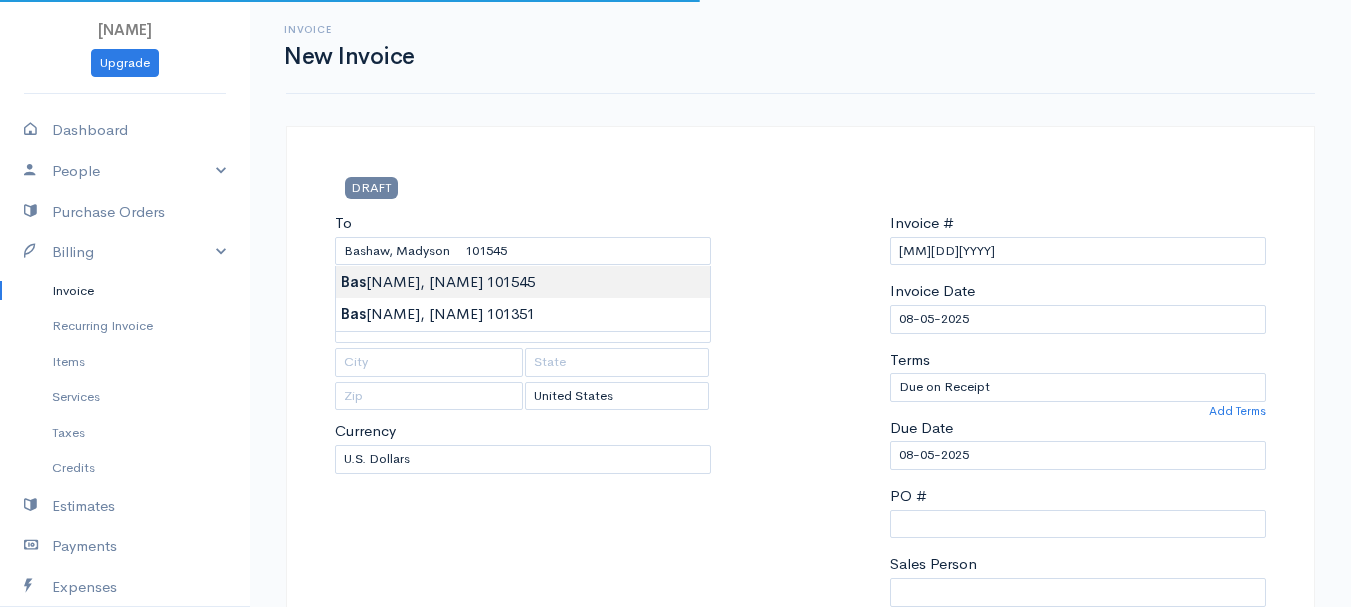 type on "[NUMBER] [STREET]" 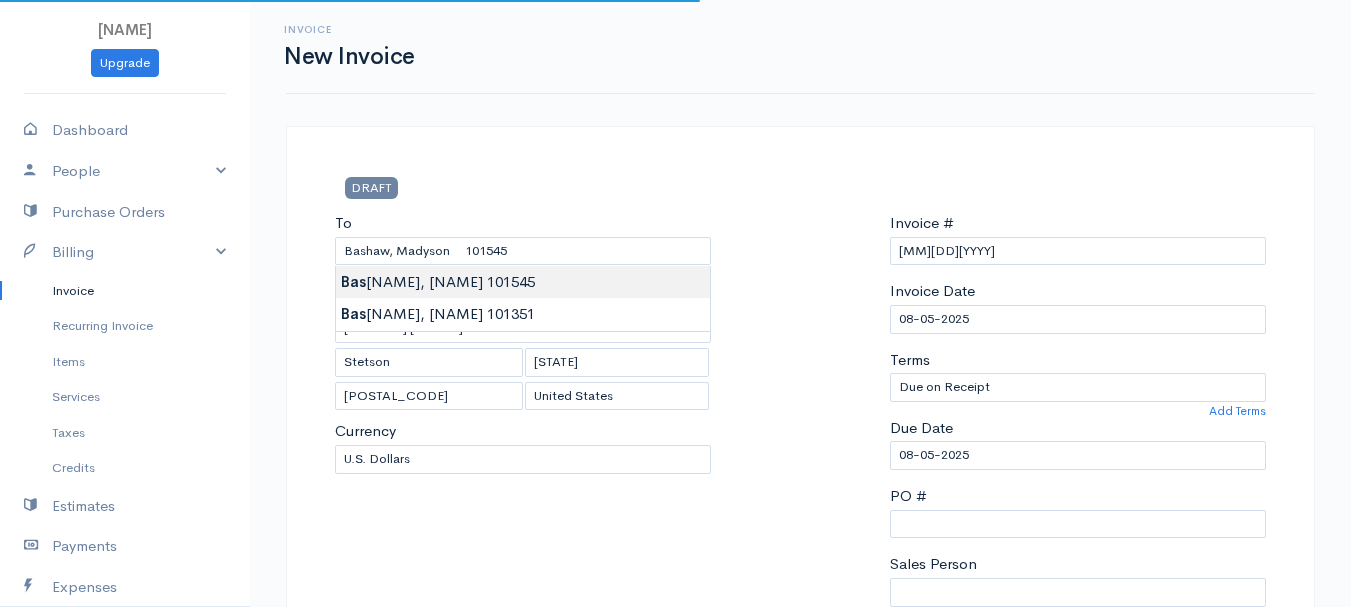 click on "DRAFT To [LAST], [FIRST]     101545 [NUMBER] [STREET] [CITY] [STATE] [POSTAL_CODE] [Choose Country] United States Canada United Kingdom Afghanistan Albania Algeria American Samoa Andorra Anguilla Kip" at bounding box center [675, 864] 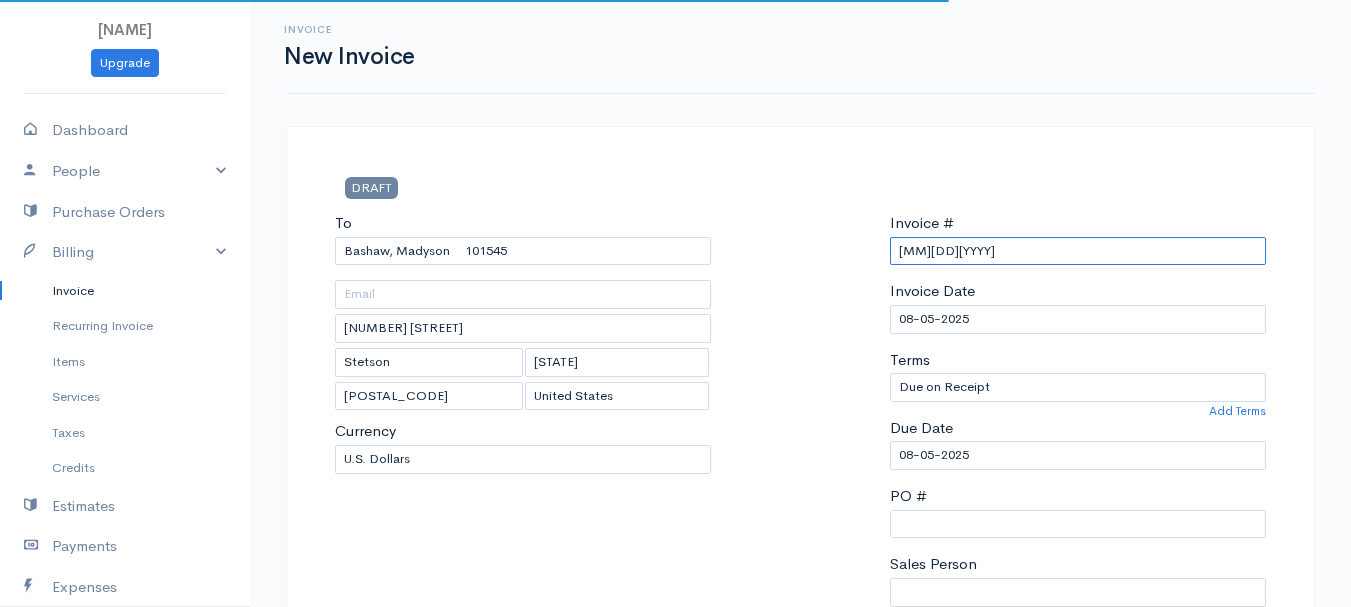 click on "[MM][DD][YYYY]" at bounding box center (1078, 251) 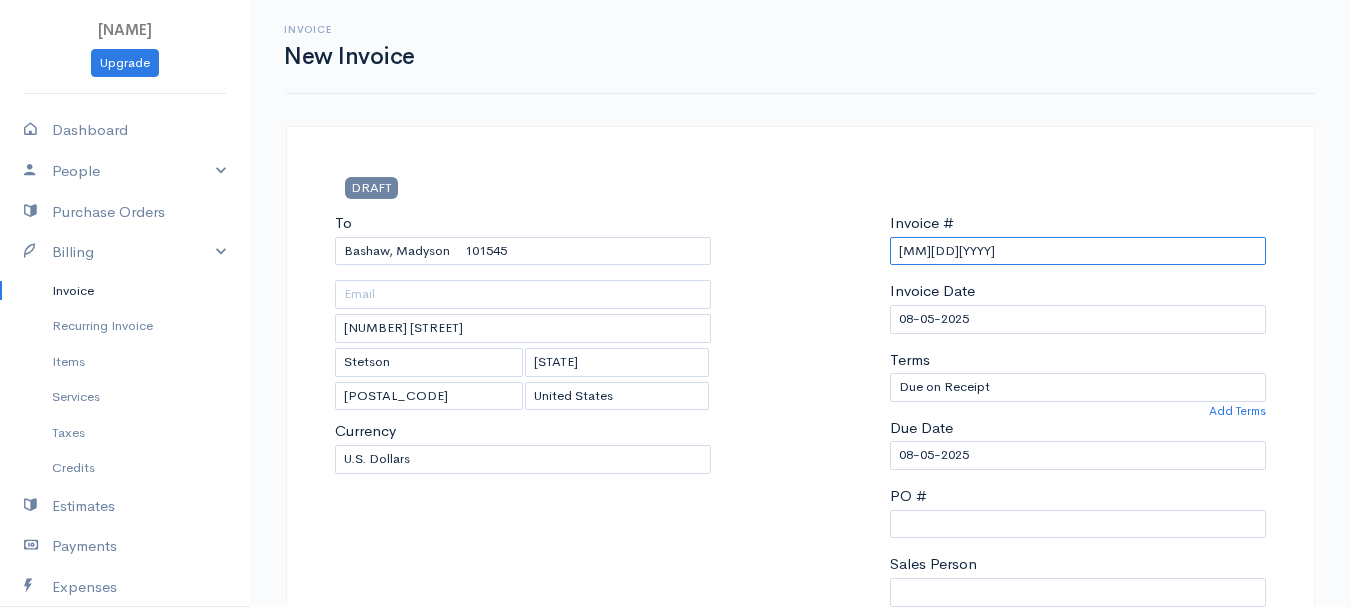 click on "[MM][DD][YYYY]" at bounding box center [1078, 251] 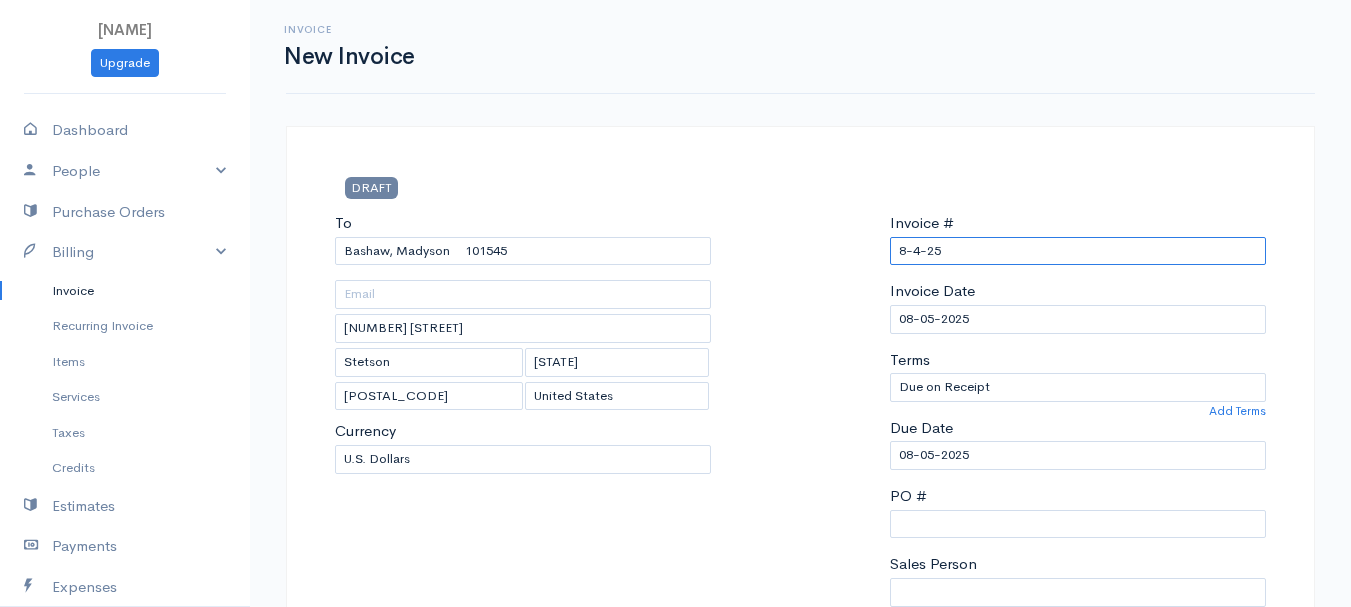 scroll, scrollTop: 400, scrollLeft: 0, axis: vertical 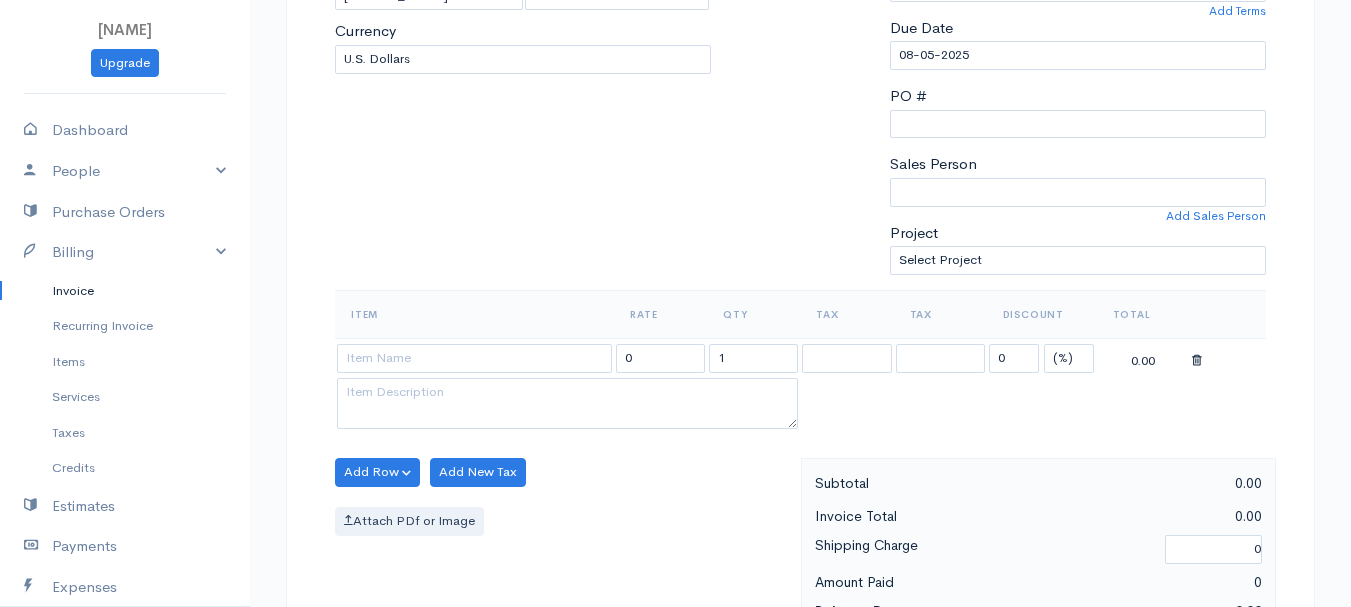 type on "8-4-25" 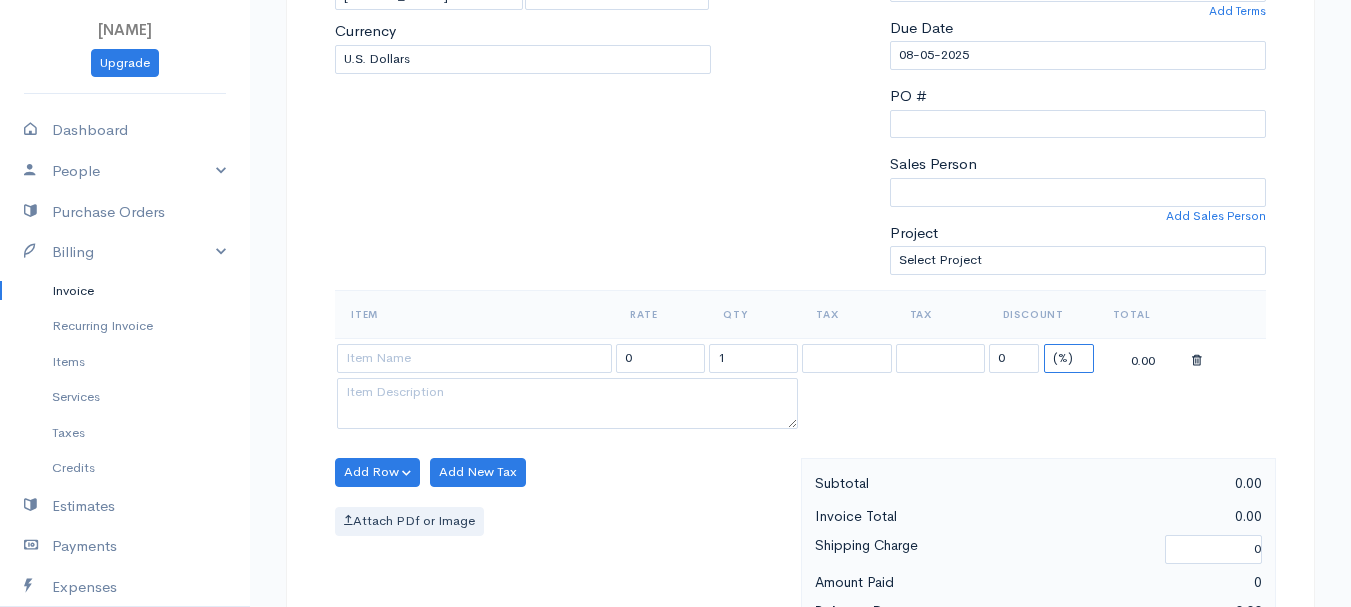 click on "(%) Flat" at bounding box center [1069, 358] 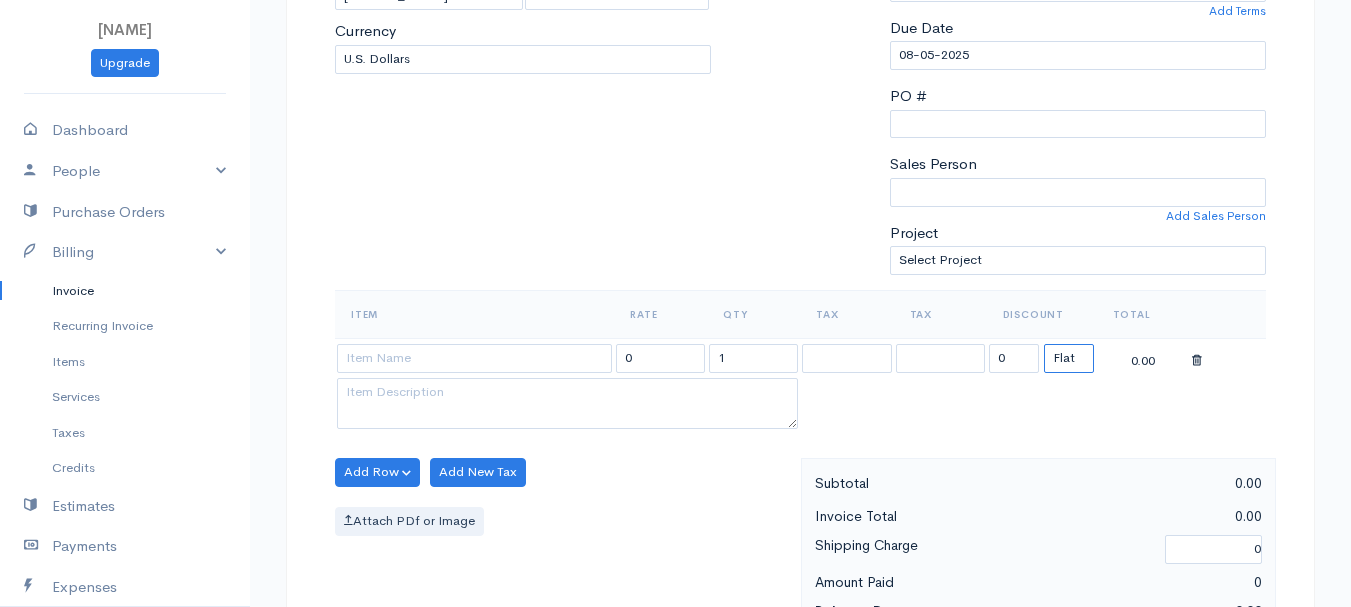 click on "(%) Flat" at bounding box center [1069, 358] 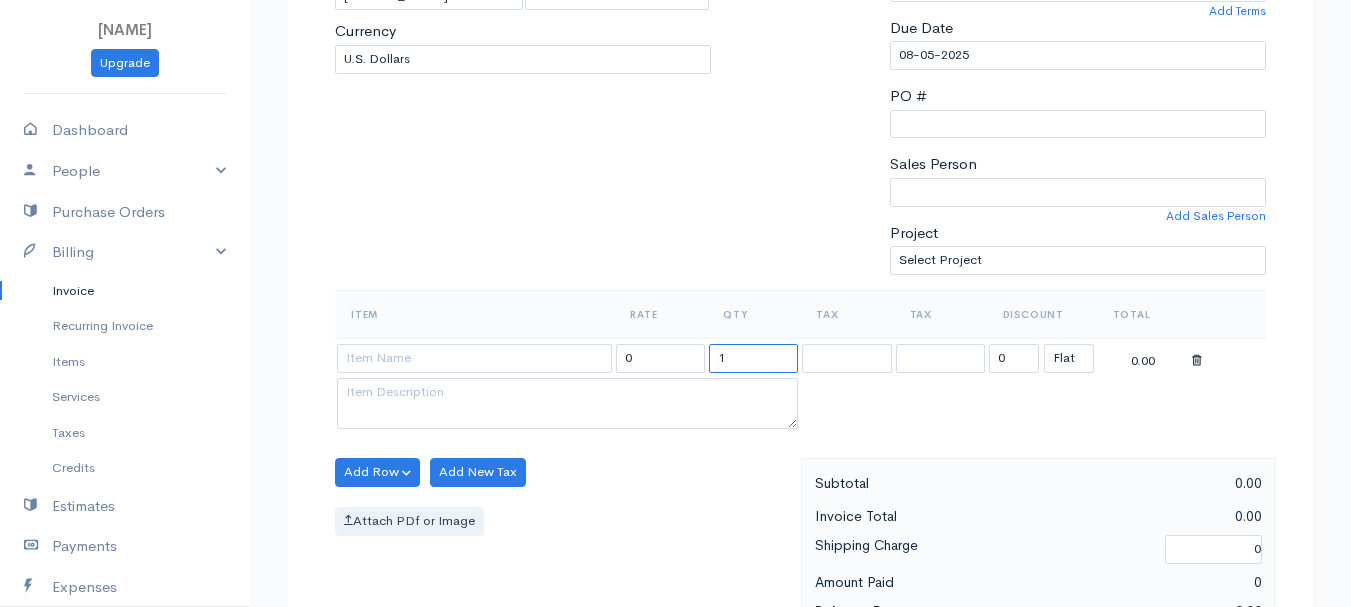 click on "1" at bounding box center [753, 358] 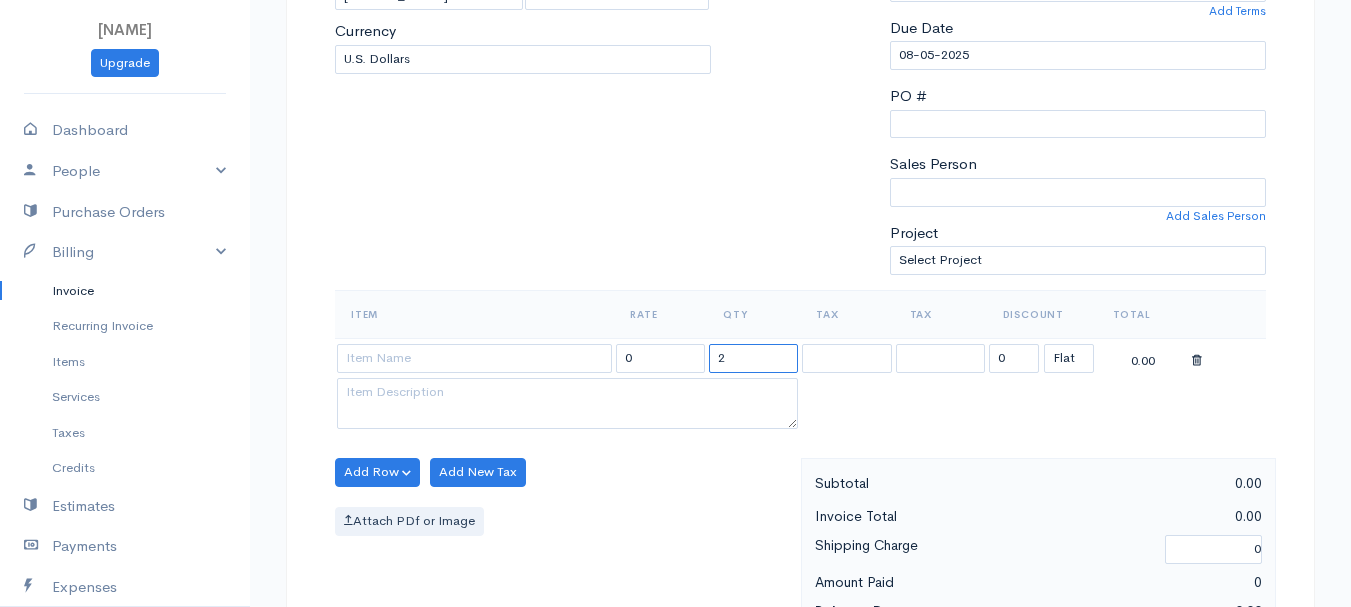 click on "2" at bounding box center (753, 358) 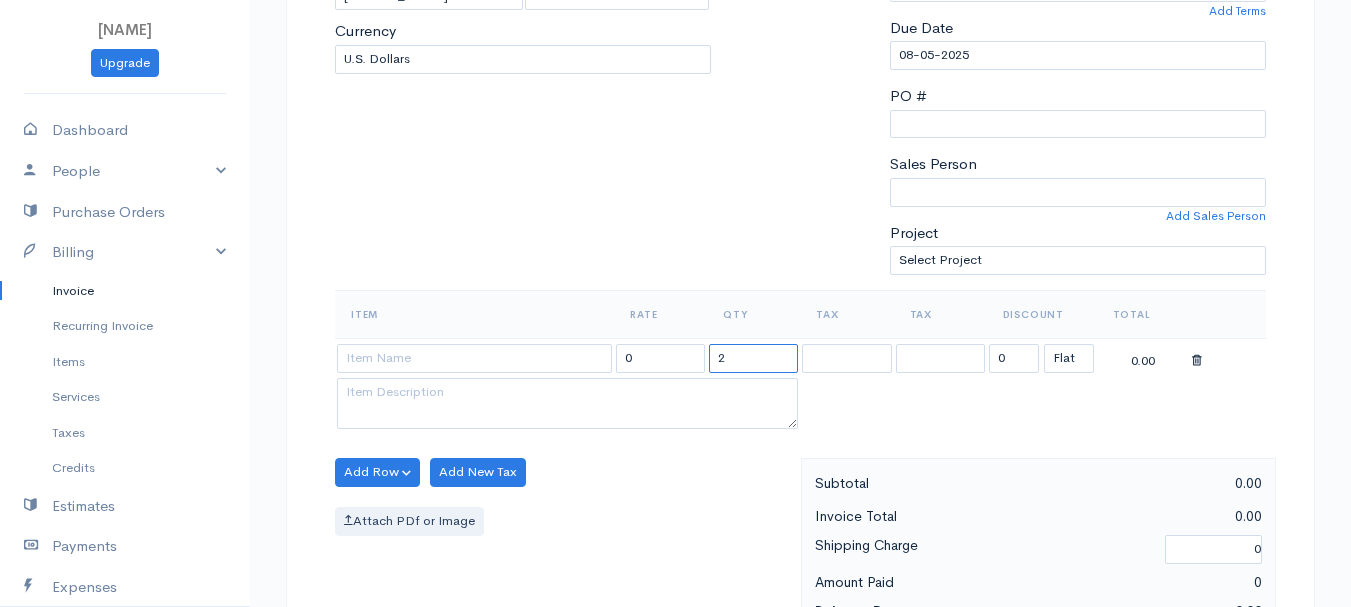 type on "2" 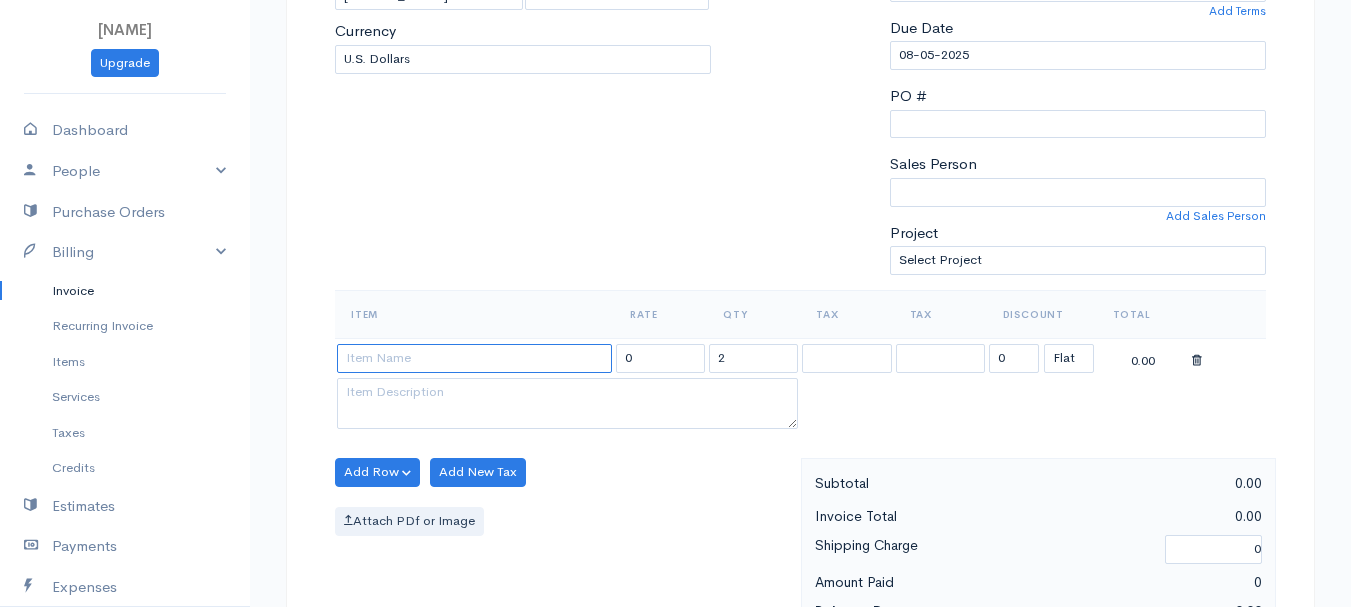 click at bounding box center [474, 358] 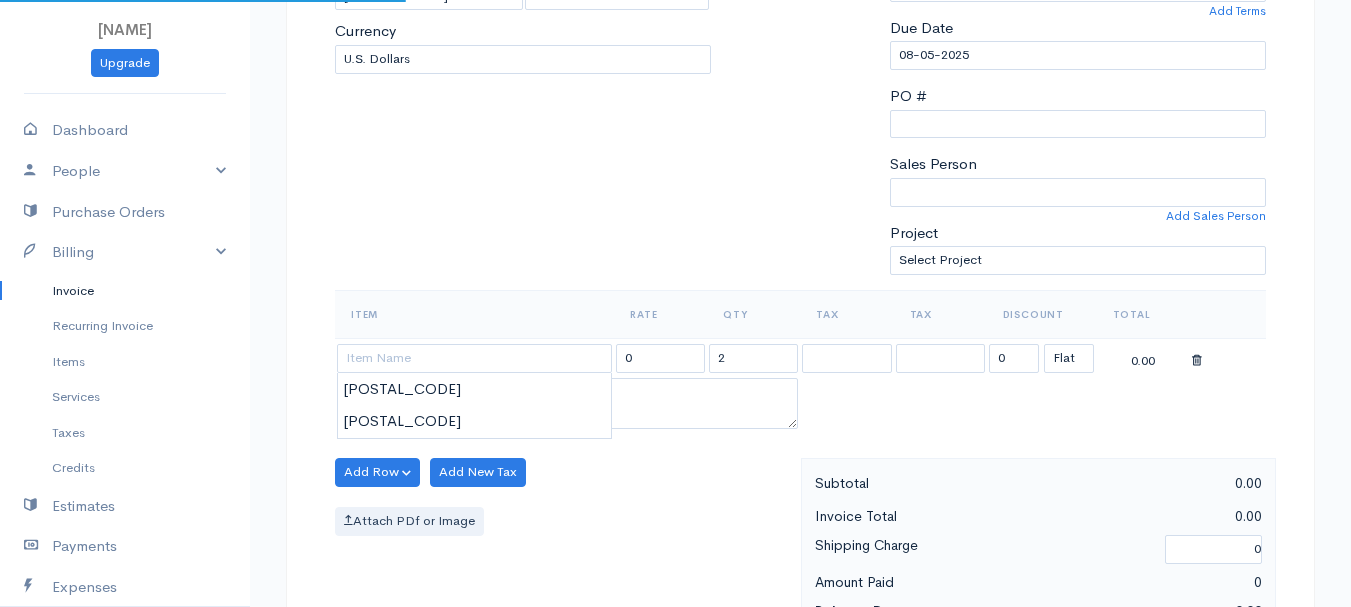 click on "DRAFT To [LAST], [FIRST]     101545 [NUMBER] [STREET] [CITY] [STATE] [POSTAL_CODE] [Choose Country] United States Canada United Kingdom Afghanistan Albania Algeria American Samoa Andorra Anguilla Kip" at bounding box center [675, 464] 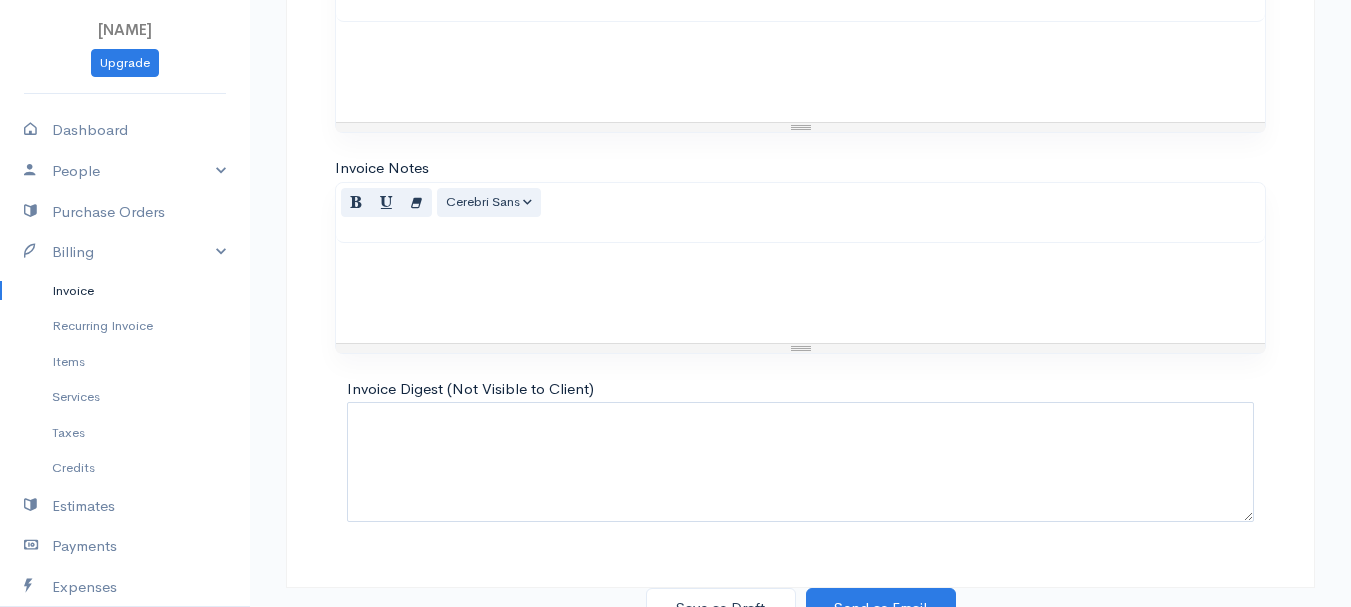 scroll, scrollTop: 1122, scrollLeft: 0, axis: vertical 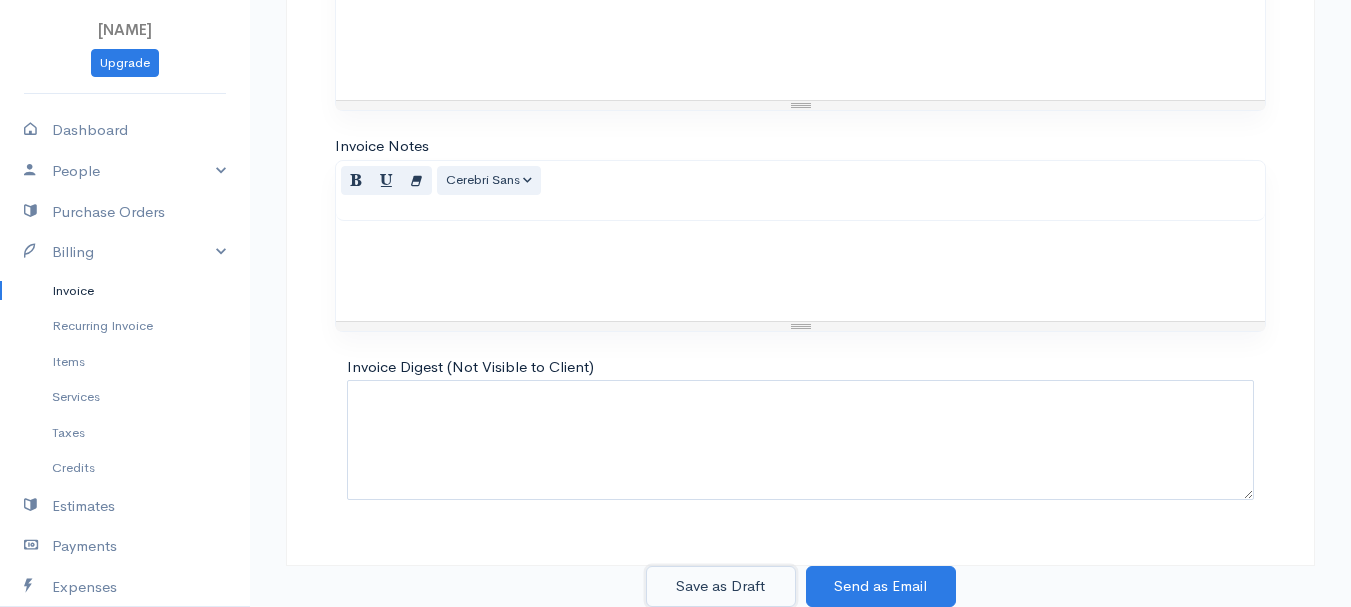 click on "Save as Draft" at bounding box center [721, 586] 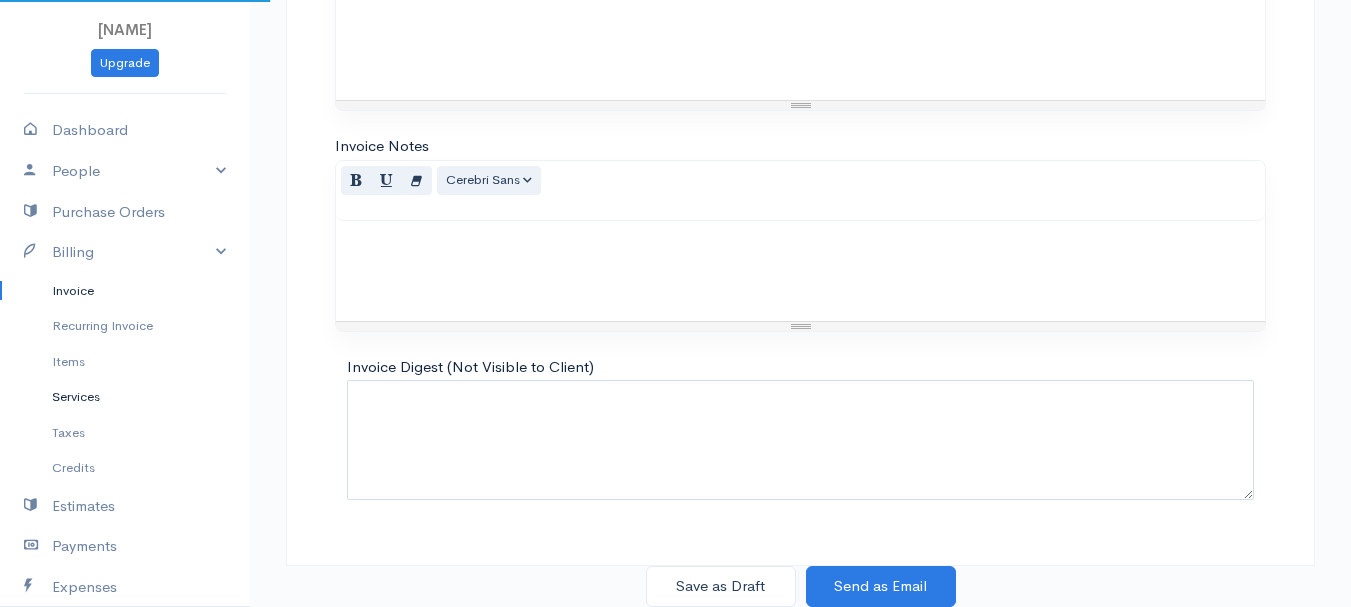 scroll, scrollTop: 0, scrollLeft: 0, axis: both 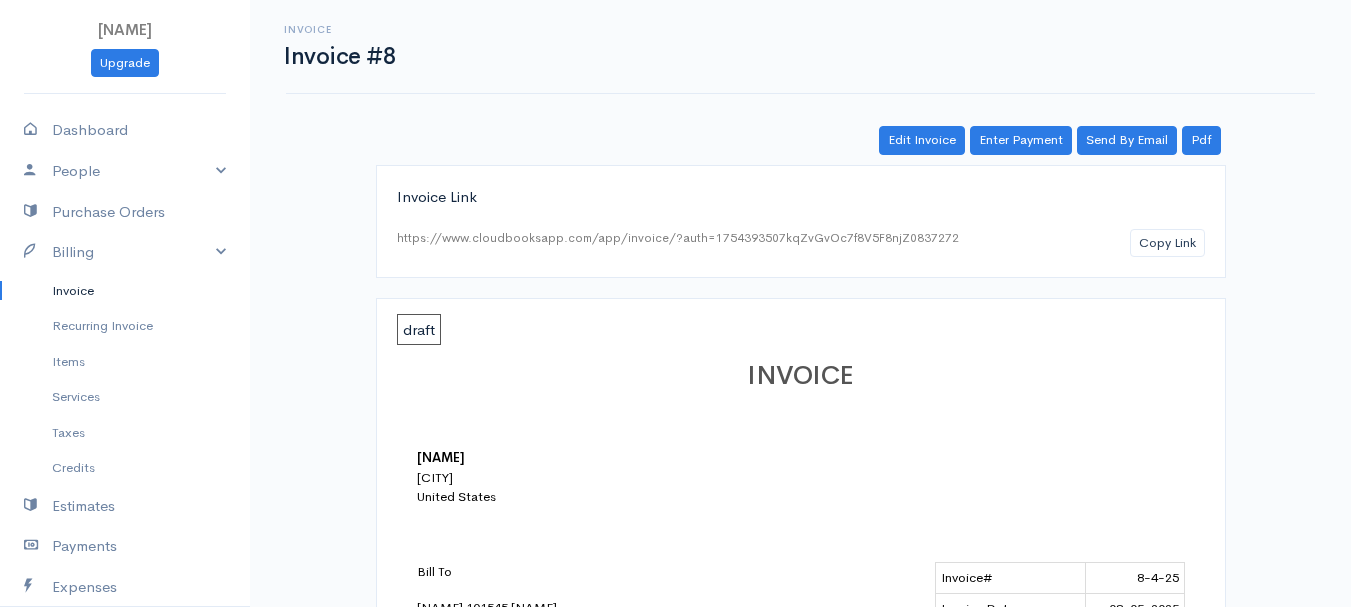click on "Invoice" at bounding box center [125, 291] 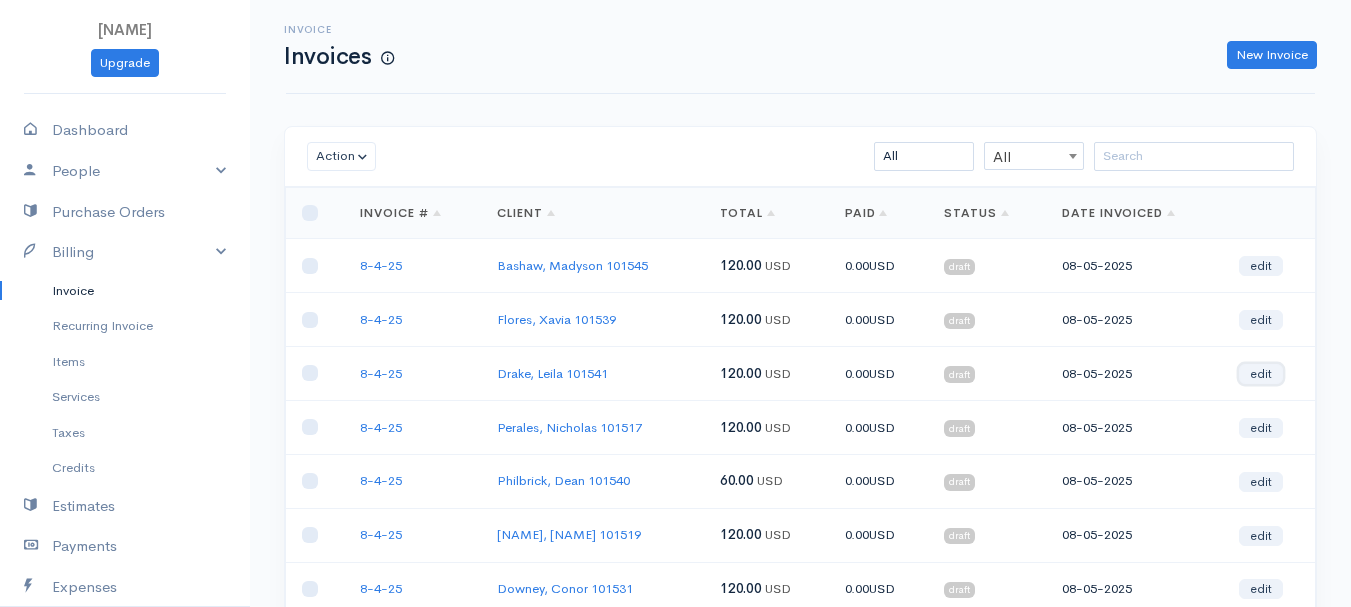 click on "edit" at bounding box center (1261, 374) 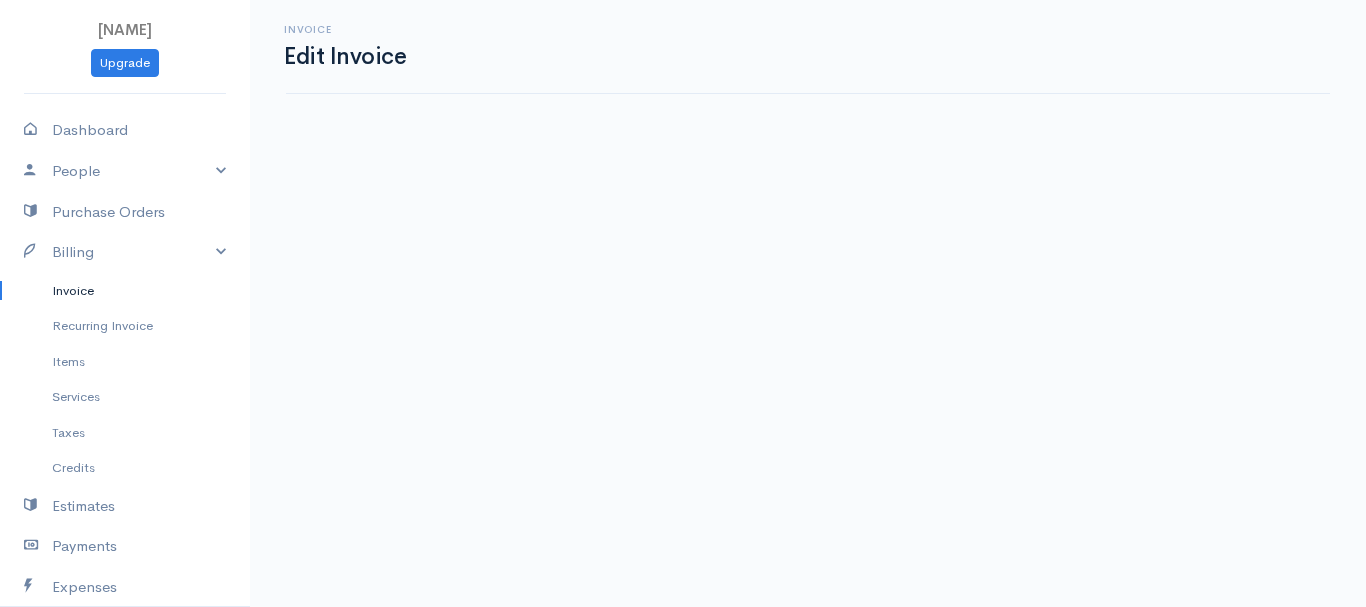 select on "2" 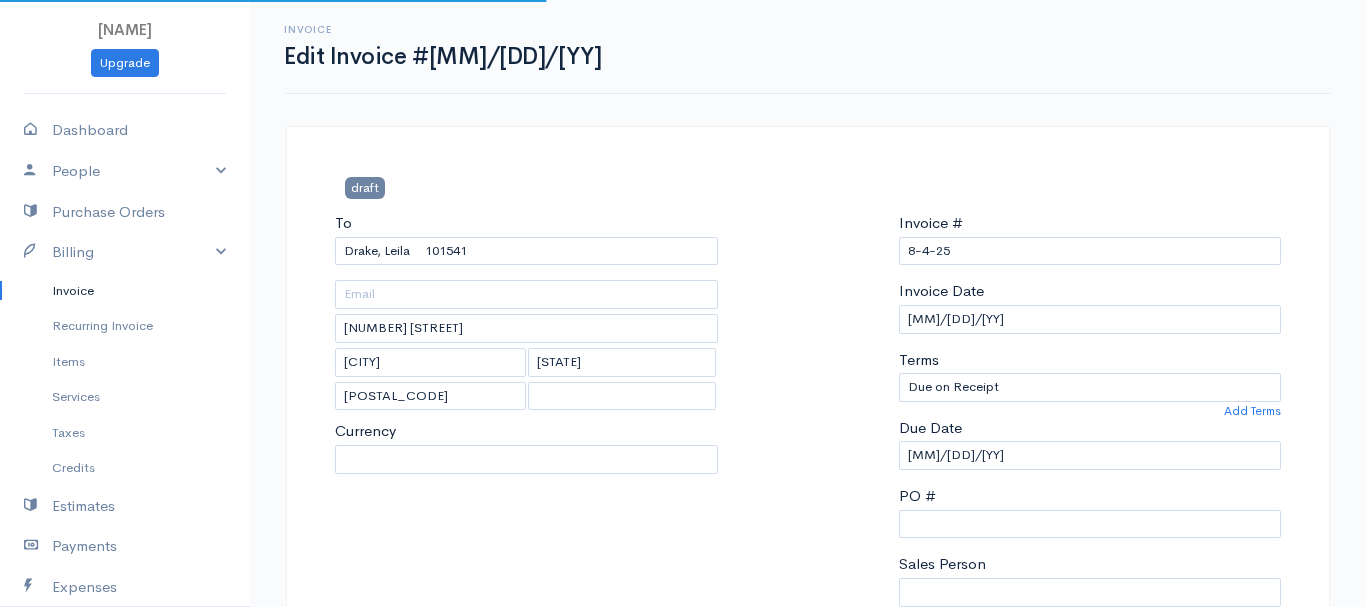 select on "United States" 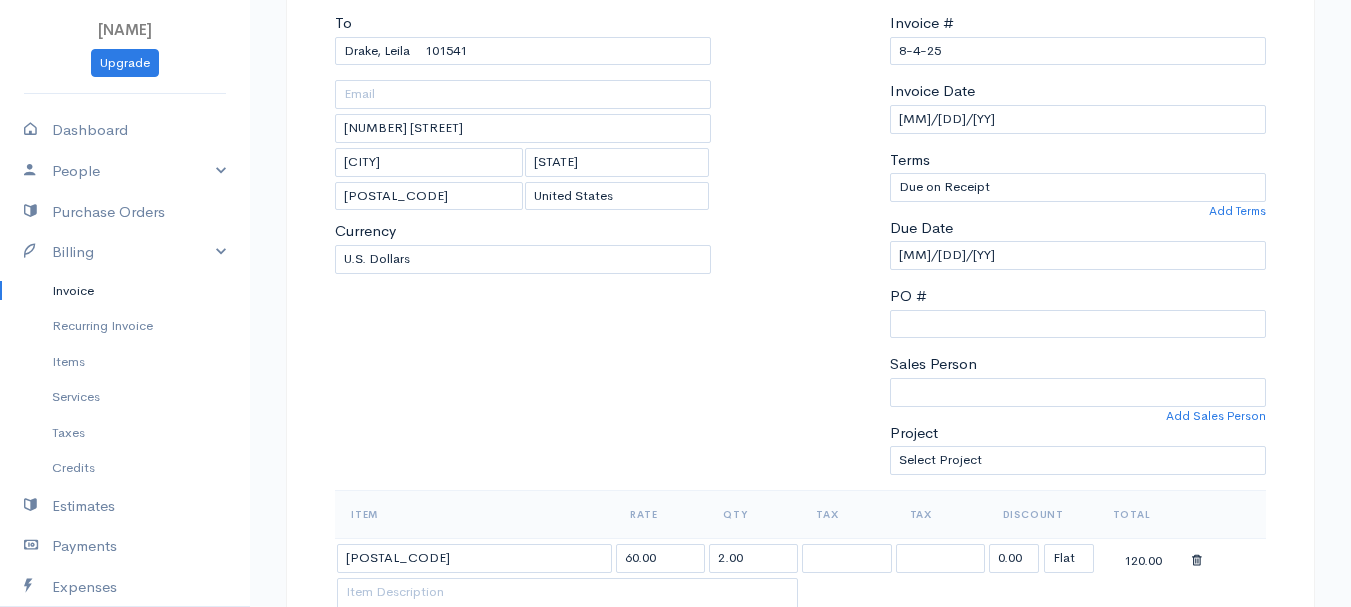 scroll, scrollTop: 400, scrollLeft: 0, axis: vertical 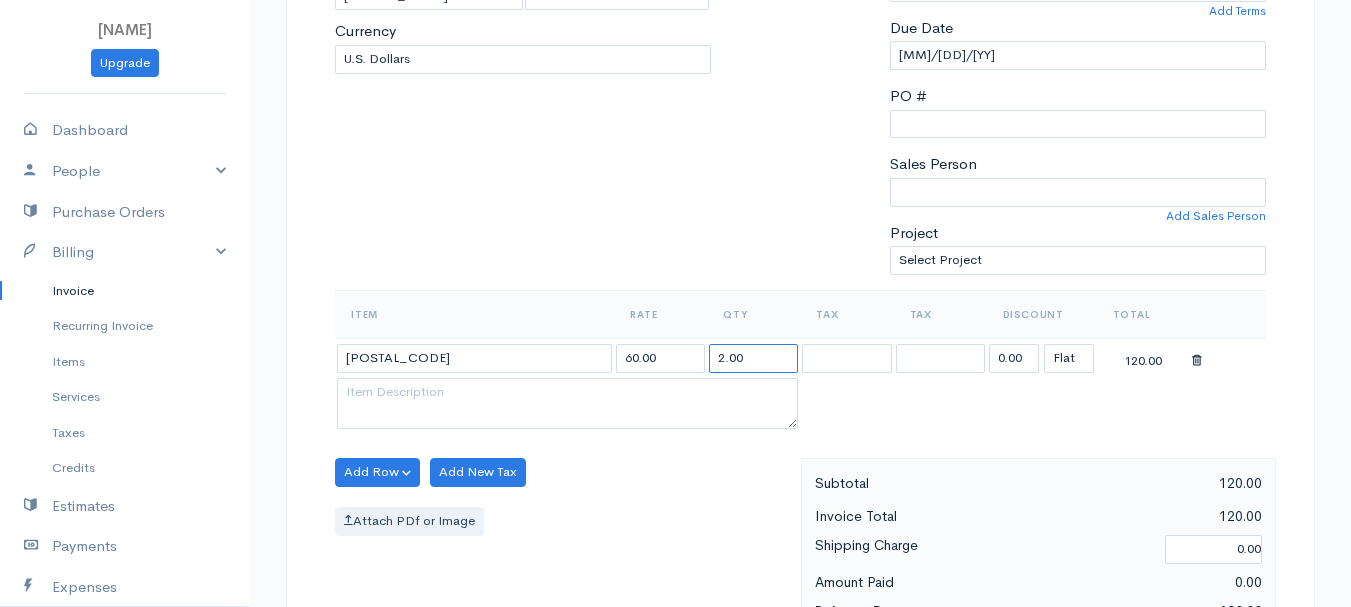click on "2.00" at bounding box center (753, 358) 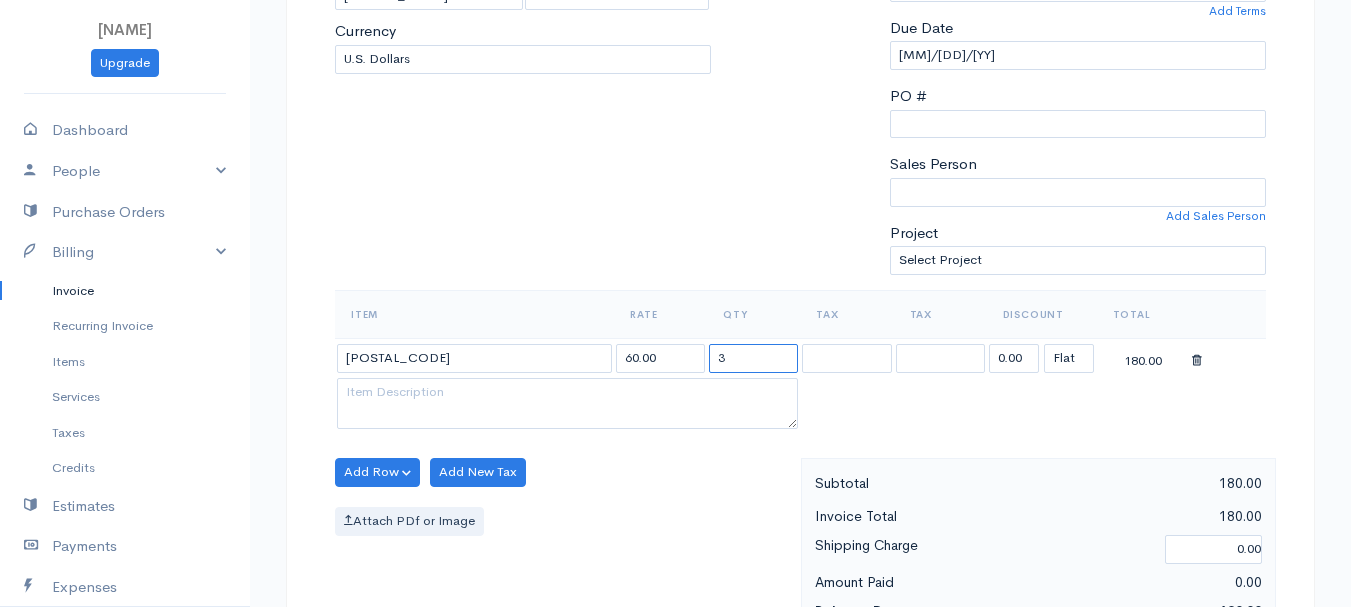 type on "3" 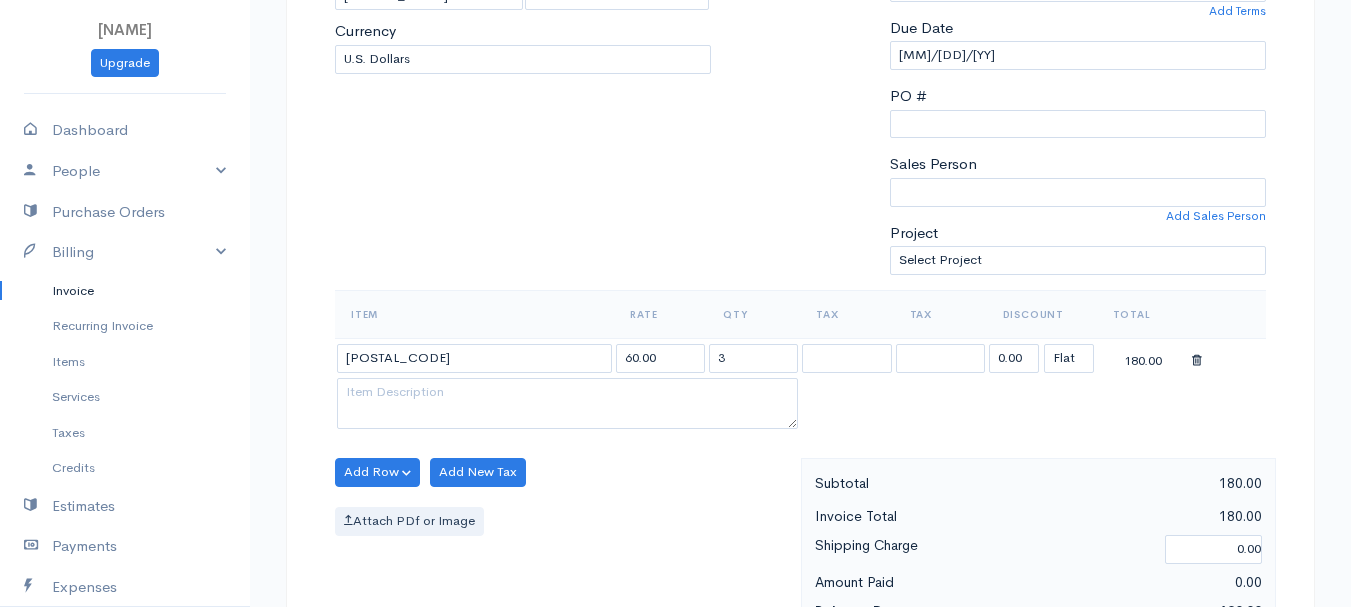 click on "Item Rate Qty Tax Tax Discount Total 97530 60.00 3 0.00 (%) Flat 180.00" at bounding box center [800, 362] 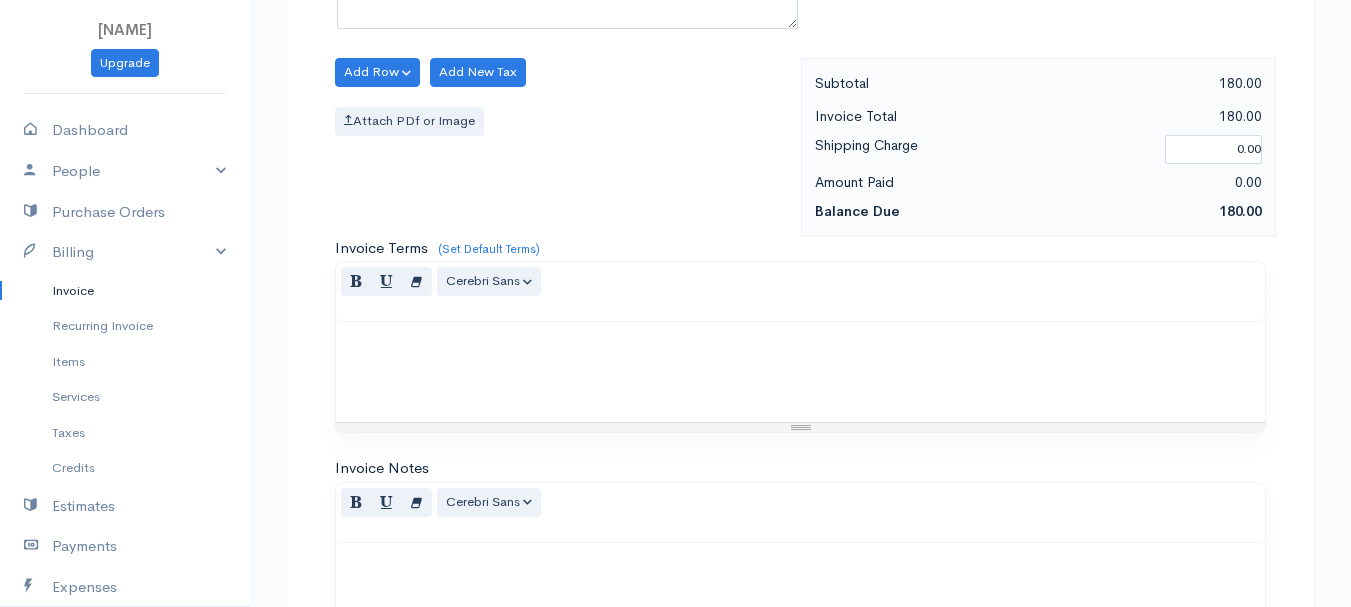 scroll, scrollTop: 1122, scrollLeft: 0, axis: vertical 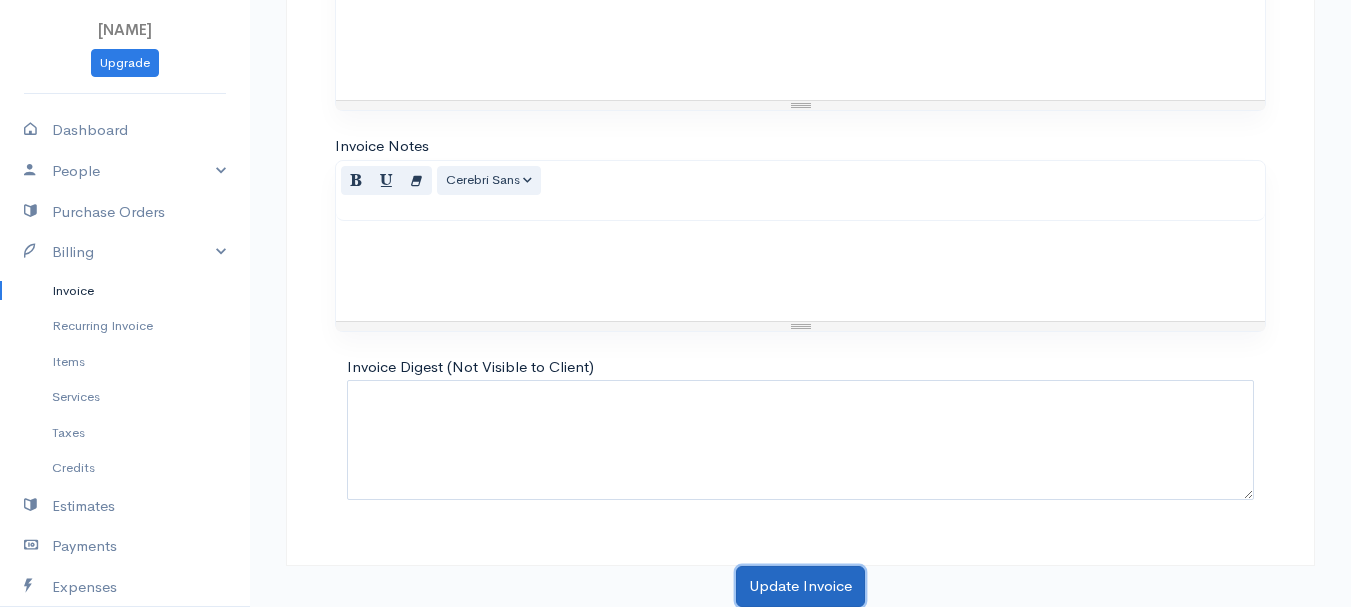 click on "Update Invoice" at bounding box center (800, 586) 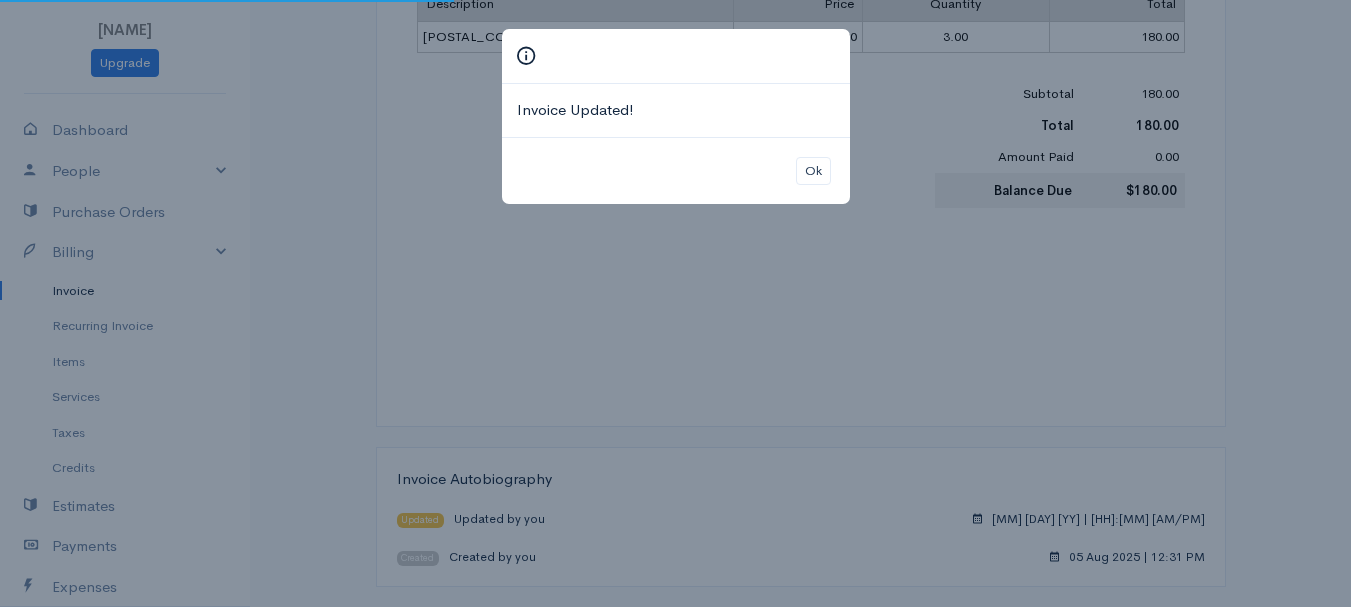 scroll, scrollTop: 0, scrollLeft: 0, axis: both 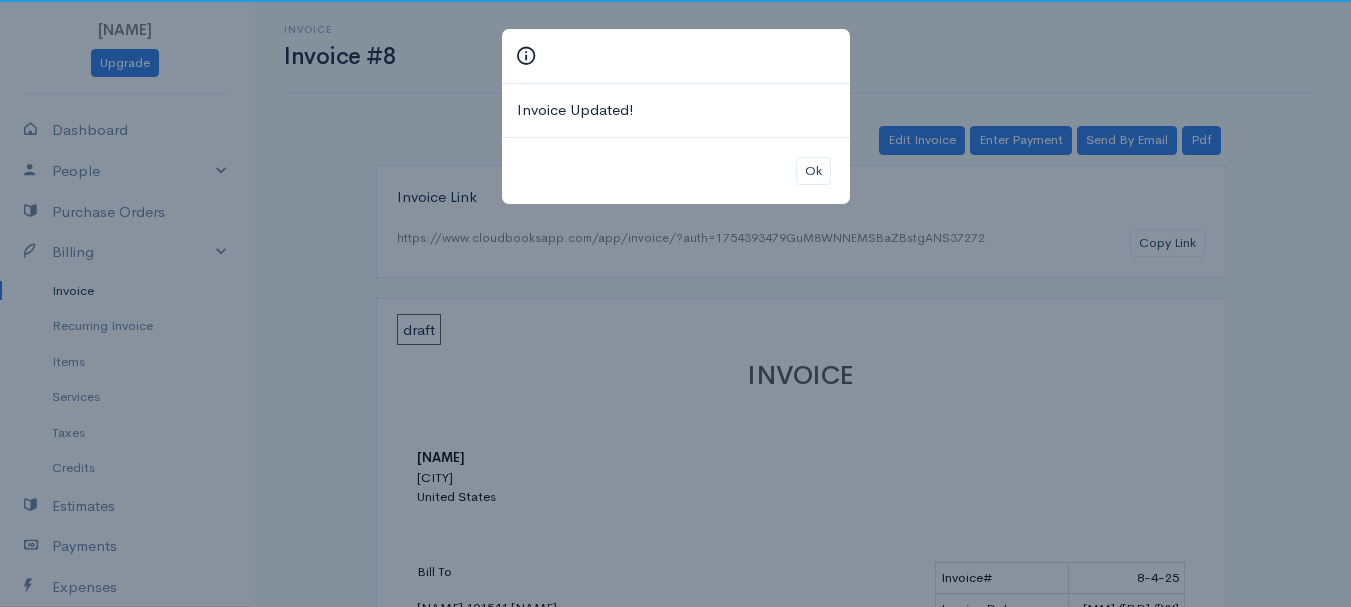 click on "Ok" at bounding box center (676, 171) 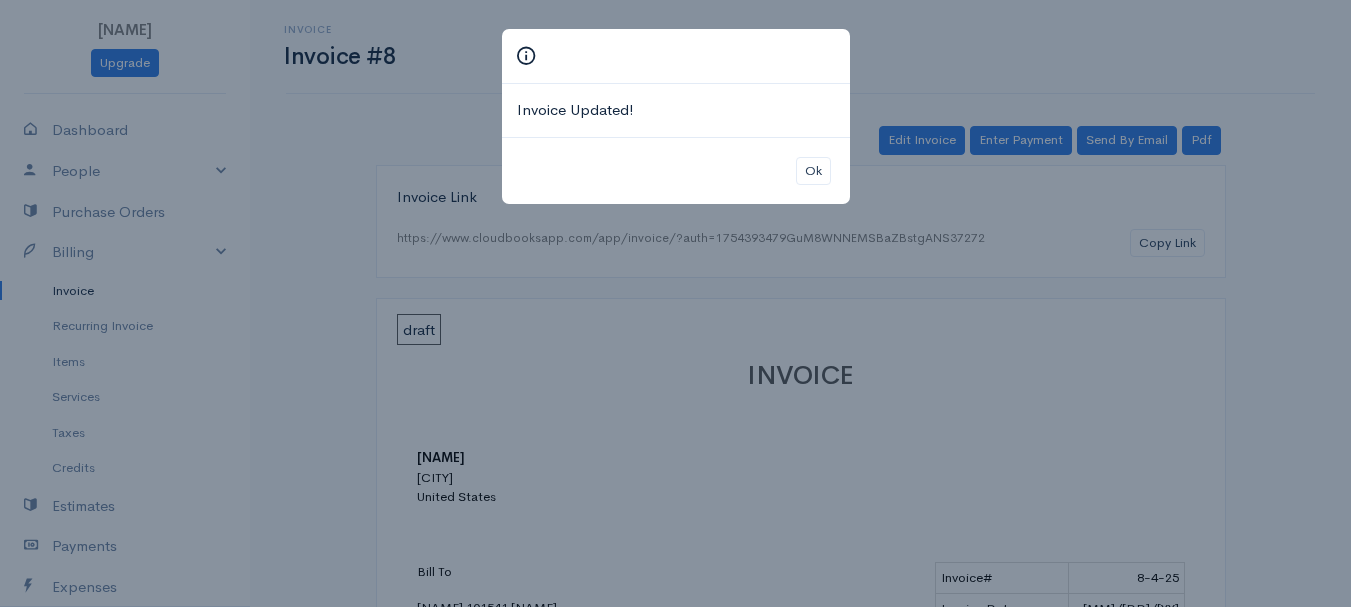 click on "Ok" at bounding box center [676, 171] 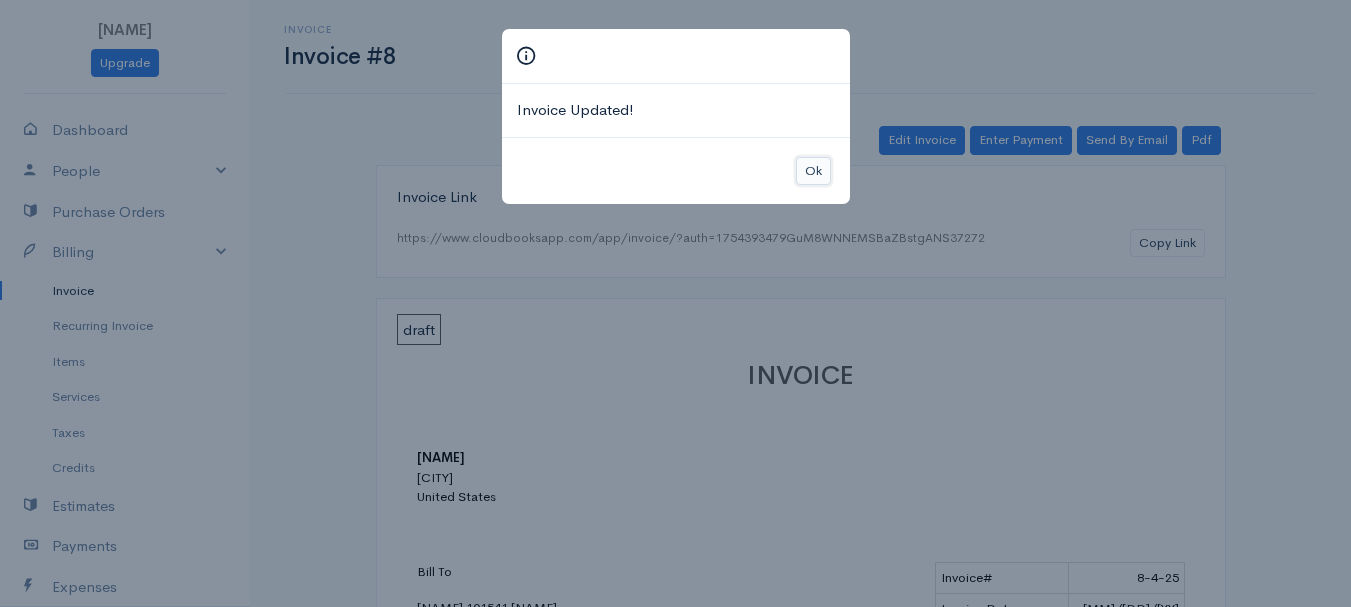 click on "Ok" at bounding box center (813, 171) 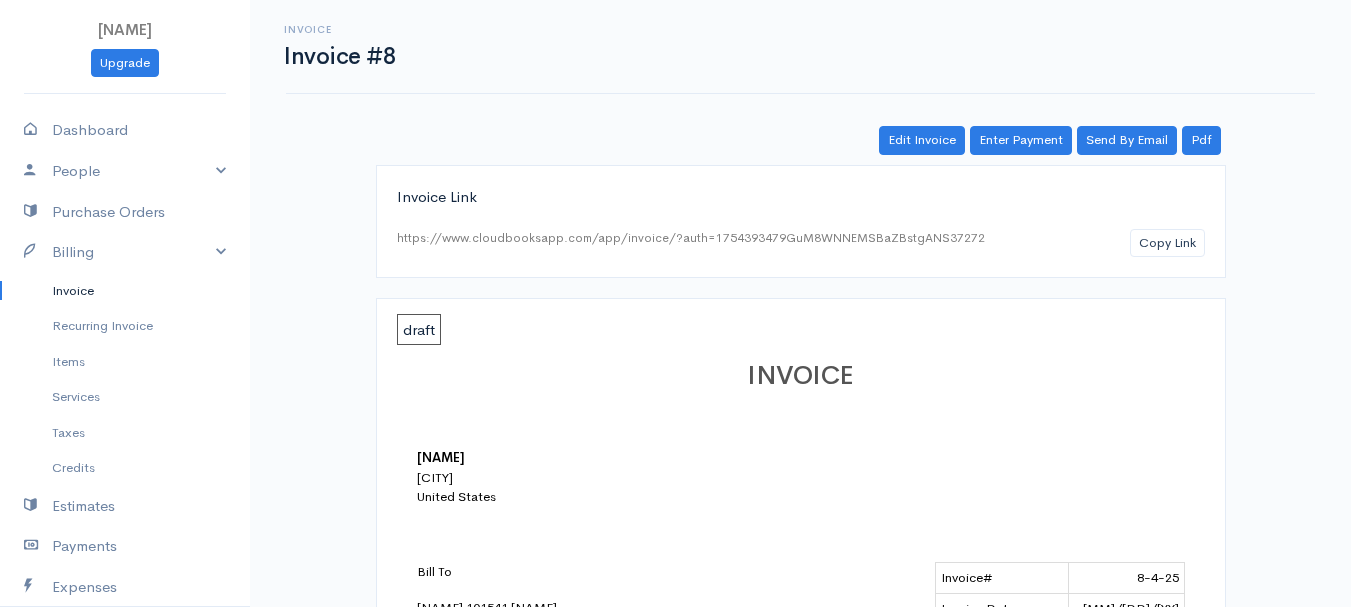 click on "Invoice" at bounding box center [125, 291] 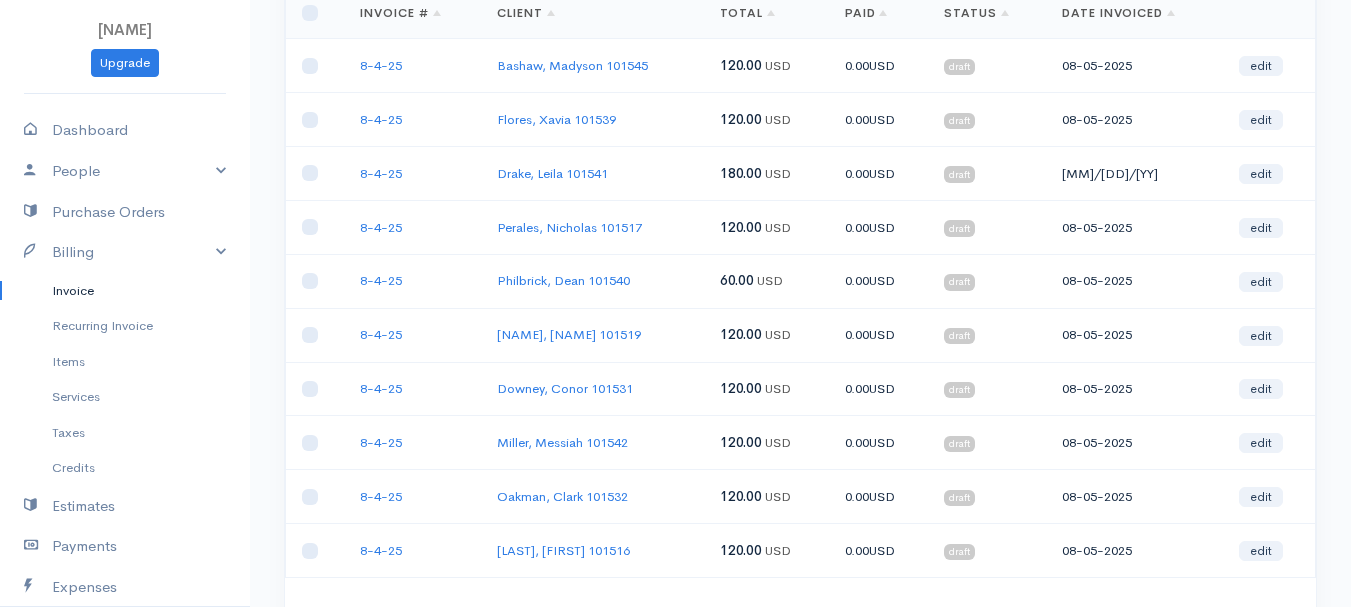 scroll, scrollTop: 0, scrollLeft: 0, axis: both 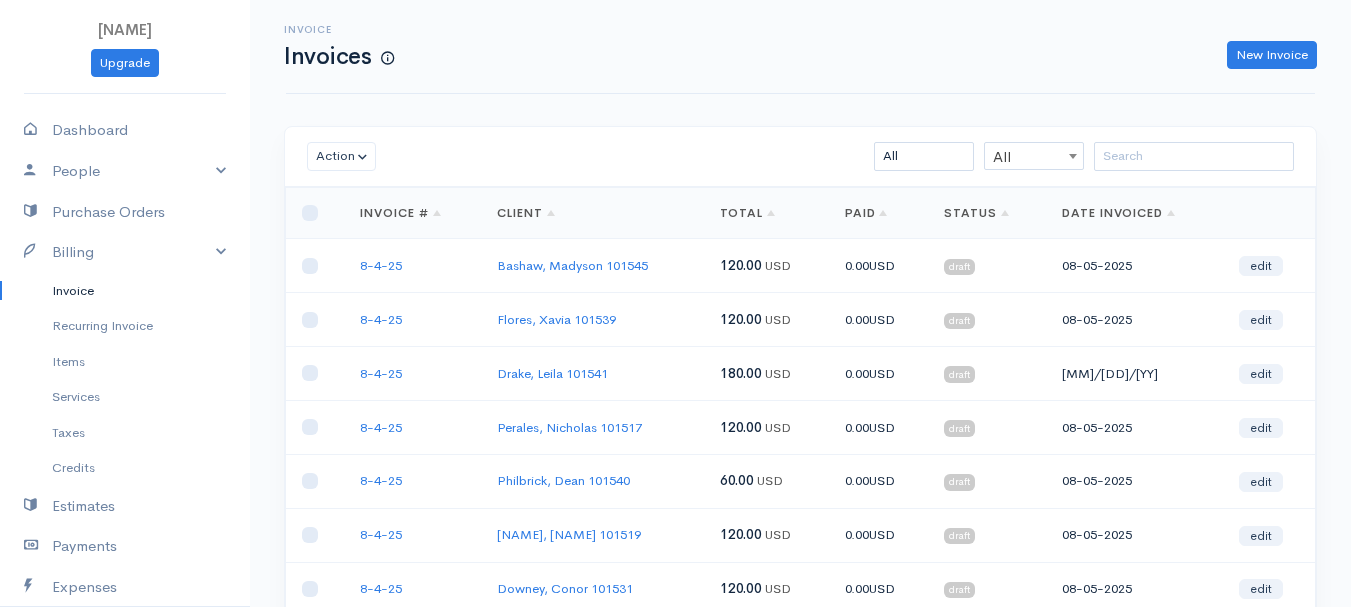 click on "Invoice" at bounding box center (125, 291) 